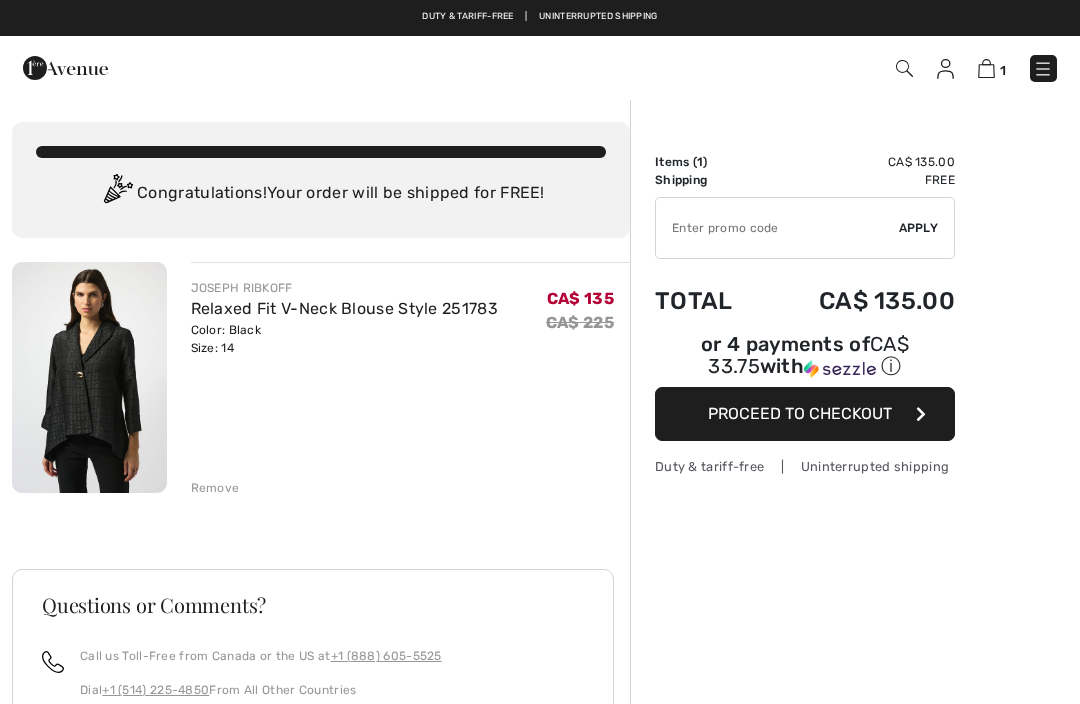 scroll, scrollTop: 0, scrollLeft: 0, axis: both 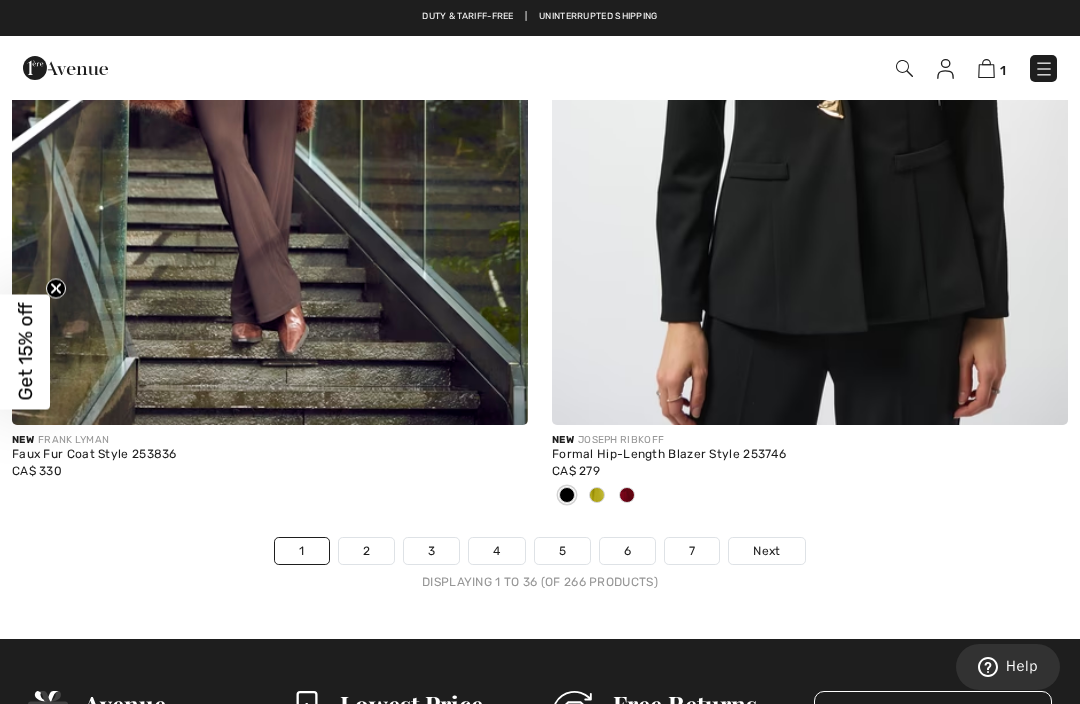 click on "Next" at bounding box center (766, 551) 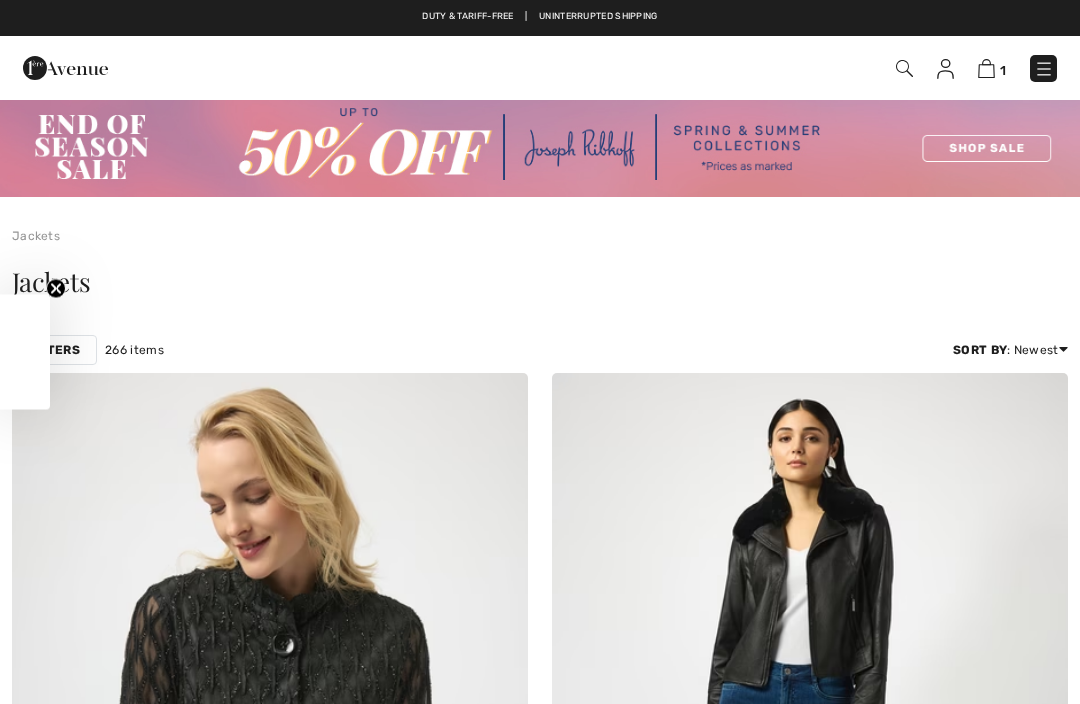 scroll, scrollTop: 0, scrollLeft: 0, axis: both 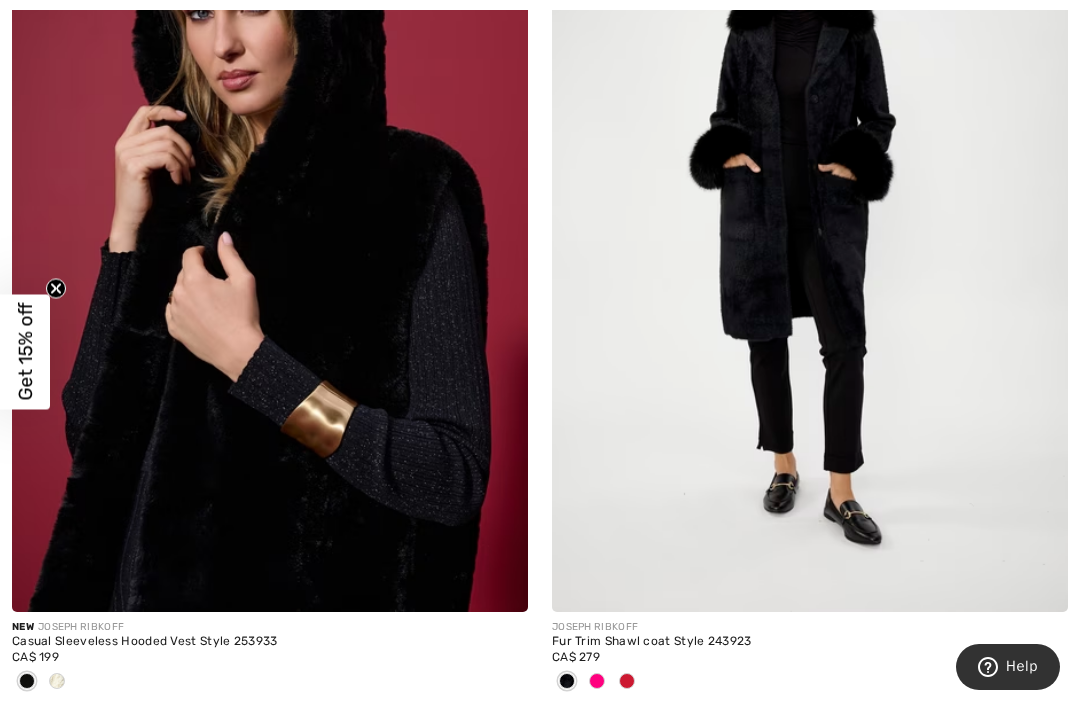 click at bounding box center (270, 225) 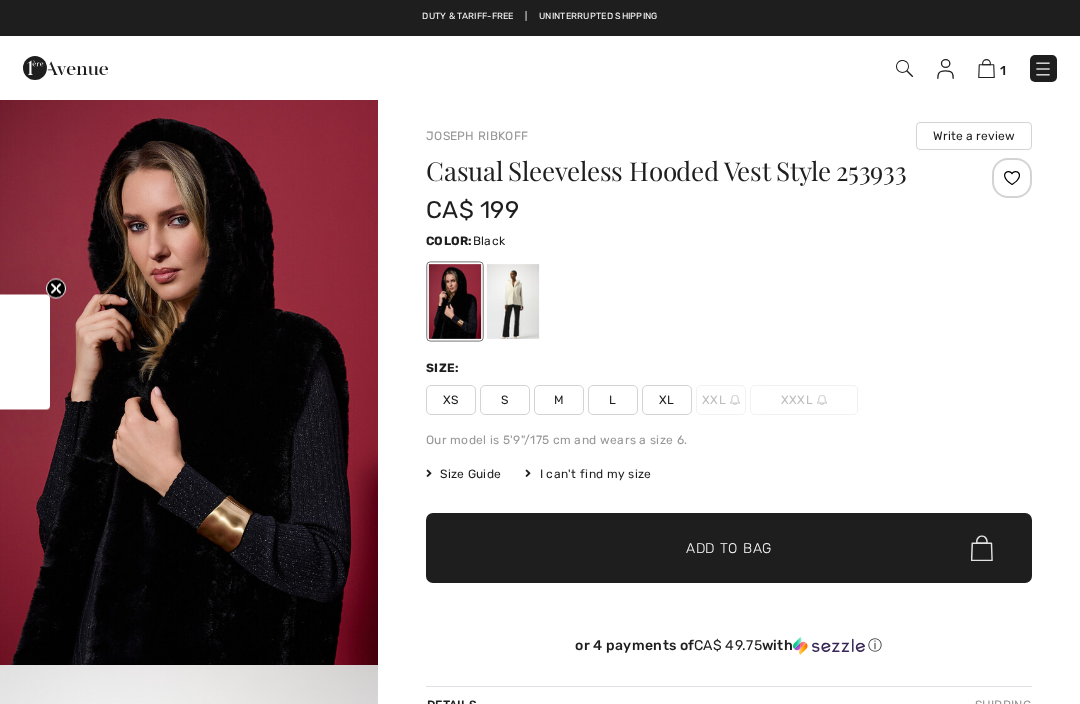 checkbox on "true" 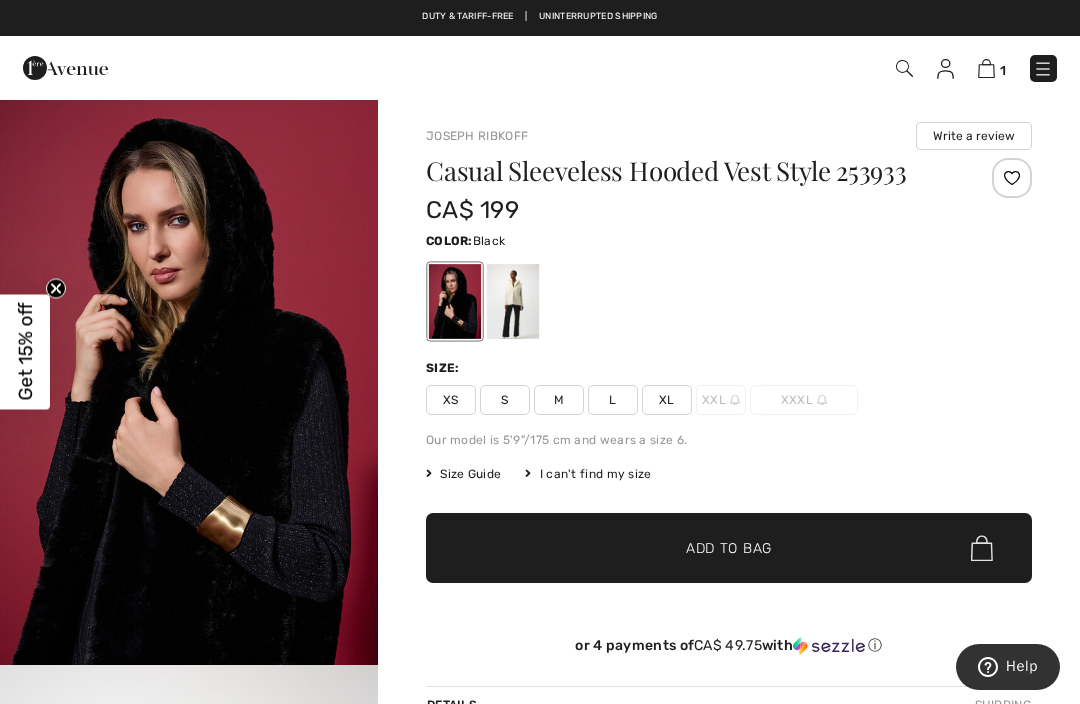 scroll, scrollTop: 0, scrollLeft: 0, axis: both 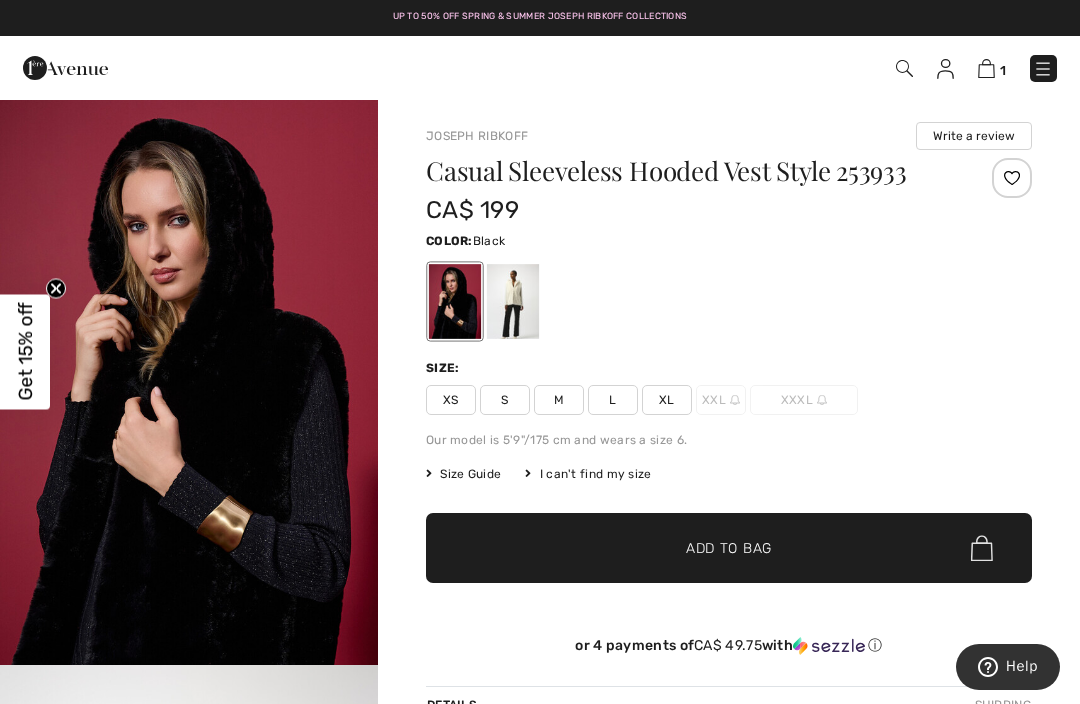 click at bounding box center [513, 301] 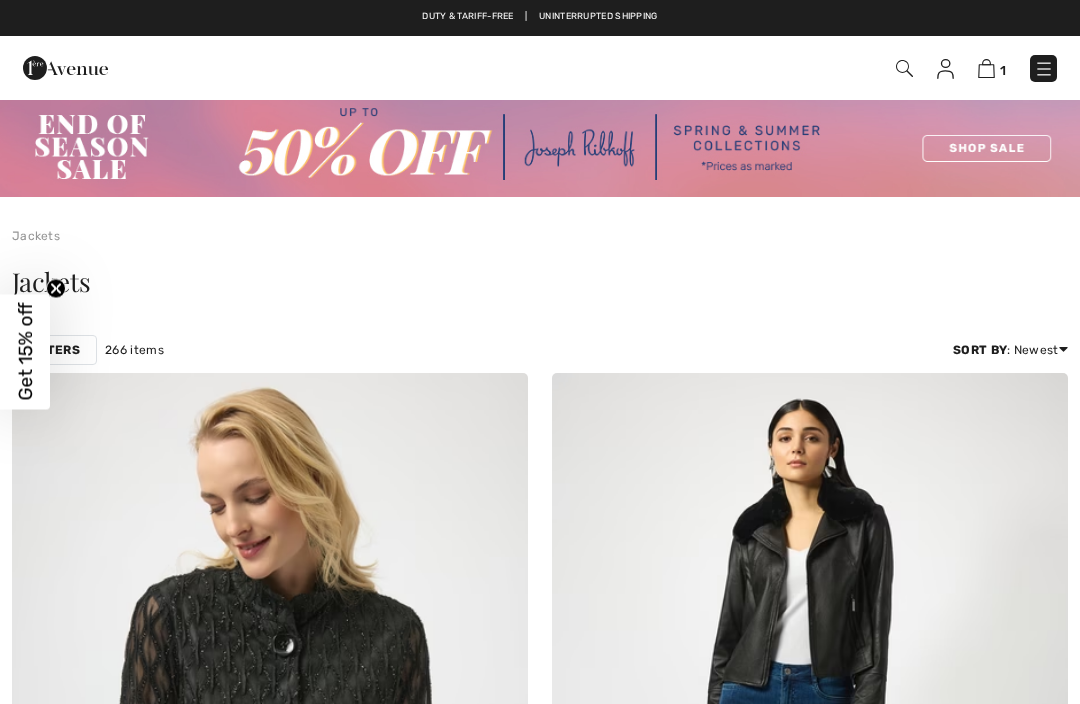 checkbox on "true" 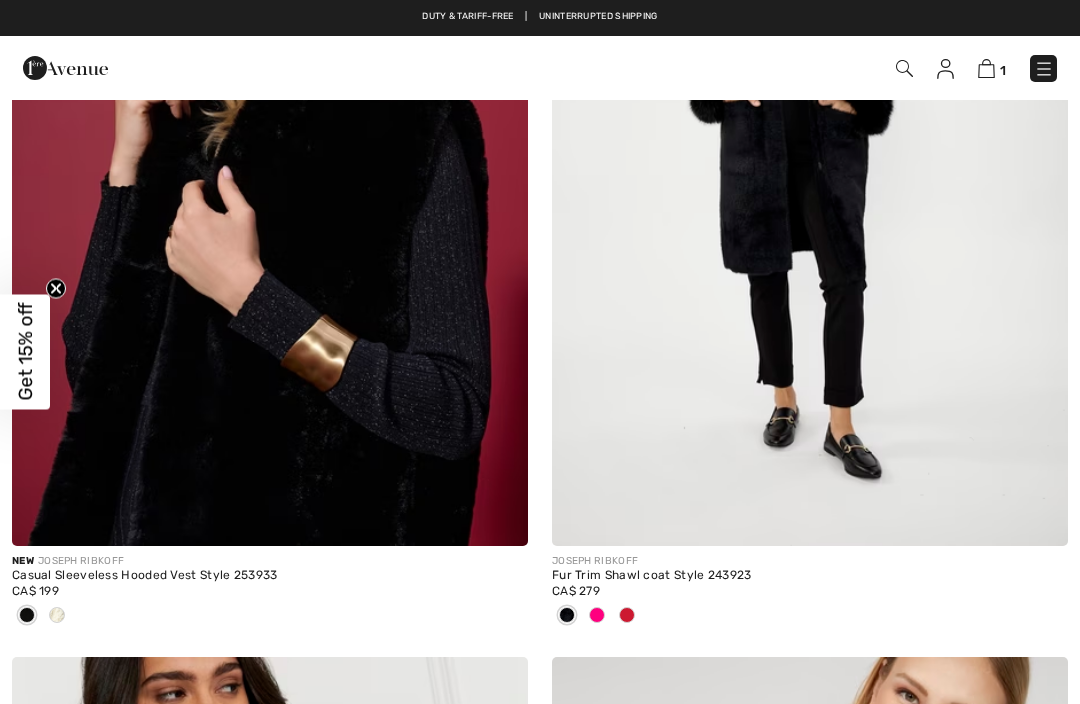 scroll, scrollTop: 0, scrollLeft: 0, axis: both 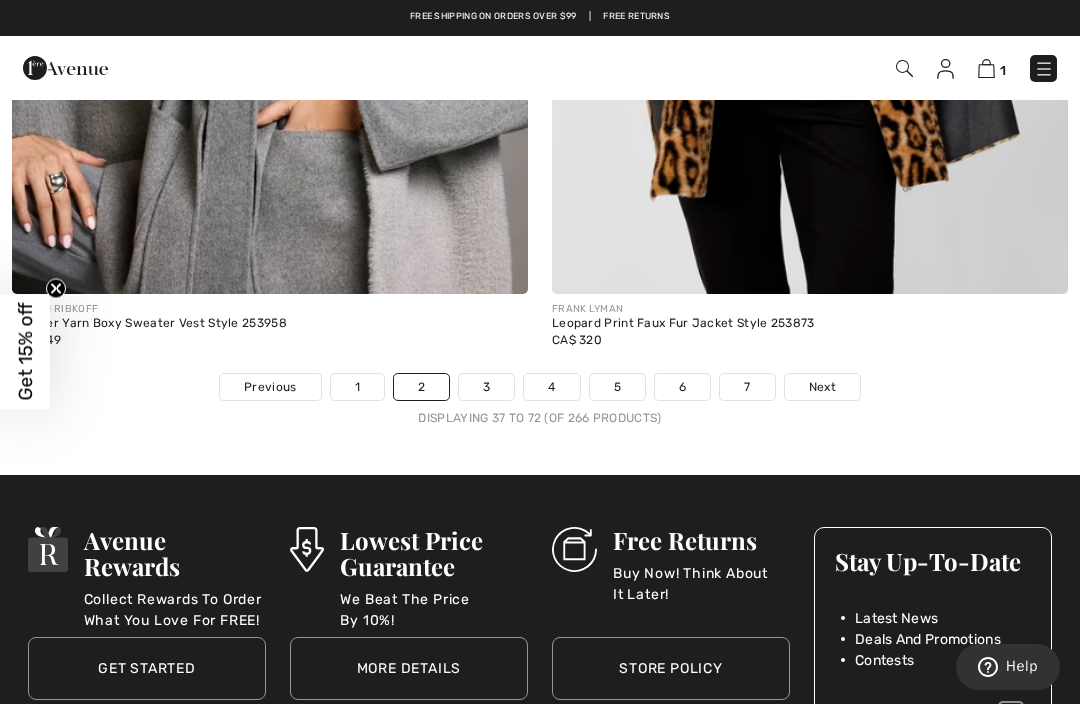 click on "Next" at bounding box center (822, 387) 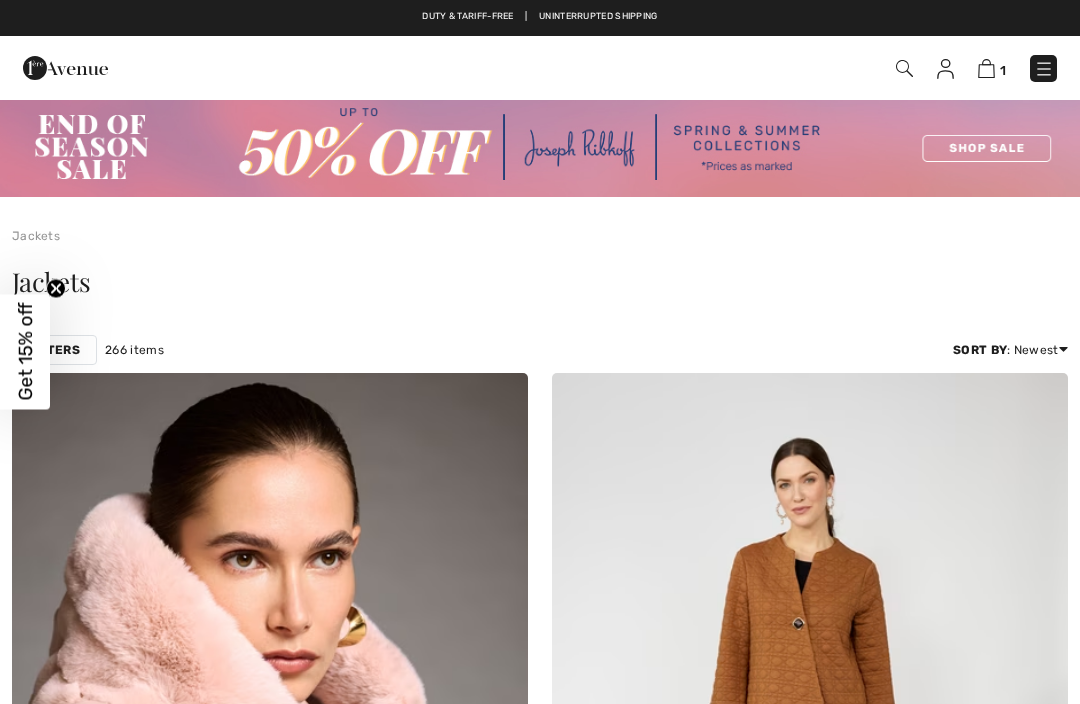 checkbox on "true" 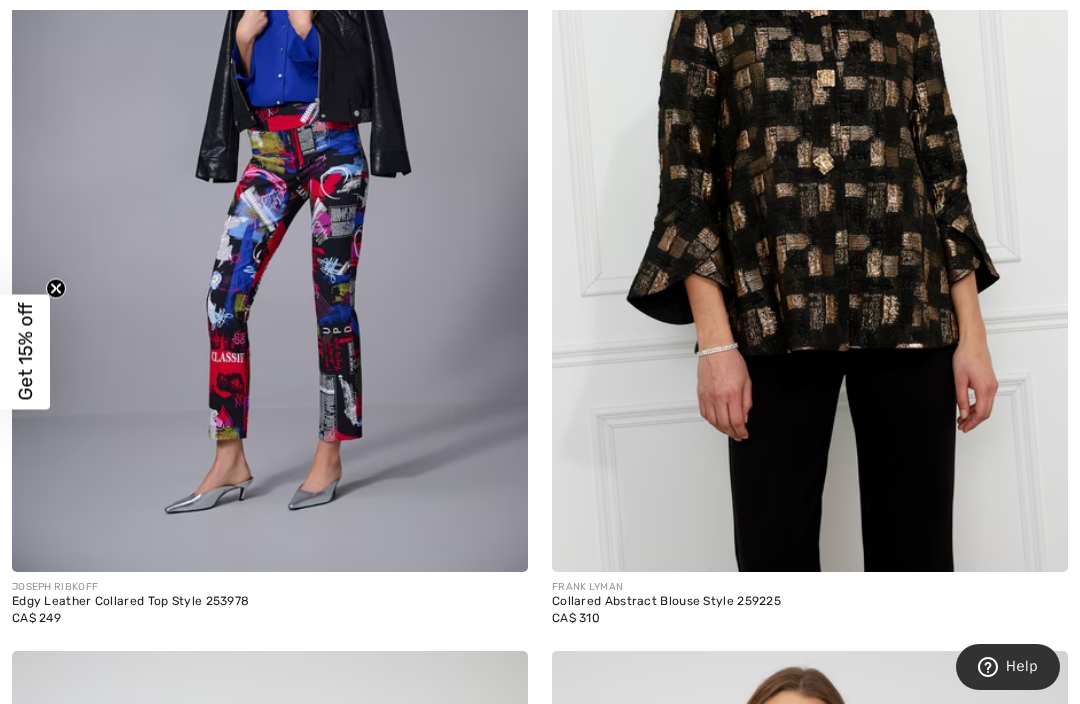 scroll, scrollTop: 6814, scrollLeft: 0, axis: vertical 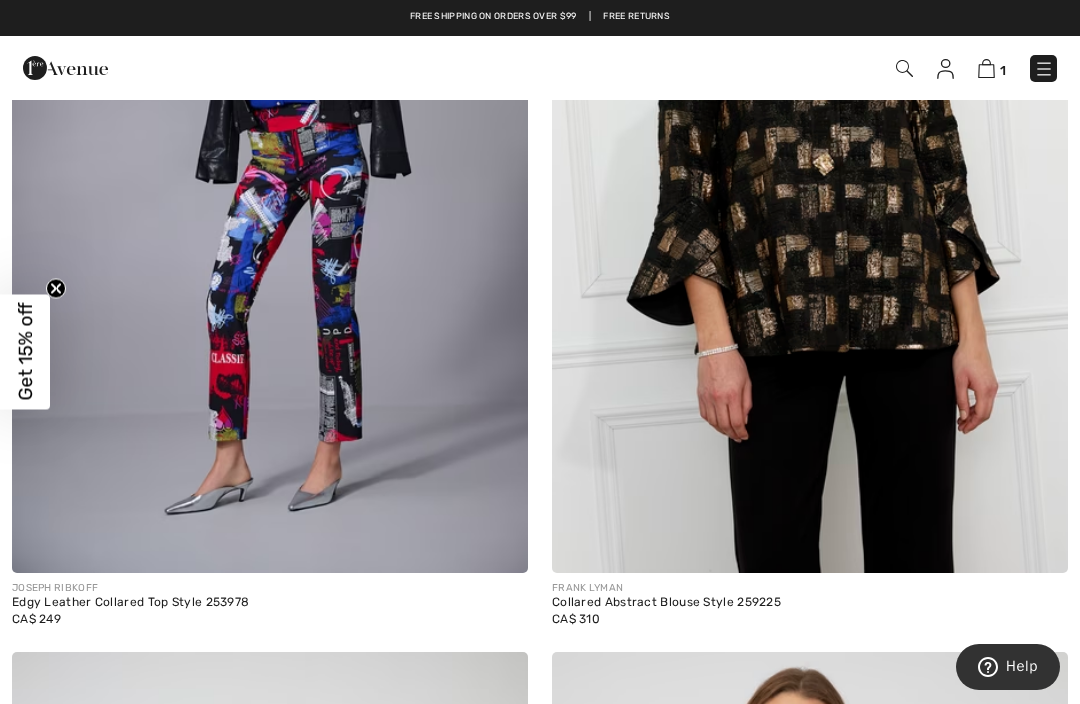 click on "FRANK LYMAN" at bounding box center [810, 588] 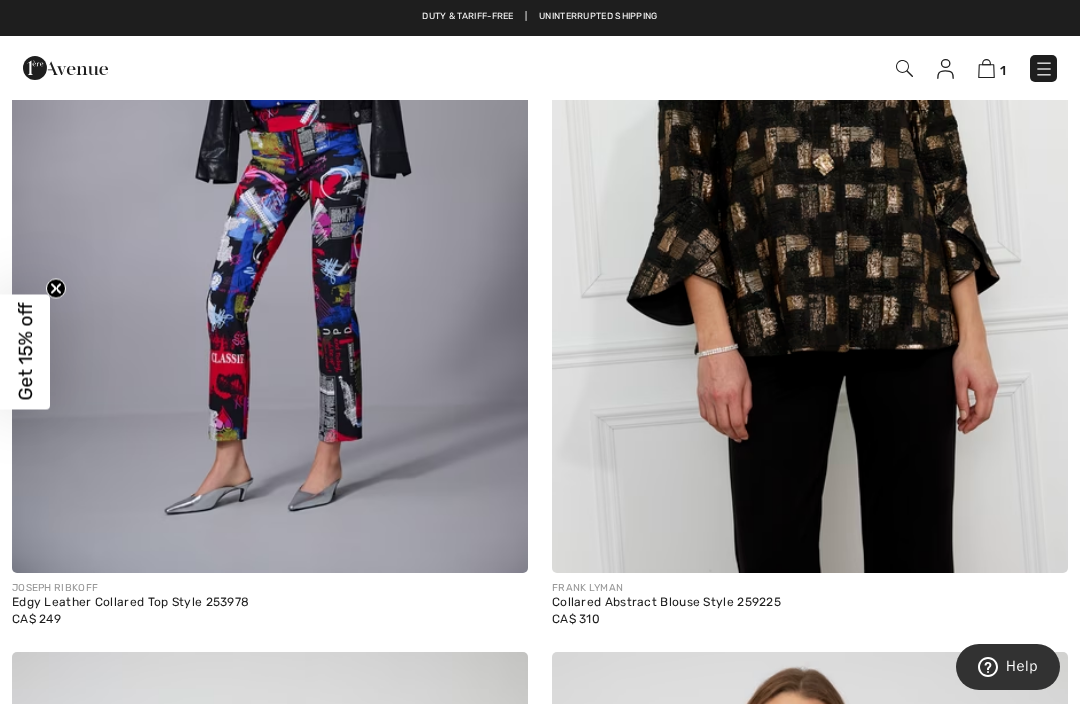 click at bounding box center (810, 186) 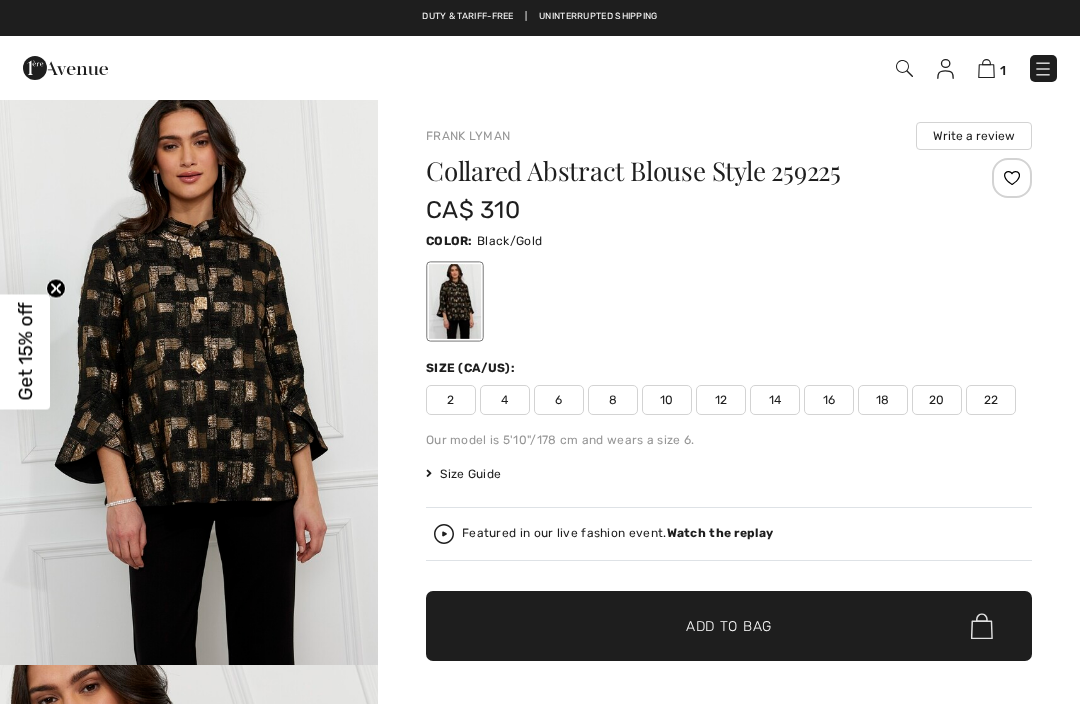scroll, scrollTop: 0, scrollLeft: 0, axis: both 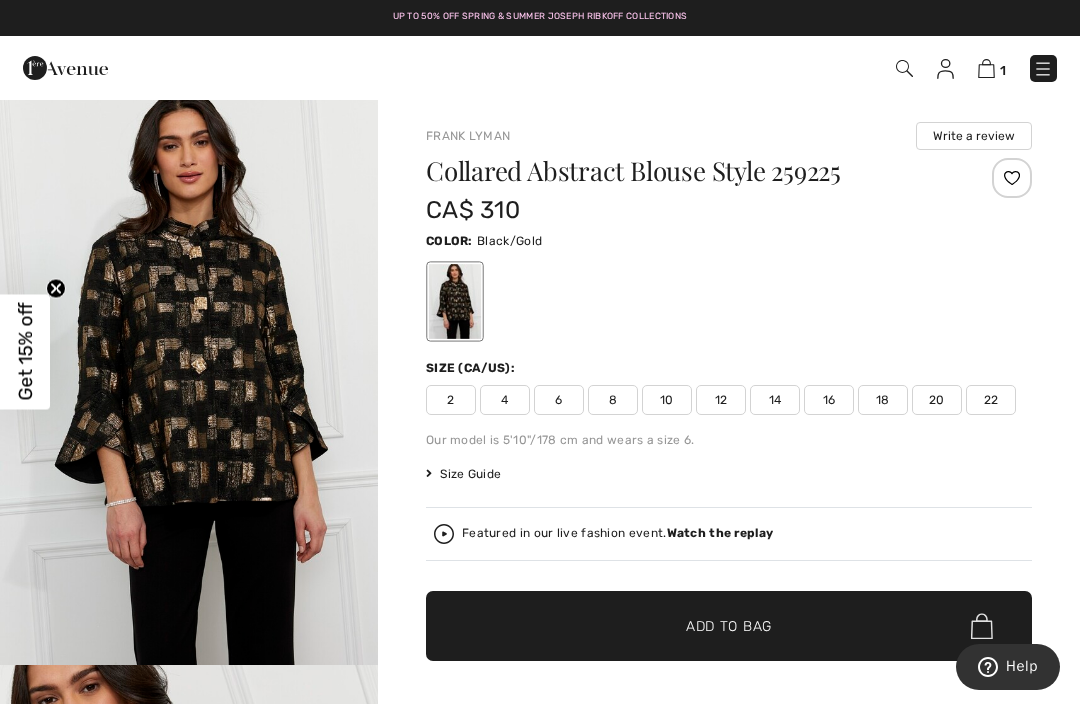 click at bounding box center (455, 301) 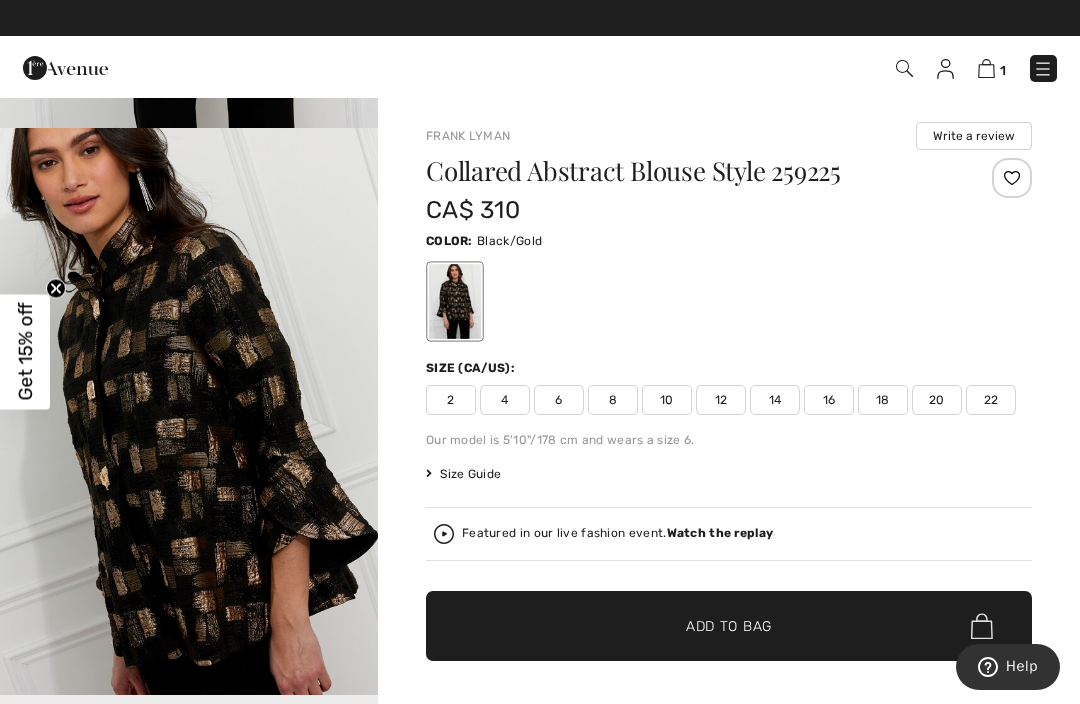 scroll, scrollTop: 536, scrollLeft: 0, axis: vertical 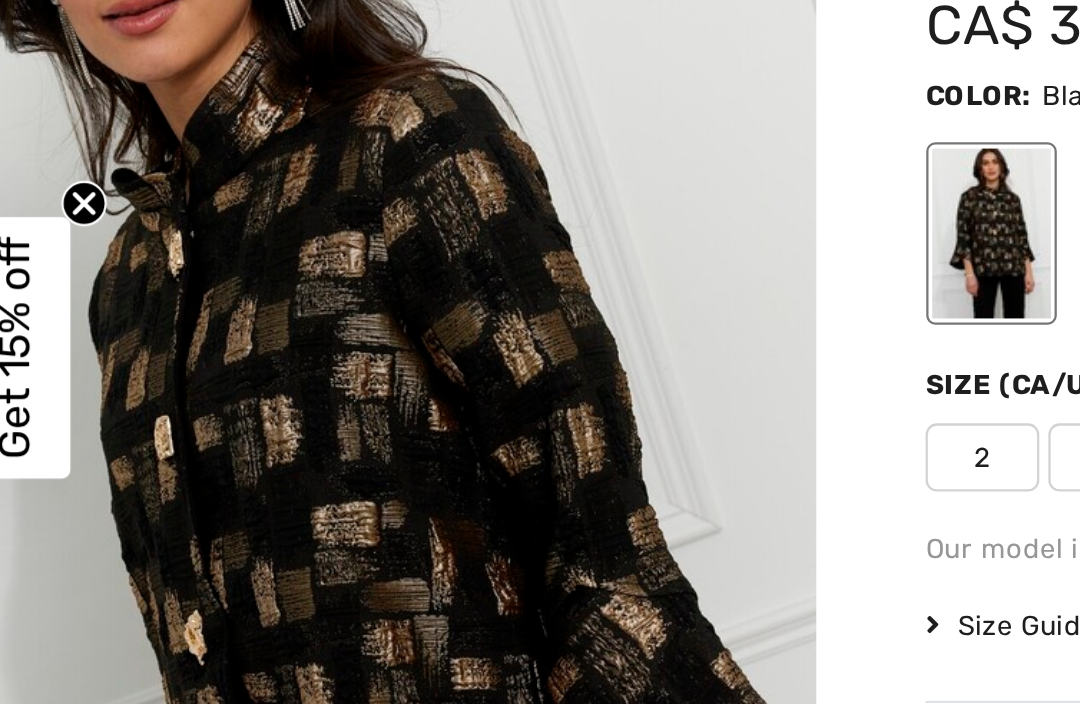 click on "Get 15% off" at bounding box center [25, 352] 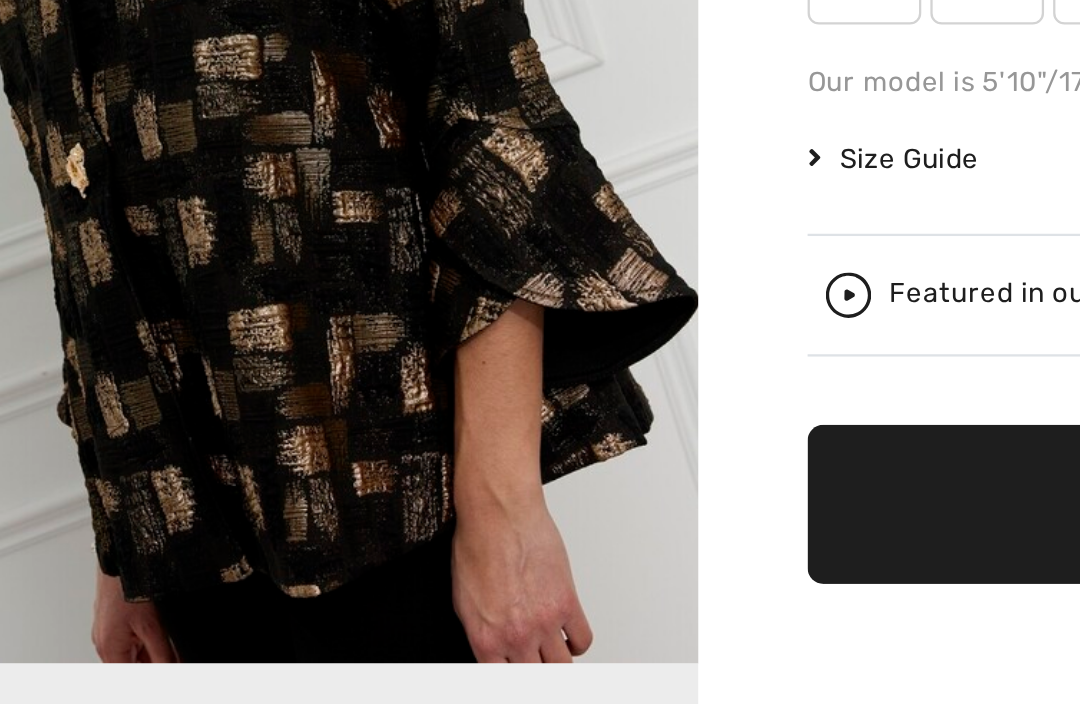 scroll, scrollTop: 40, scrollLeft: 0, axis: vertical 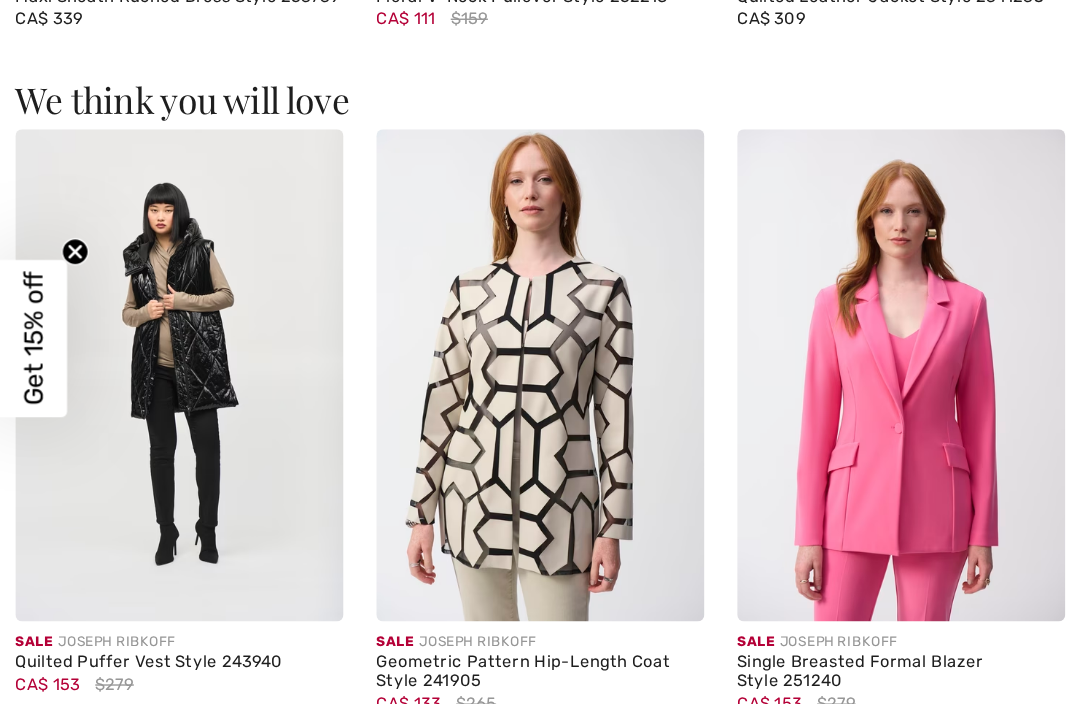 click at bounding box center [132, 379] 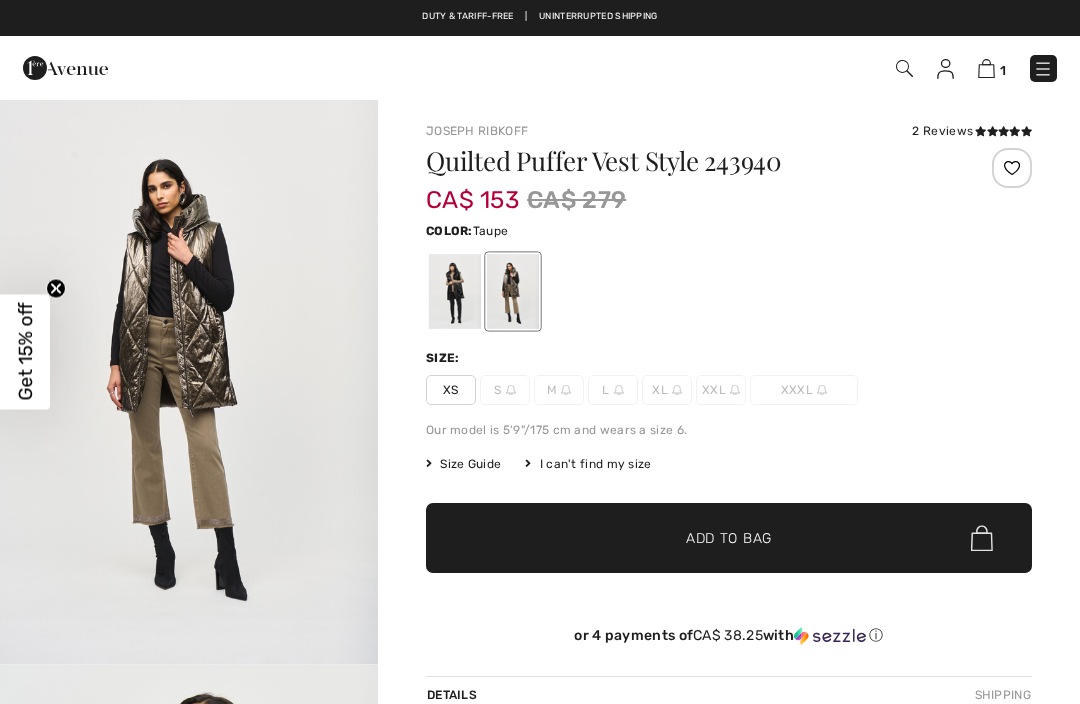 scroll, scrollTop: 0, scrollLeft: 0, axis: both 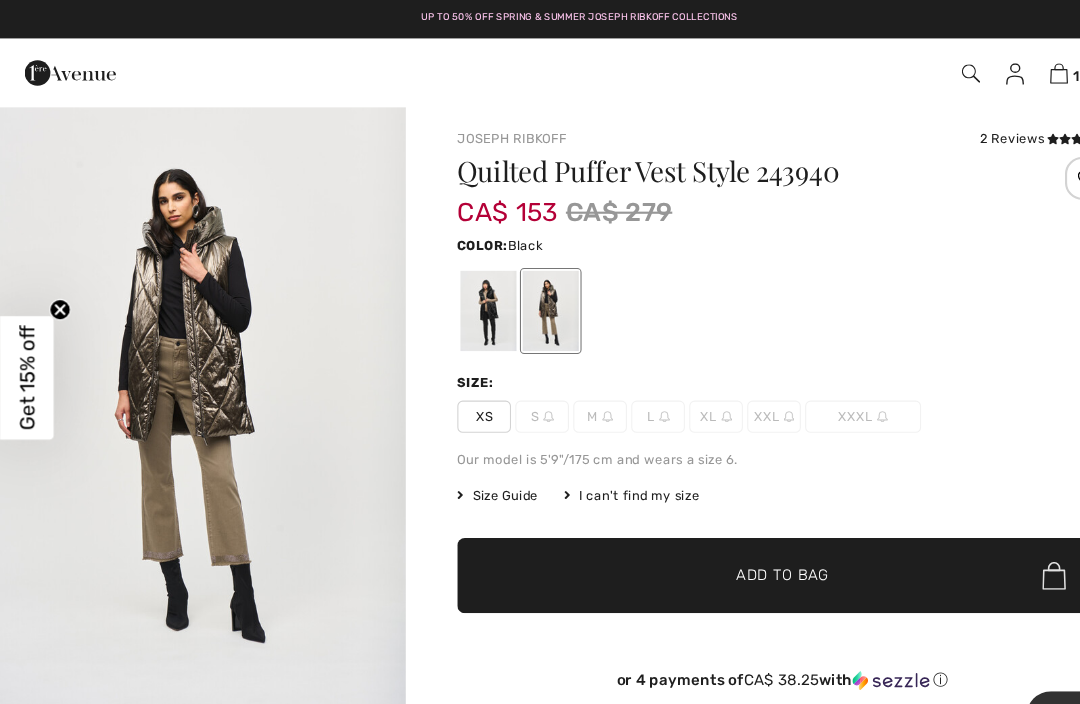 click at bounding box center [455, 289] 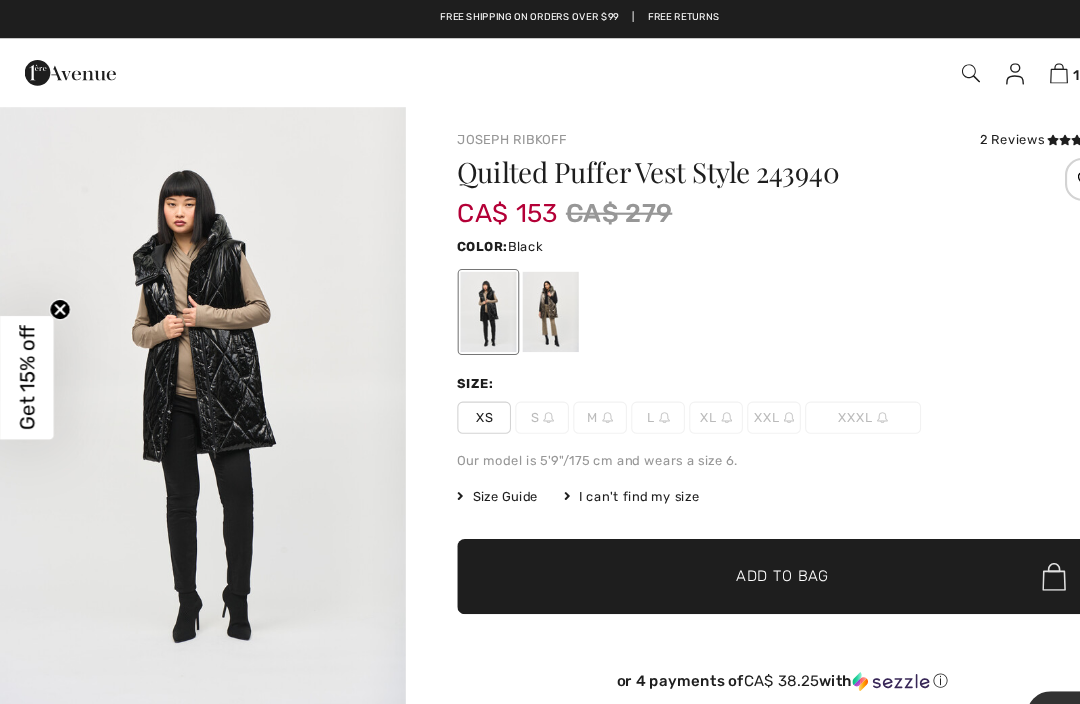 scroll, scrollTop: 0, scrollLeft: 0, axis: both 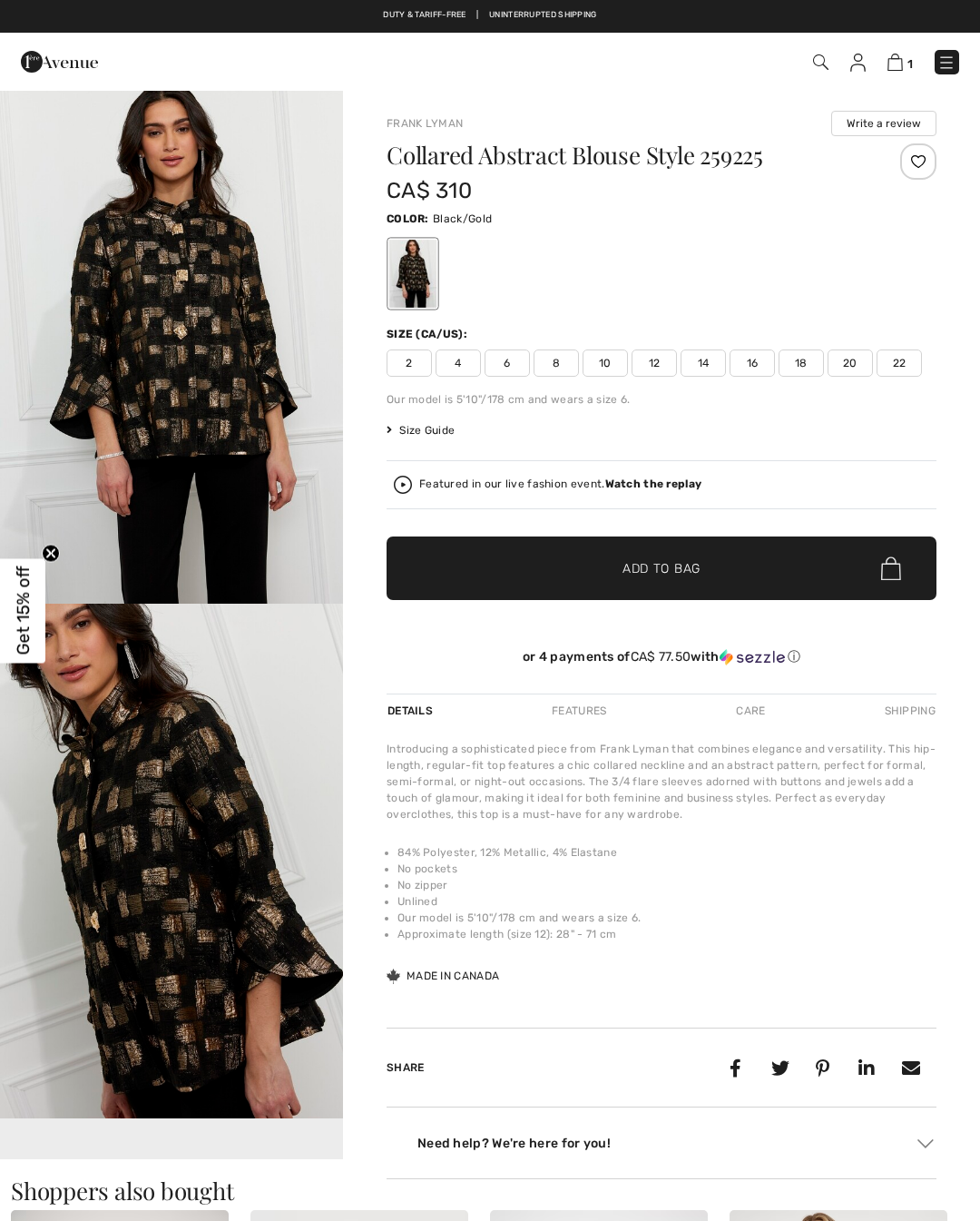 checkbox on "true" 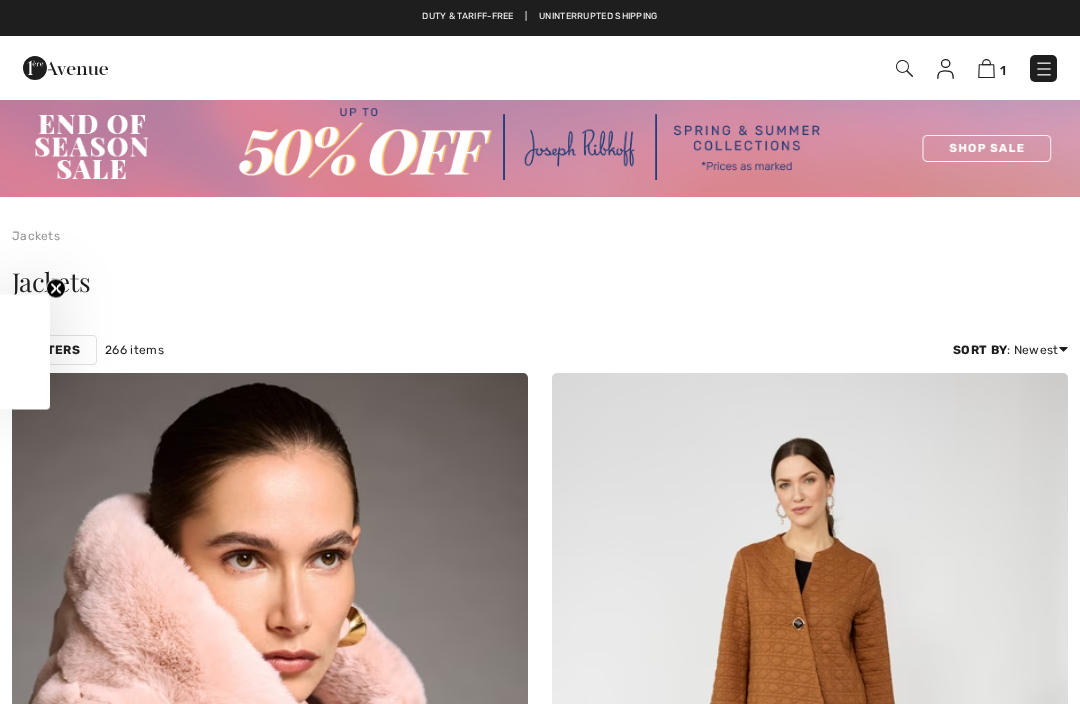 checkbox on "true" 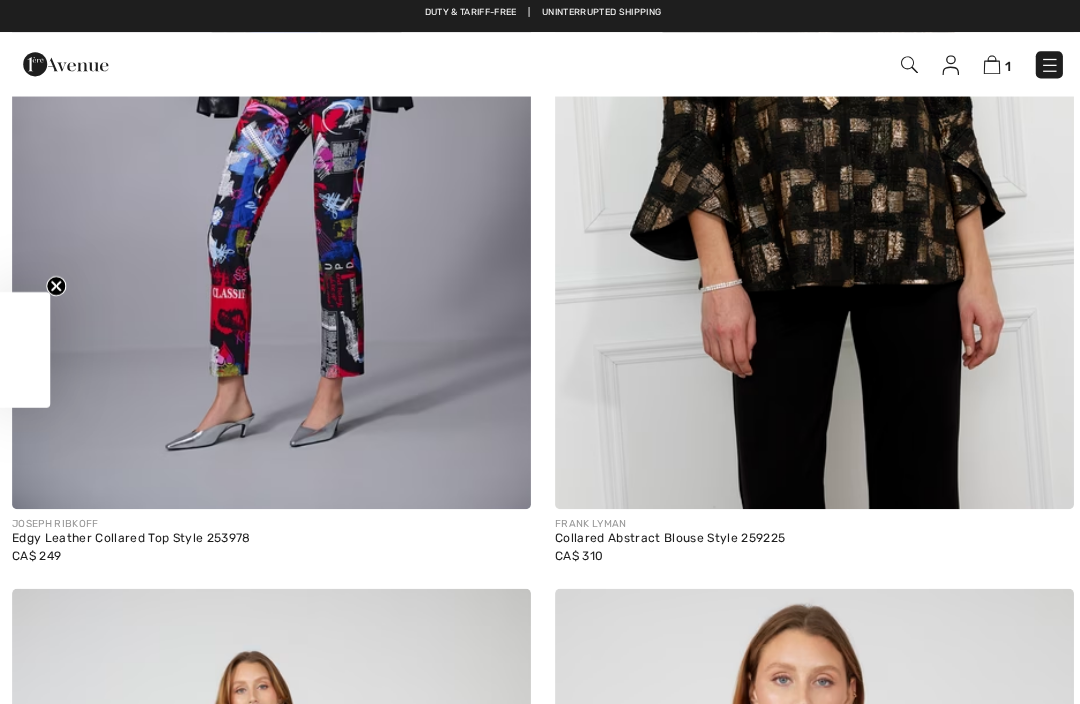 scroll, scrollTop: 0, scrollLeft: 0, axis: both 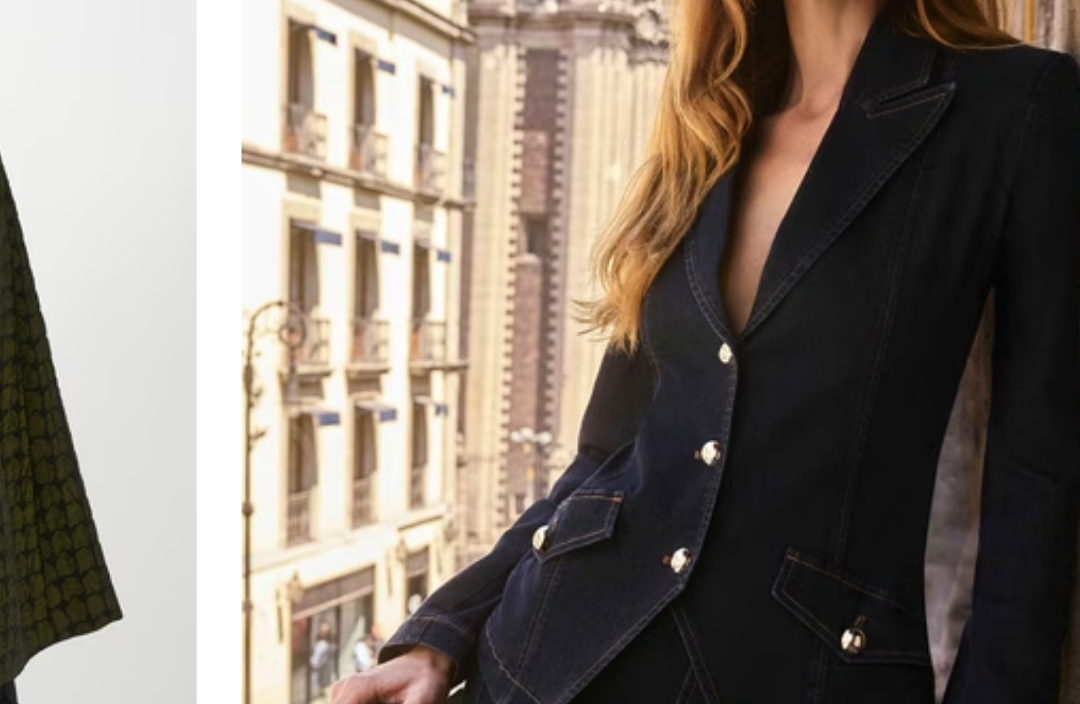 click at bounding box center (810, 296) 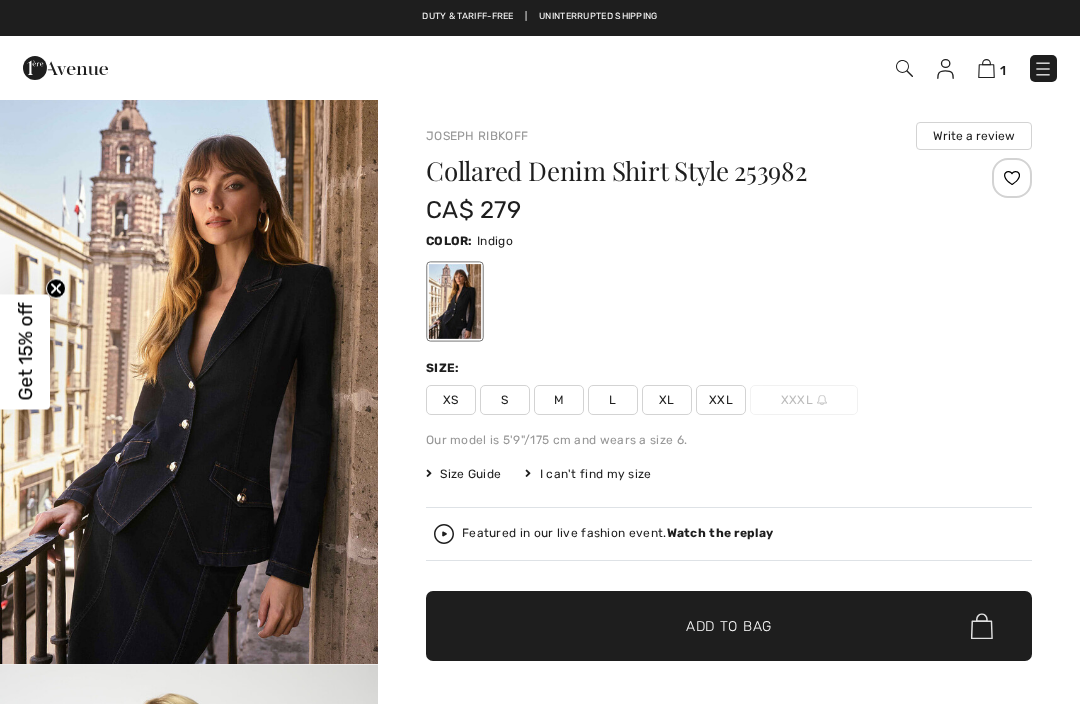 checkbox on "true" 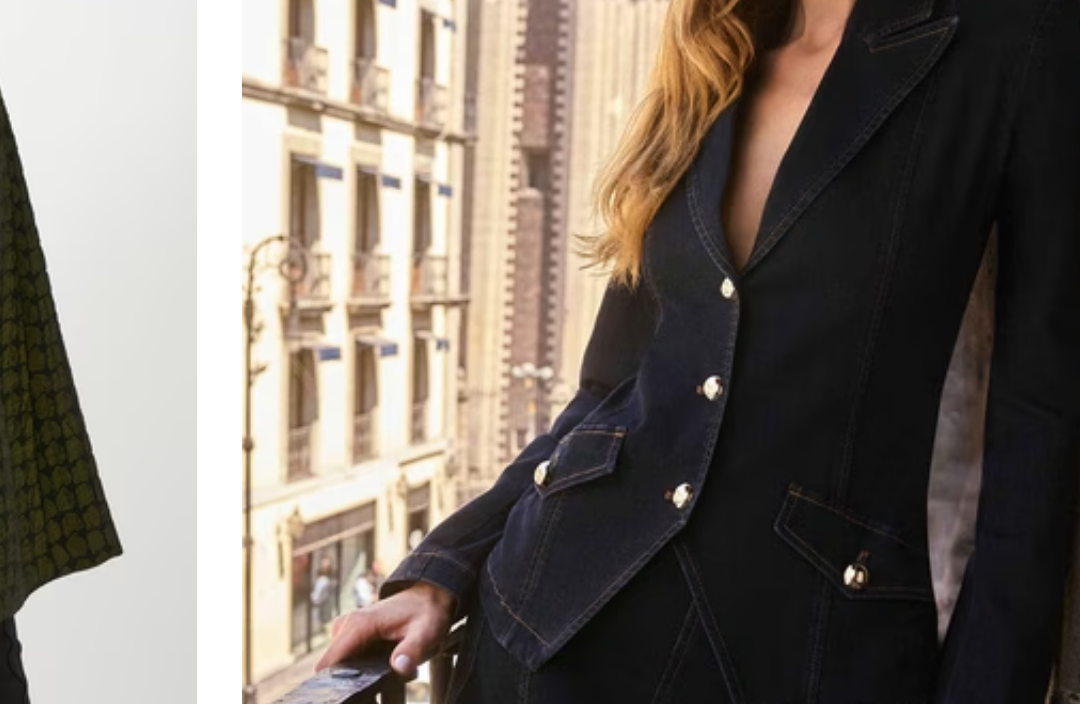 scroll, scrollTop: 10058, scrollLeft: 0, axis: vertical 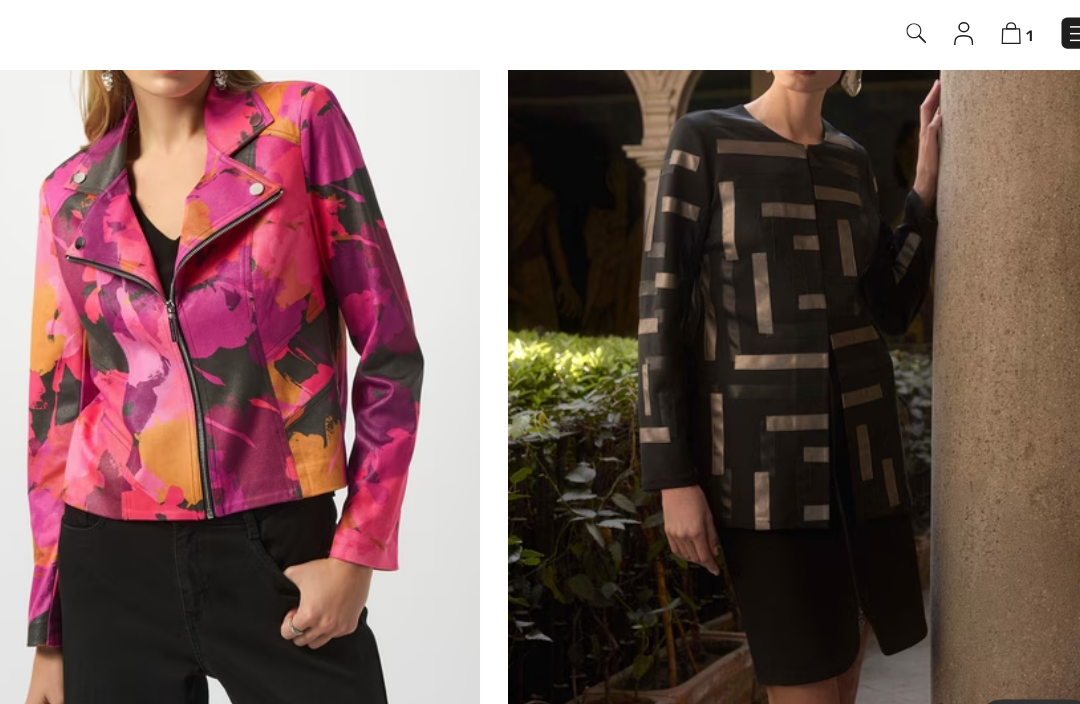 click at bounding box center [810, 316] 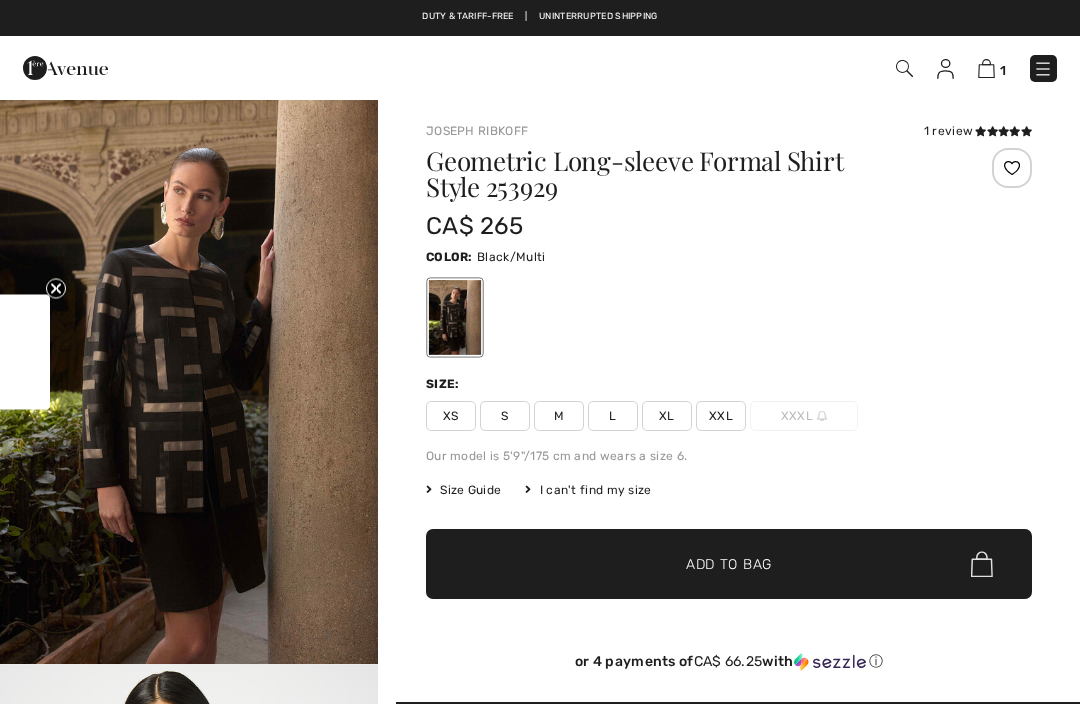 checkbox on "true" 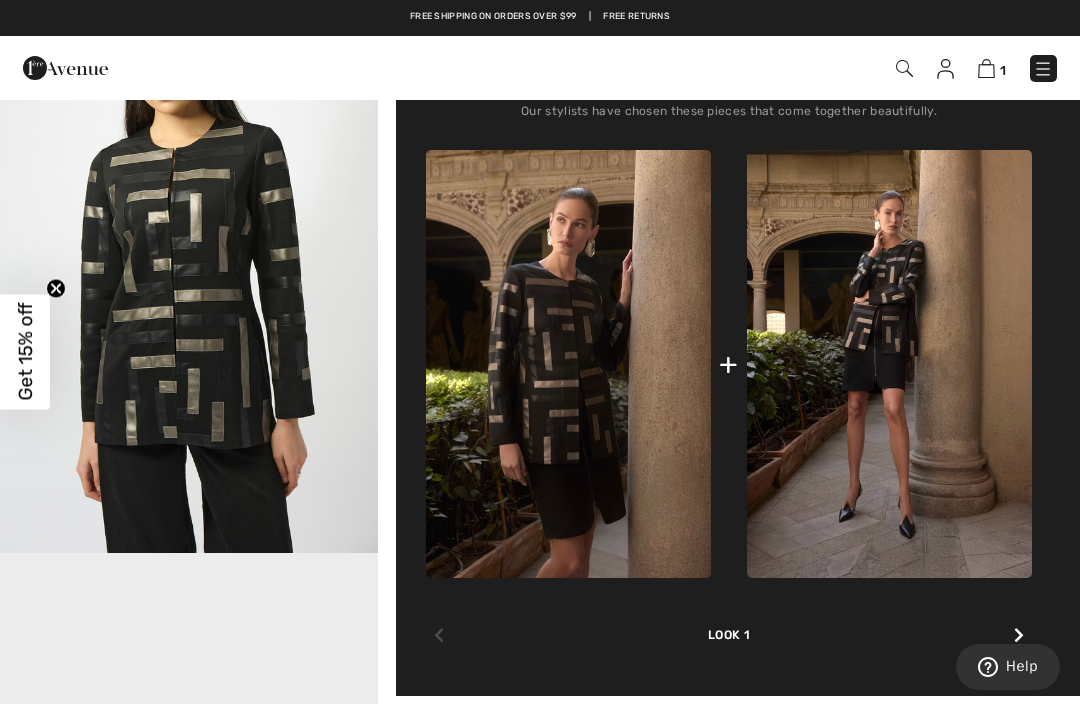 scroll, scrollTop: 677, scrollLeft: 0, axis: vertical 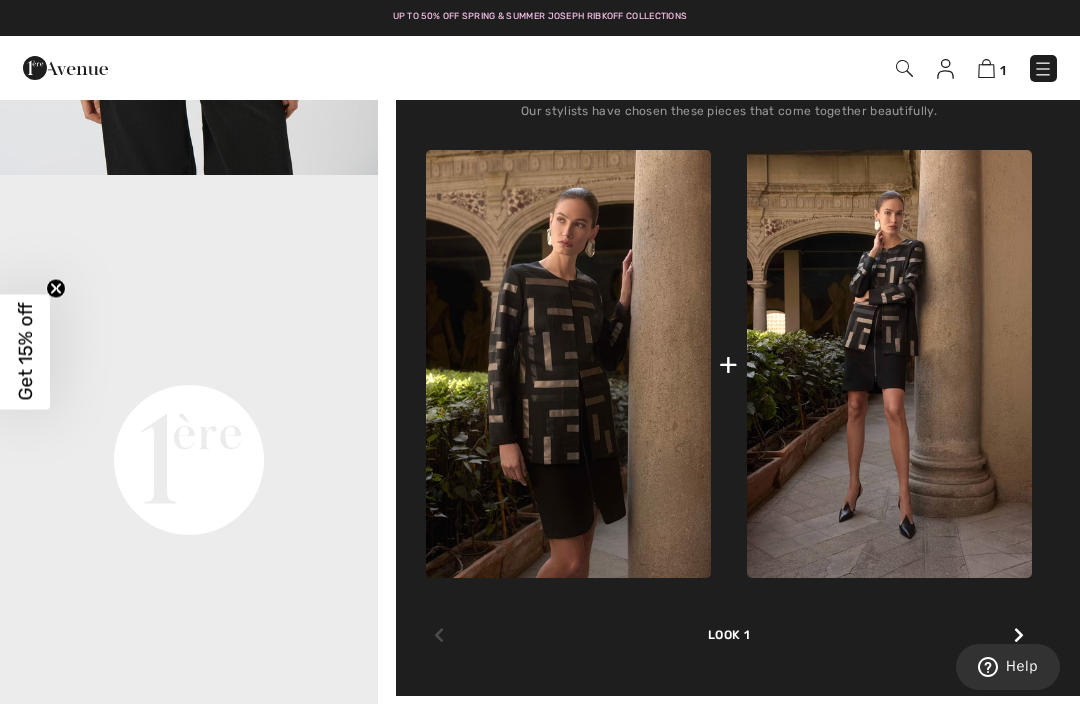 click at bounding box center [568, 364] 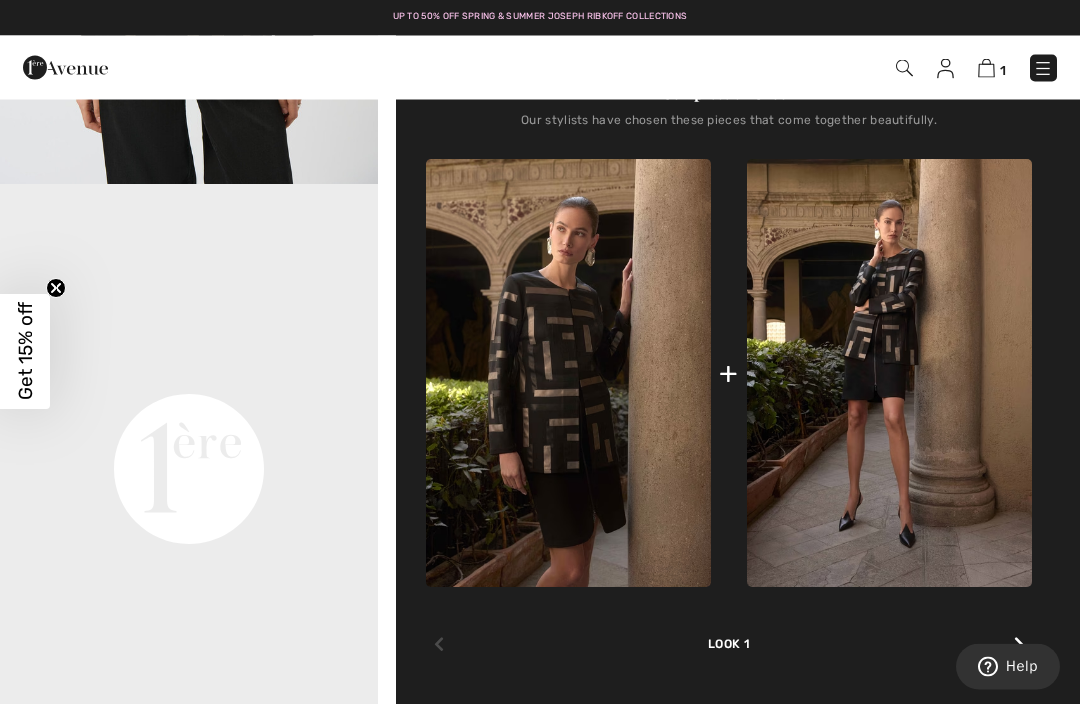 scroll, scrollTop: 670, scrollLeft: 0, axis: vertical 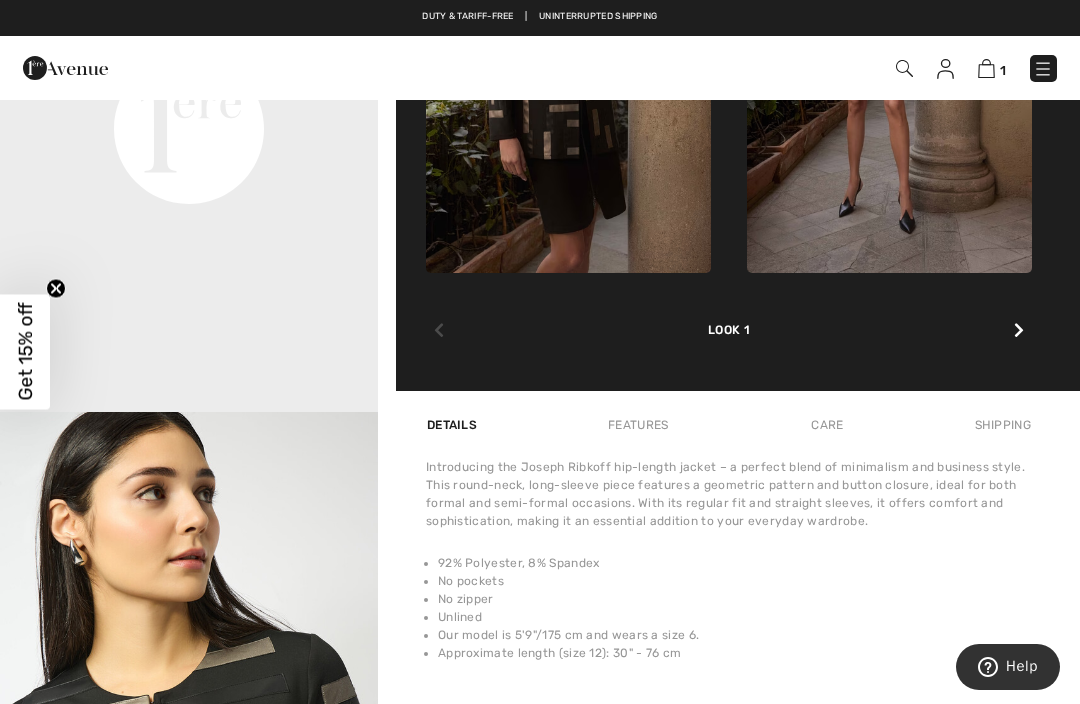 click at bounding box center [1019, 331] 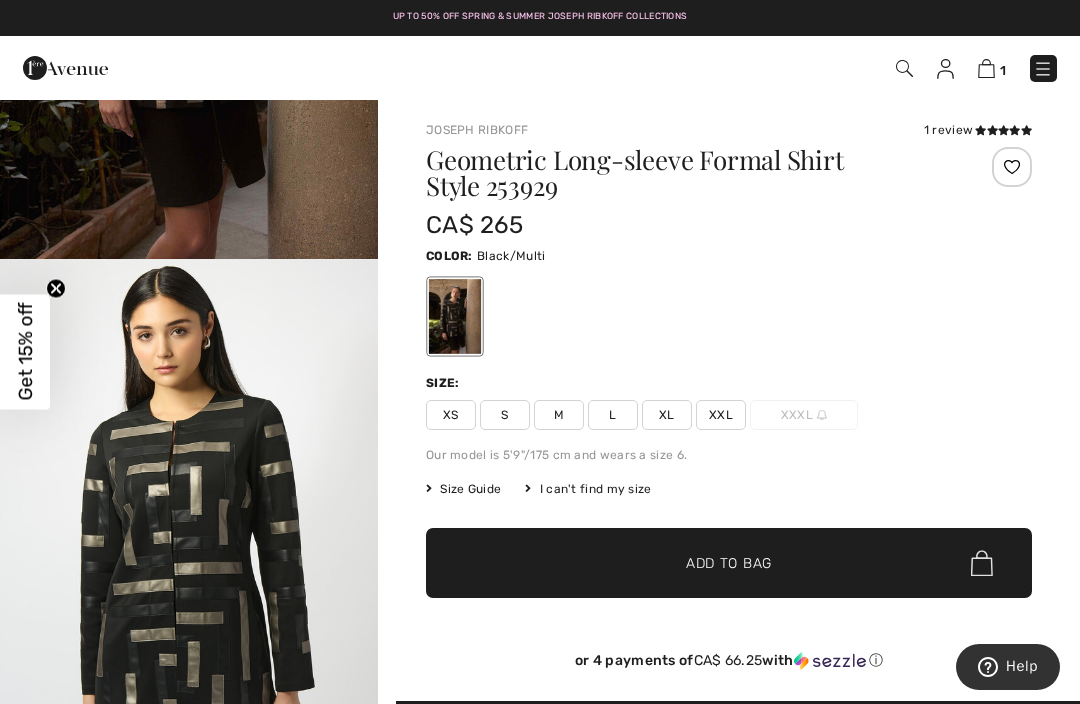scroll, scrollTop: 0, scrollLeft: 0, axis: both 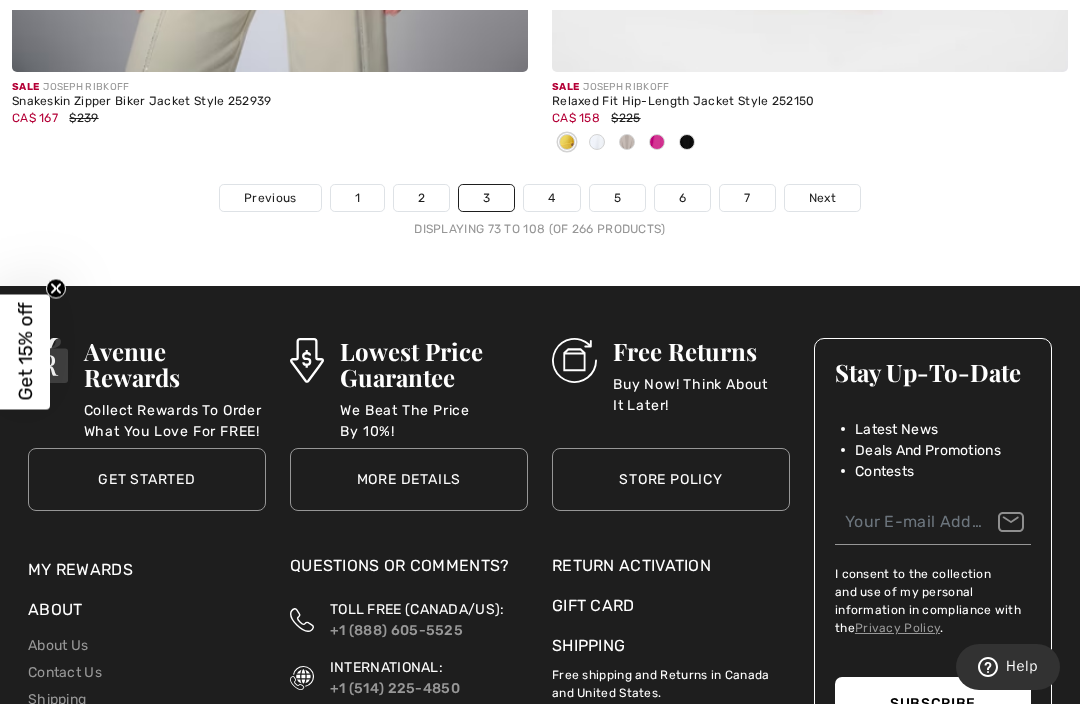 click on "Next" at bounding box center [822, 198] 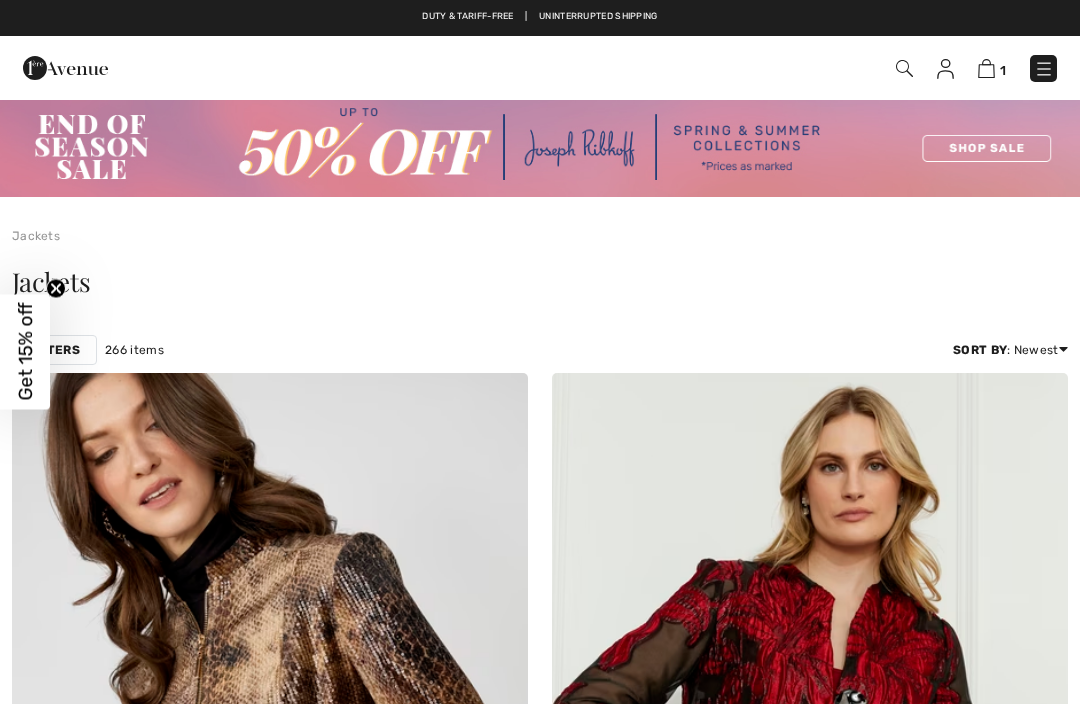 checkbox on "true" 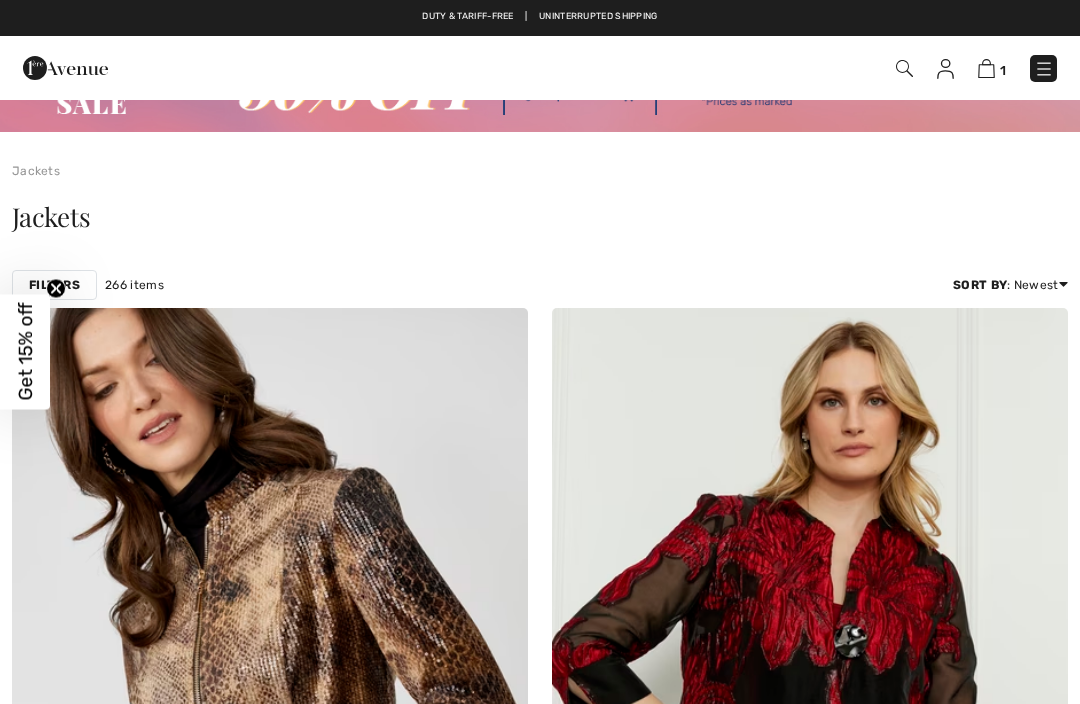 scroll, scrollTop: 0, scrollLeft: 0, axis: both 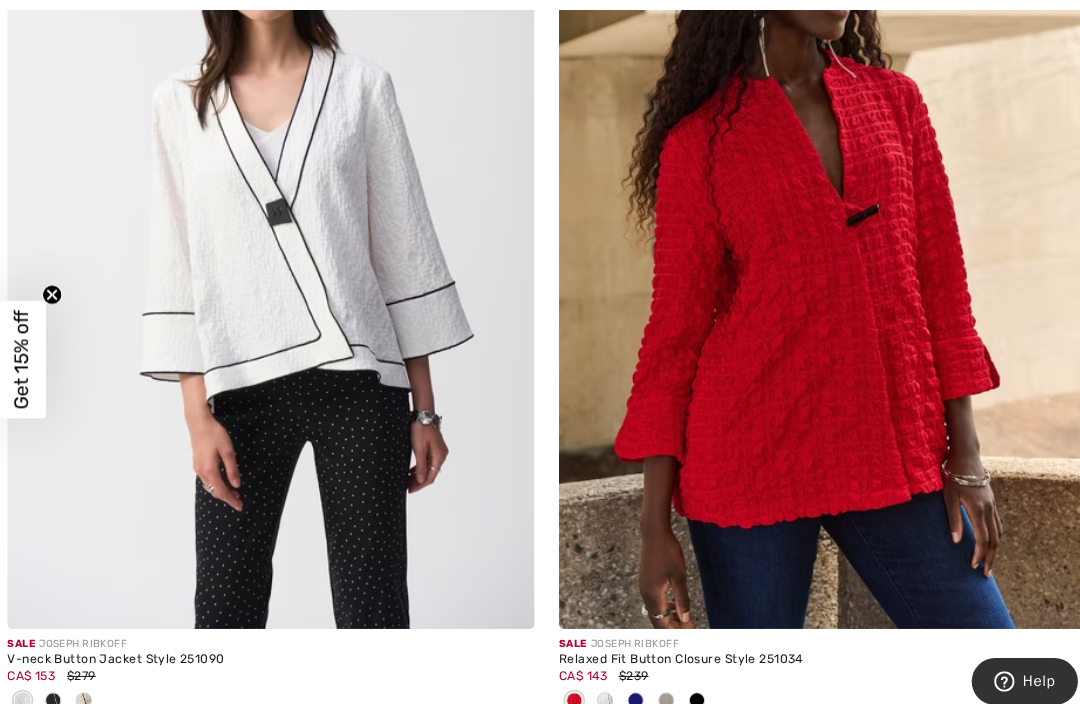 click at bounding box center [270, 229] 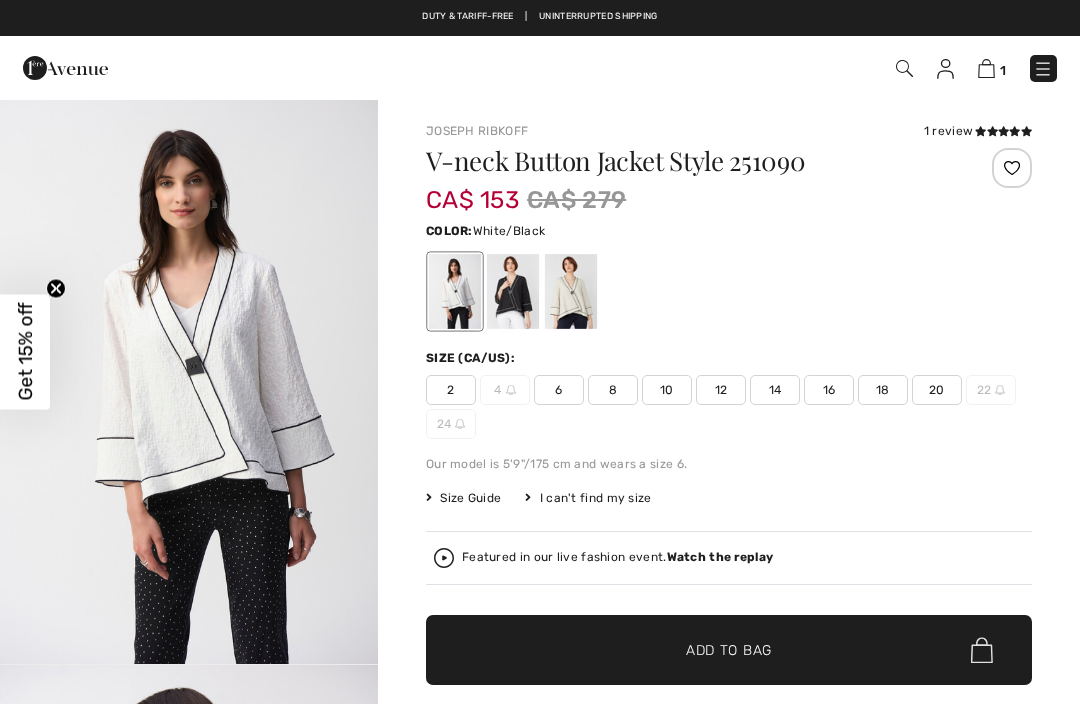 scroll, scrollTop: 0, scrollLeft: 0, axis: both 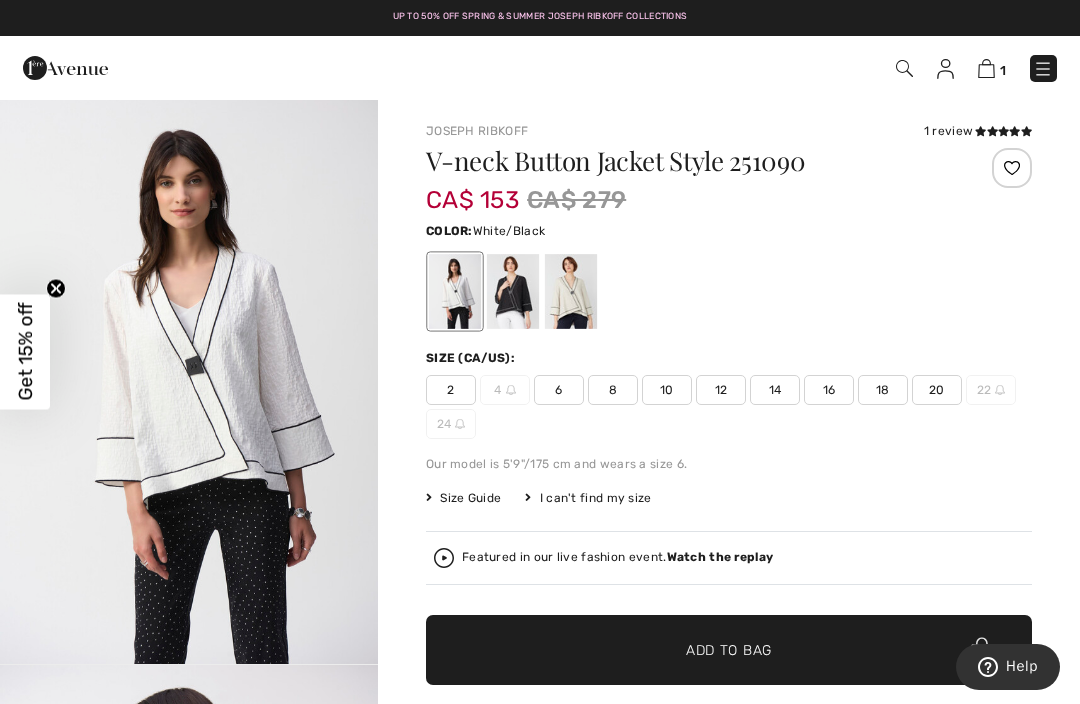 click on "14" at bounding box center [775, 390] 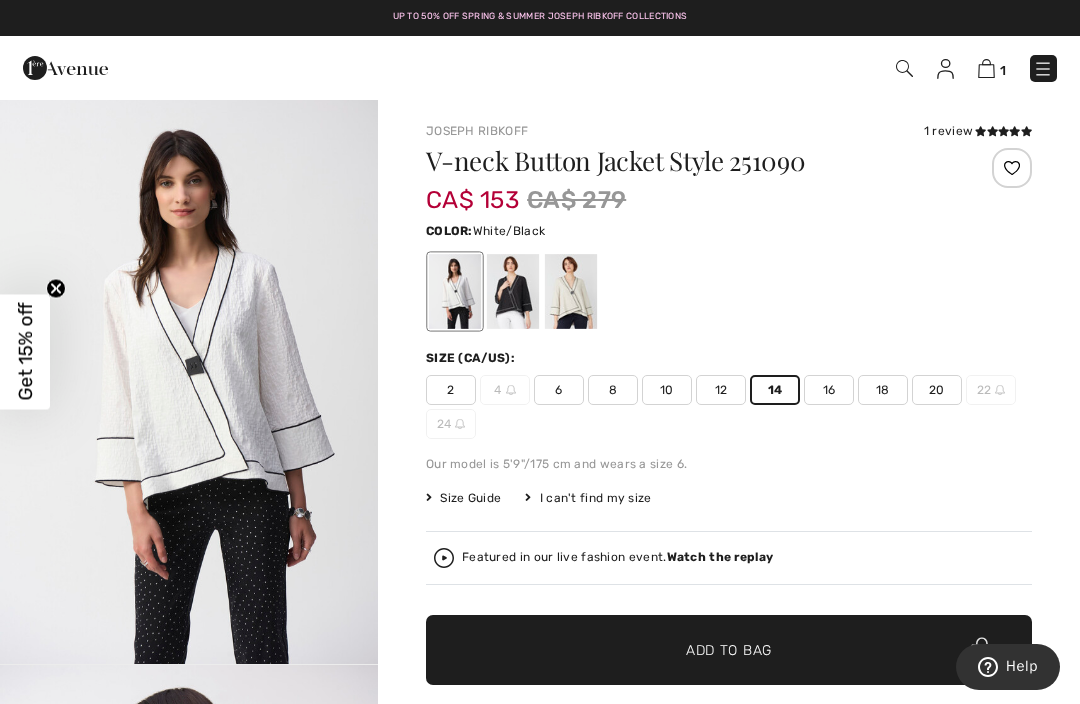 click at bounding box center (986, 68) 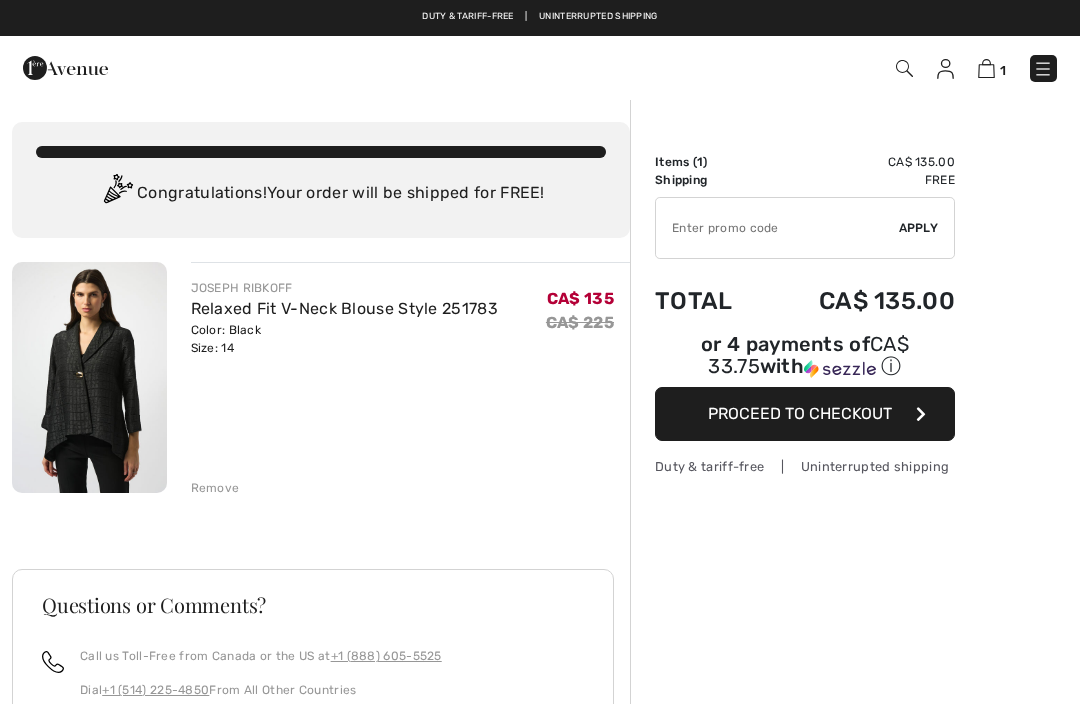 scroll, scrollTop: 0, scrollLeft: 0, axis: both 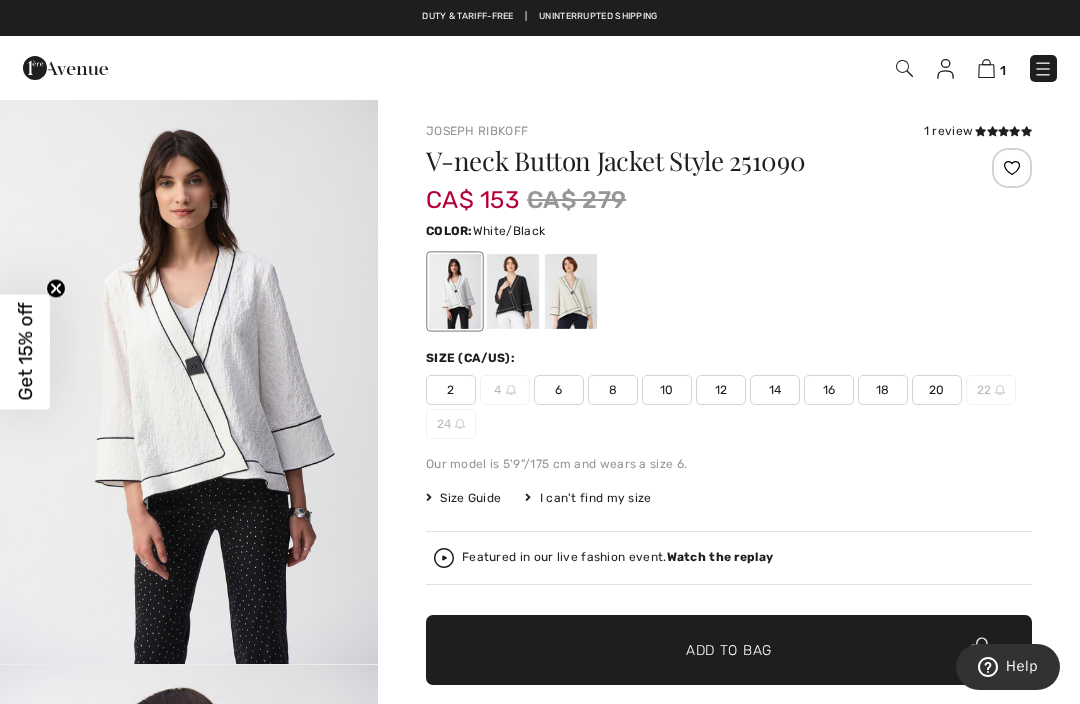click on "14" at bounding box center [775, 390] 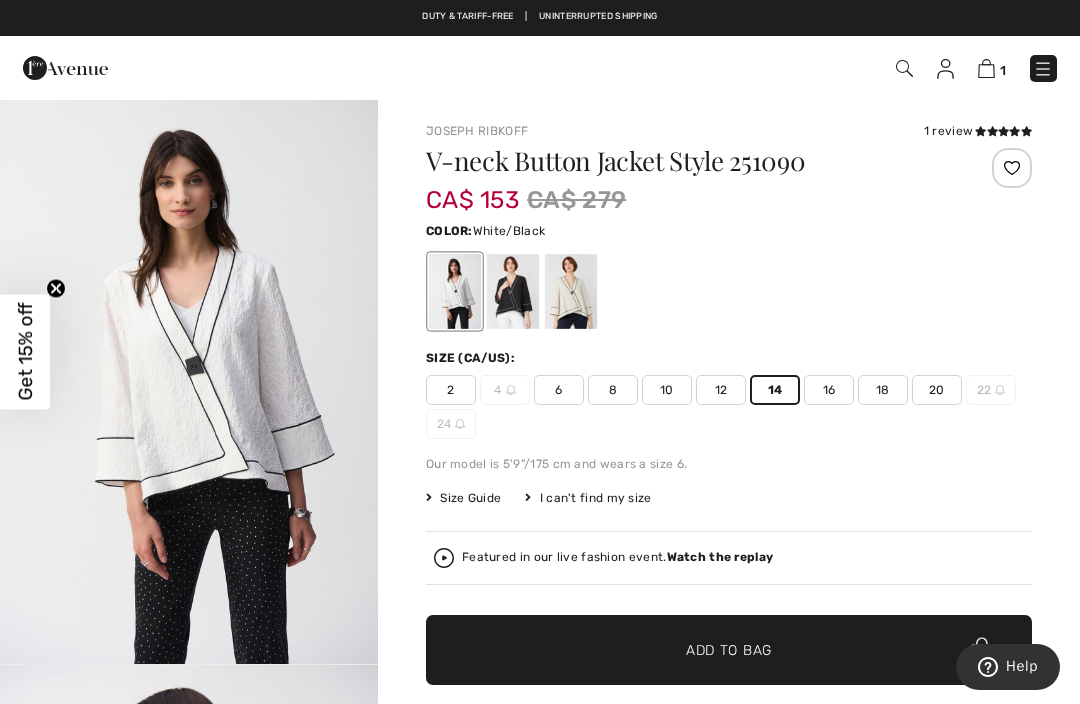 click on "Add to Bag" at bounding box center [729, 650] 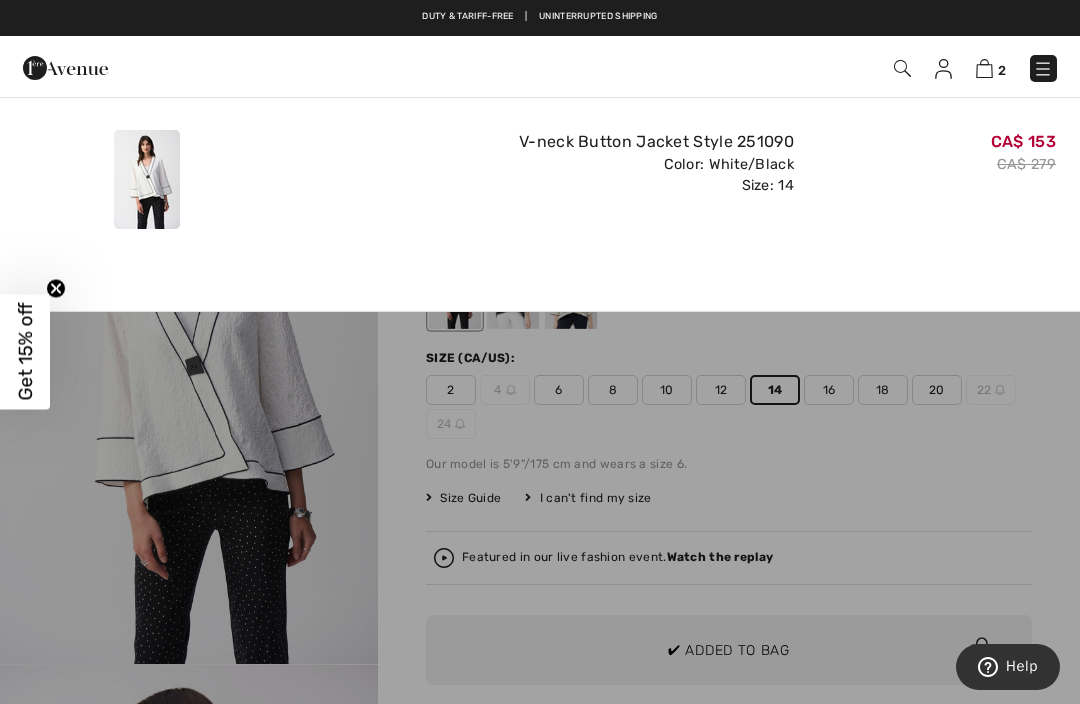 scroll, scrollTop: 0, scrollLeft: 0, axis: both 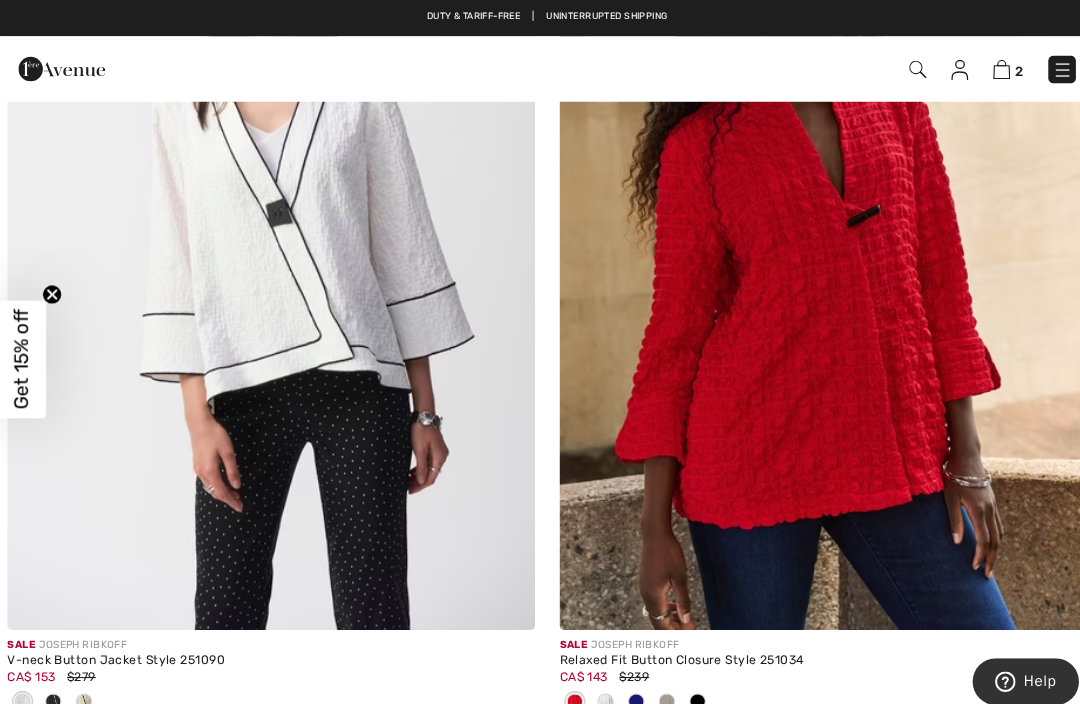 click at bounding box center (810, 230) 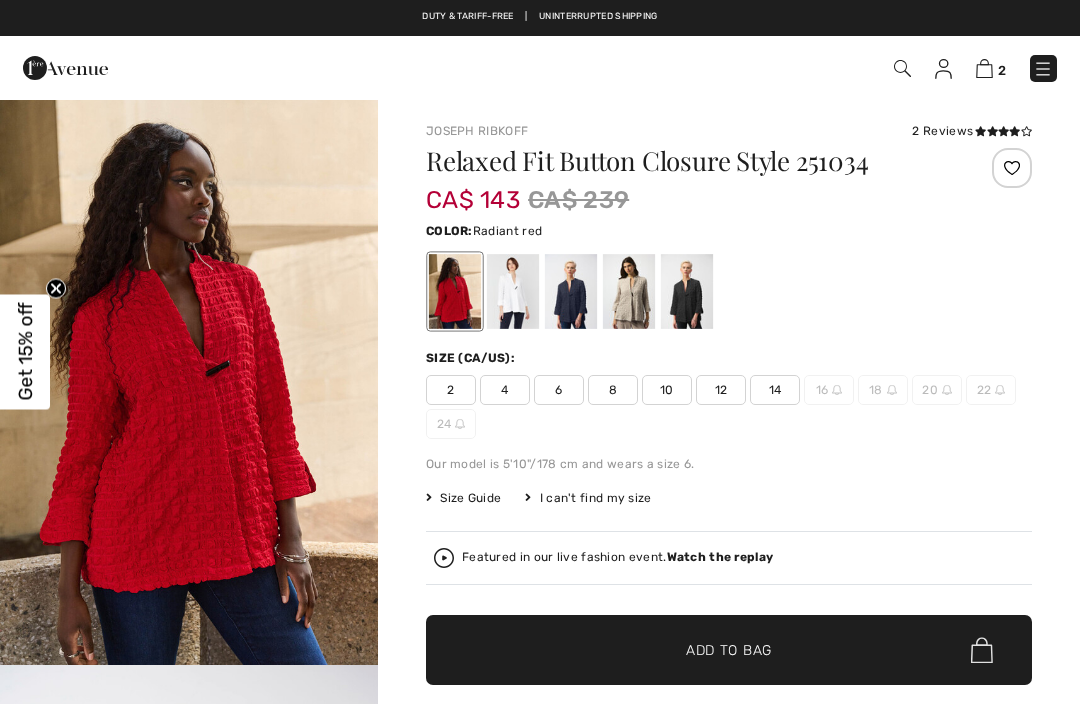 scroll, scrollTop: 0, scrollLeft: 0, axis: both 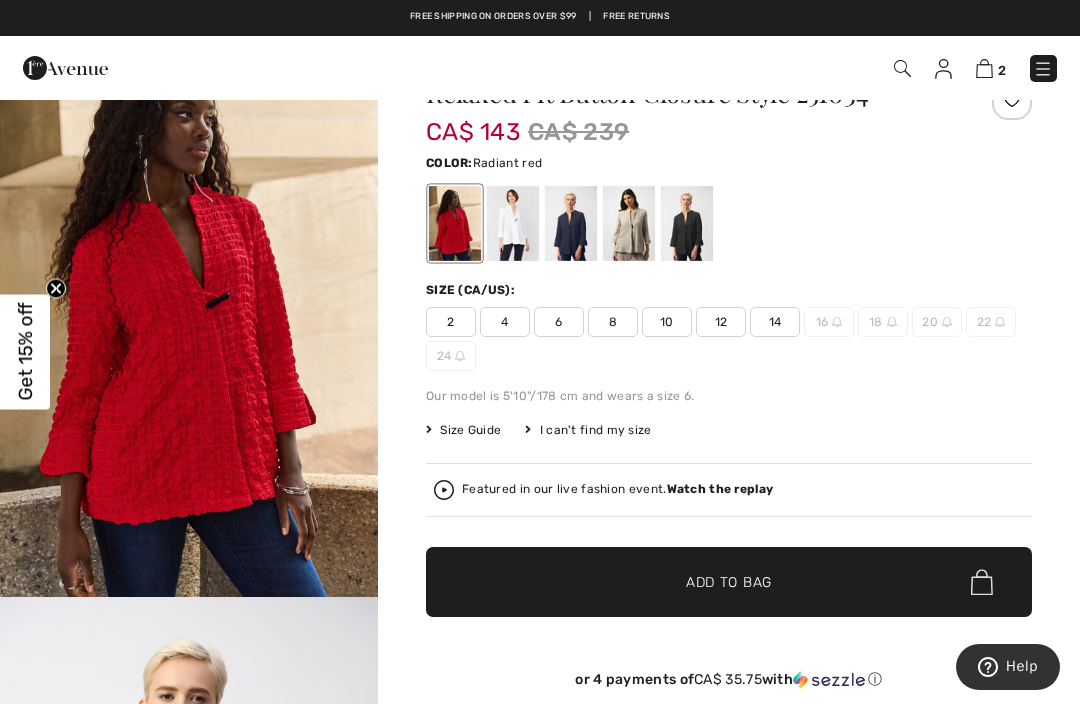 click on "14" at bounding box center (775, 322) 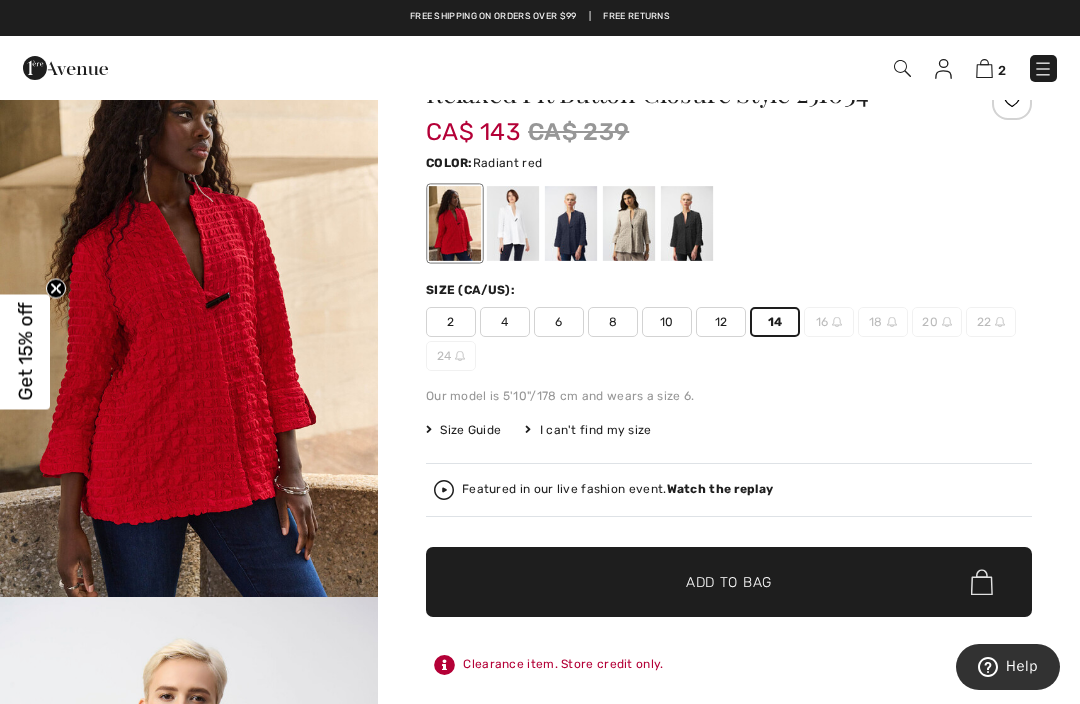 click on "Add to Bag" at bounding box center [729, 582] 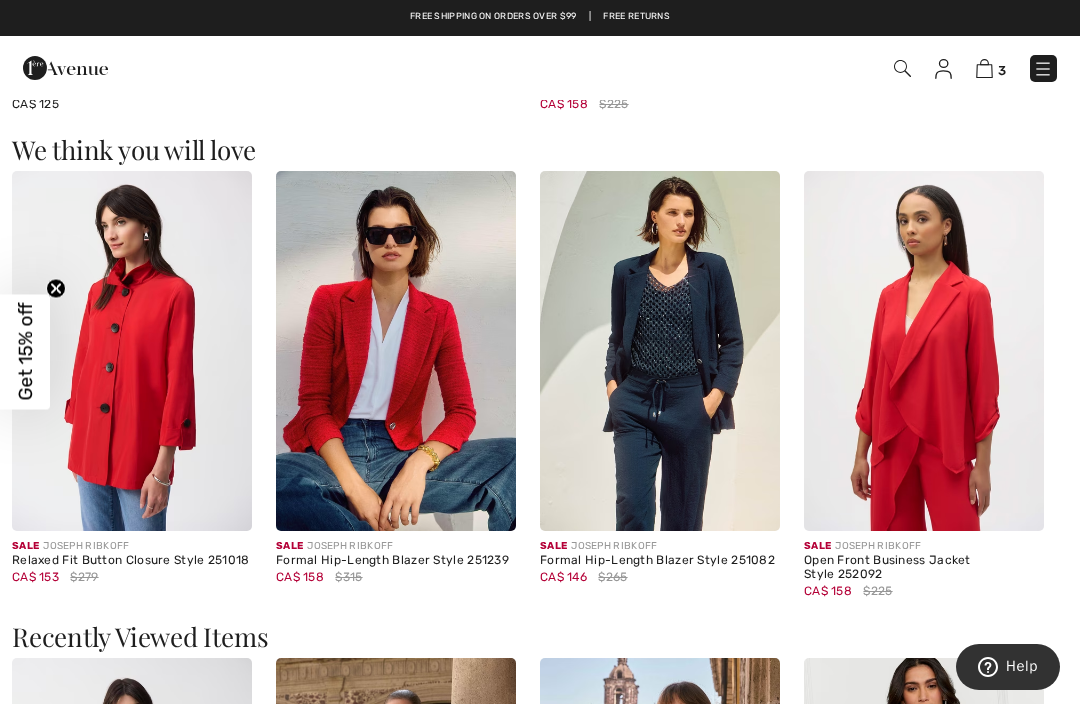 scroll, scrollTop: 2350, scrollLeft: 0, axis: vertical 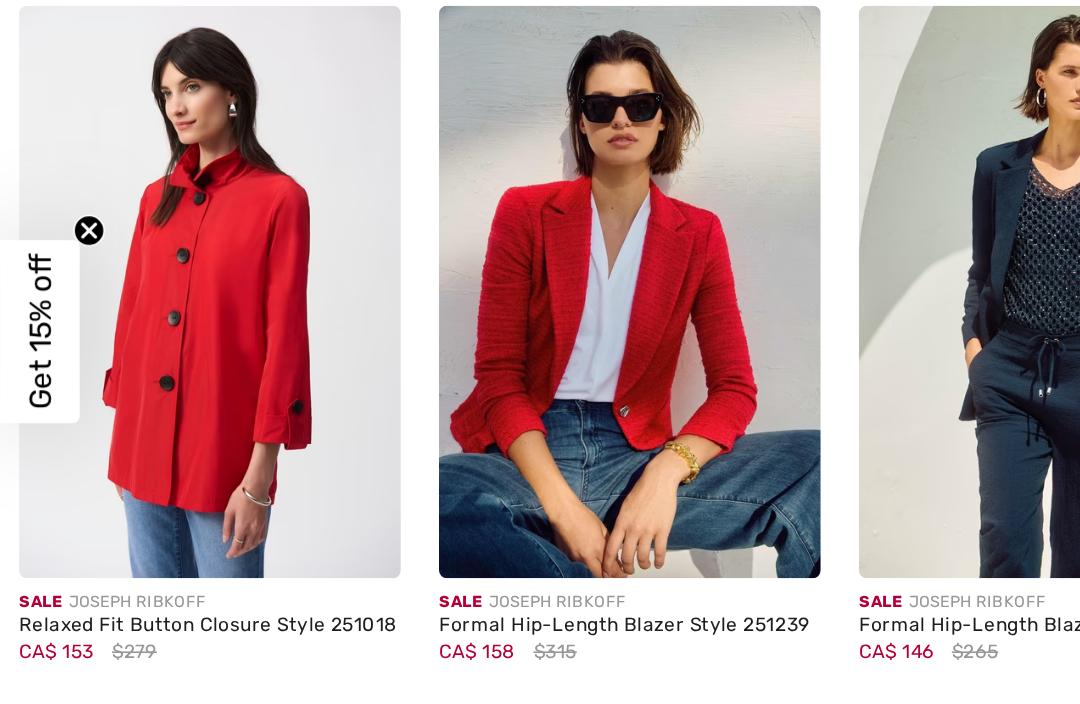 click on "Relaxed Fit Button Closure Style 251018" at bounding box center (132, 537) 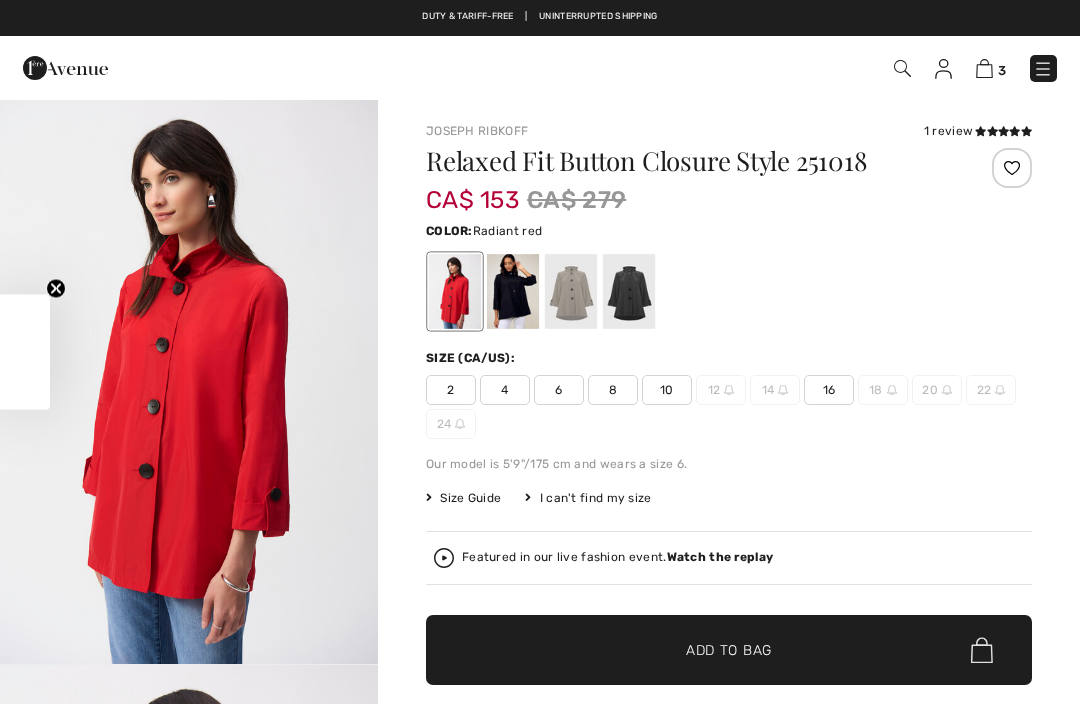 scroll, scrollTop: 0, scrollLeft: 0, axis: both 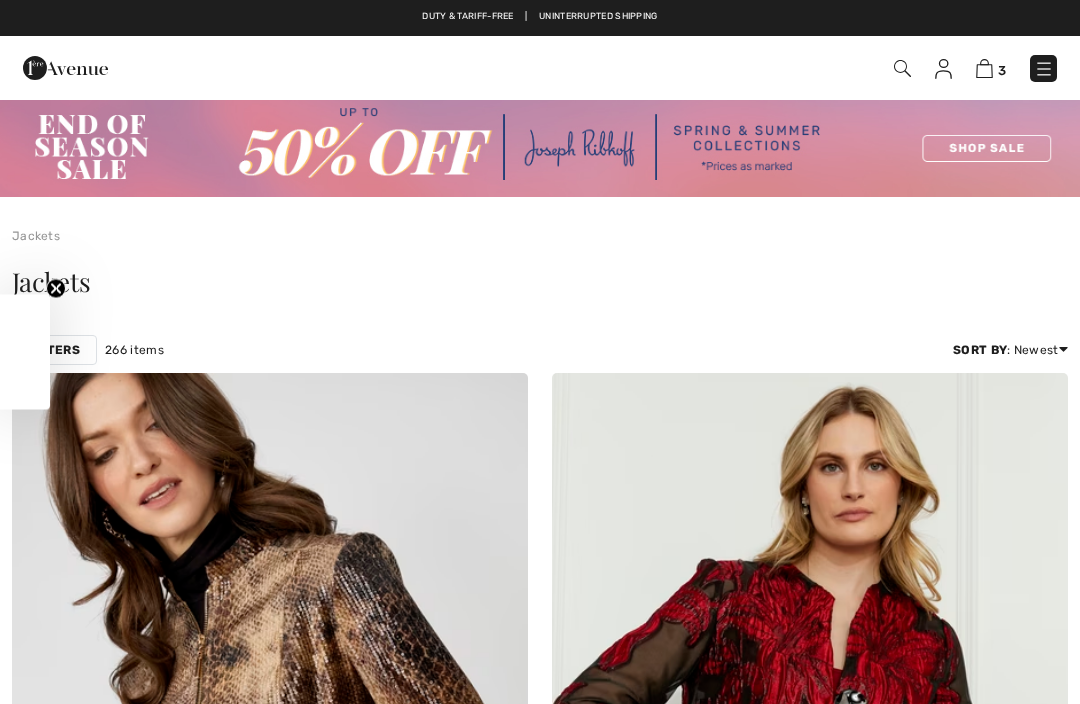 checkbox on "true" 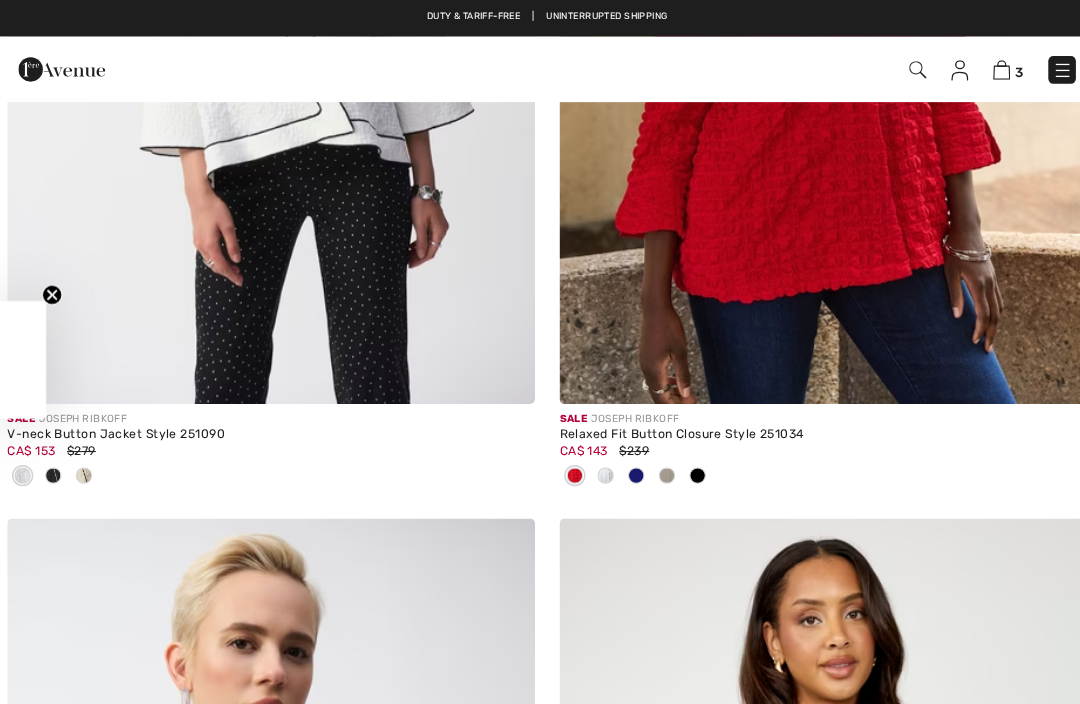 scroll, scrollTop: 0, scrollLeft: 0, axis: both 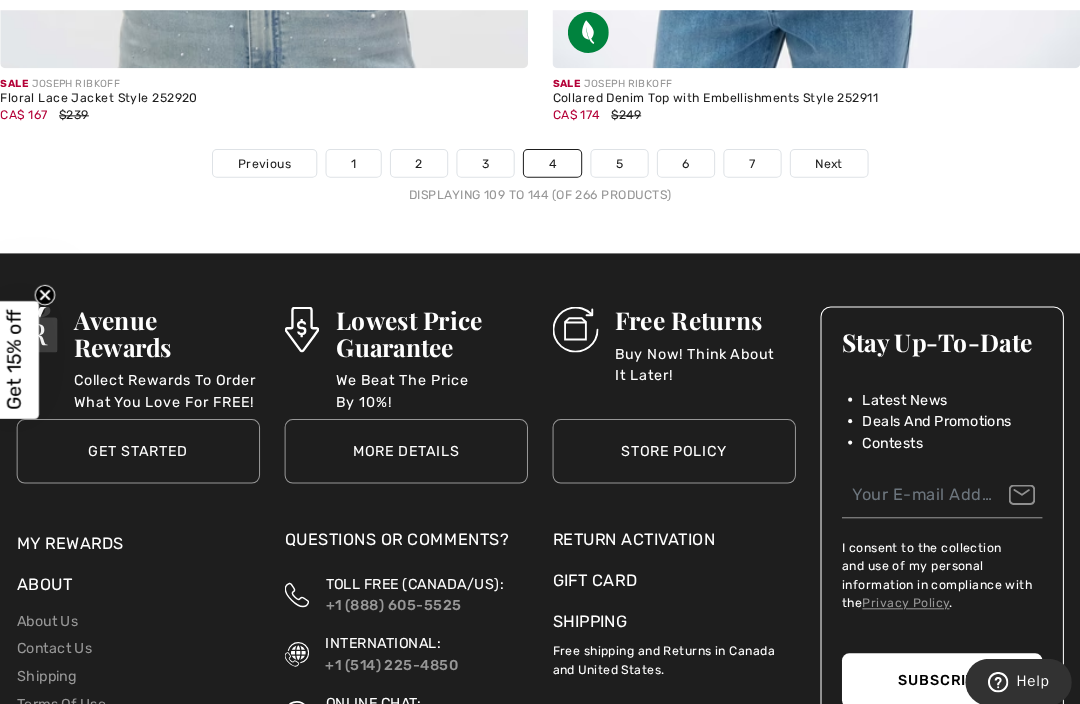 click on "Next" at bounding box center (822, 160) 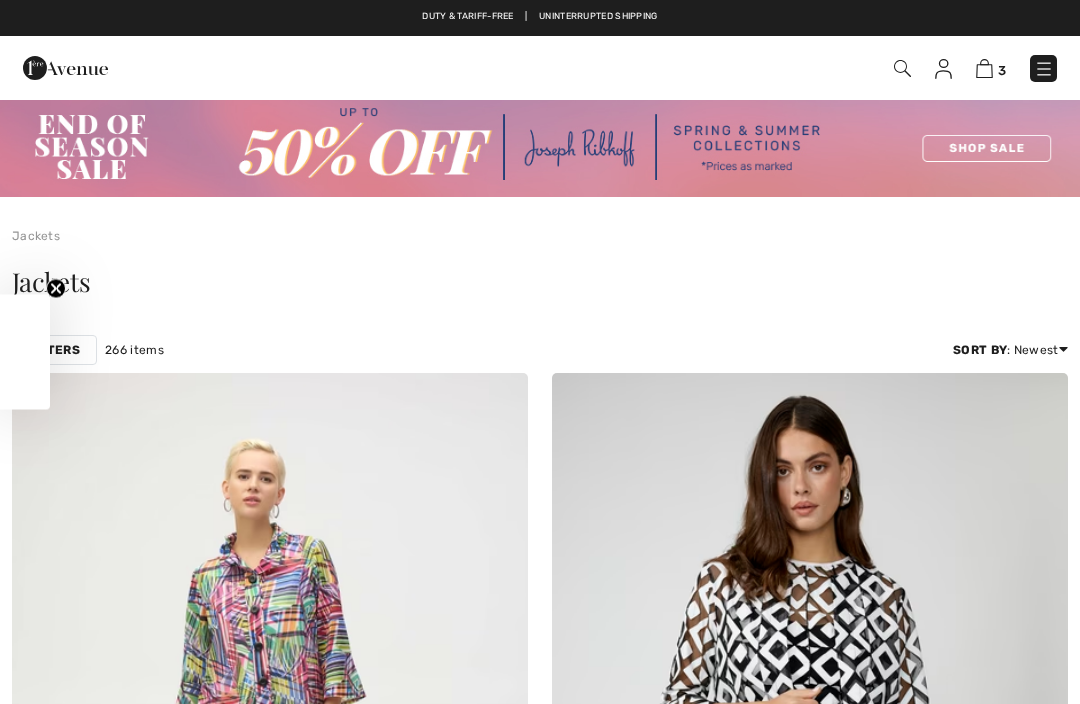 scroll, scrollTop: 0, scrollLeft: 0, axis: both 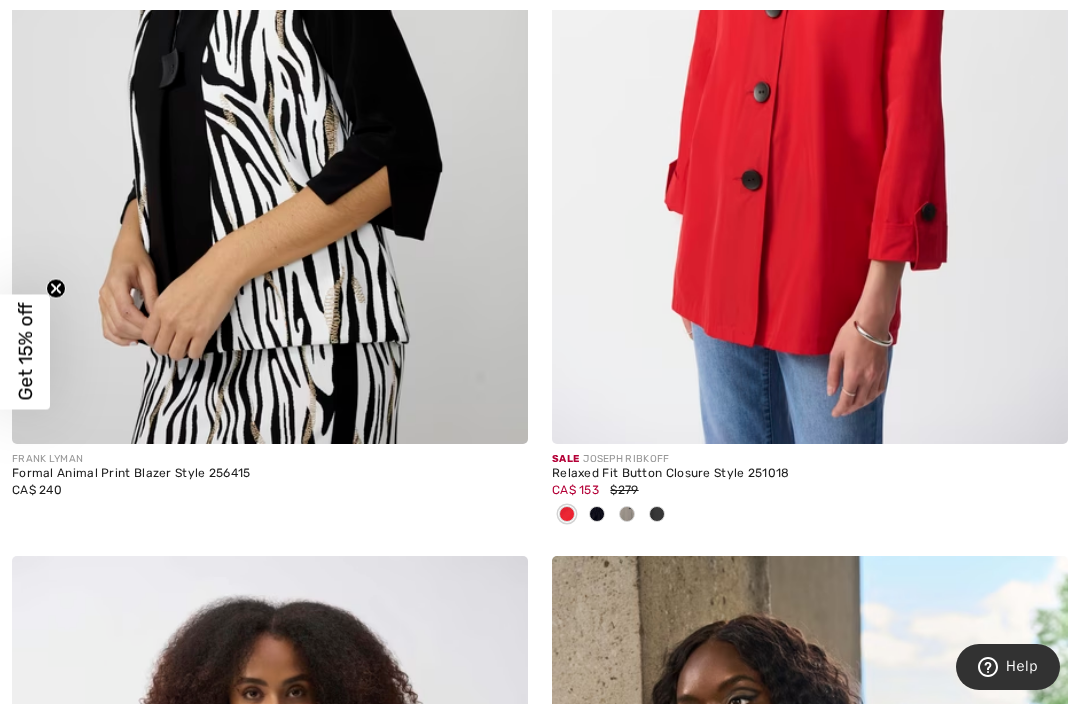 click on "Sale JOSEPH RIBKOFF" at bounding box center [810, 459] 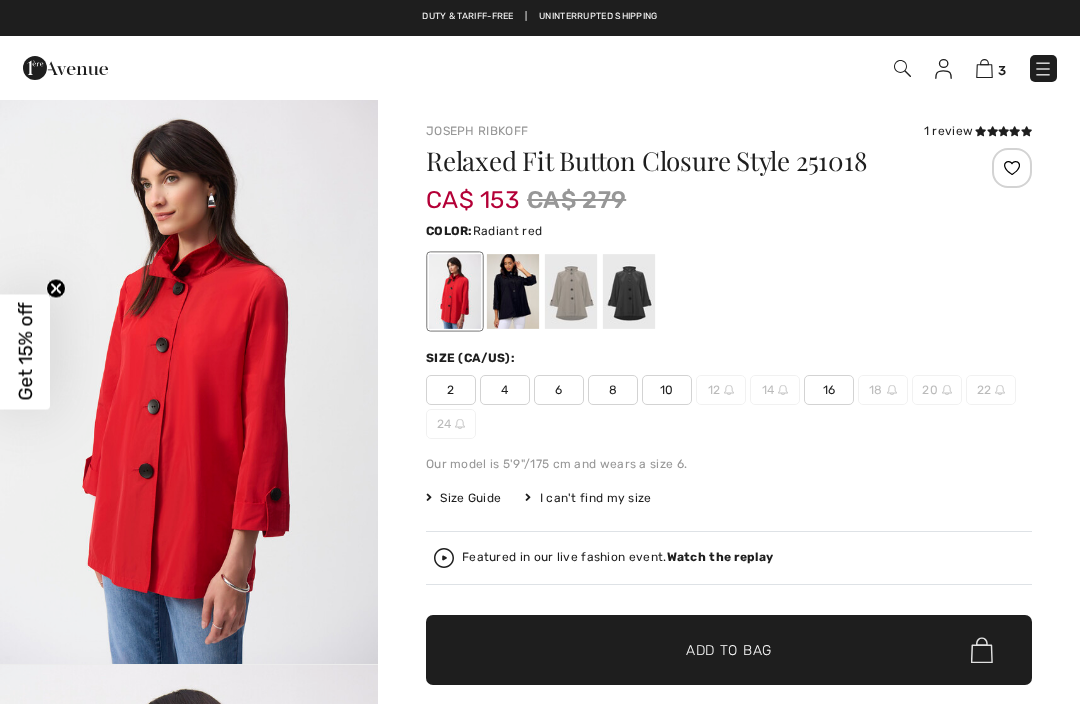 checkbox on "true" 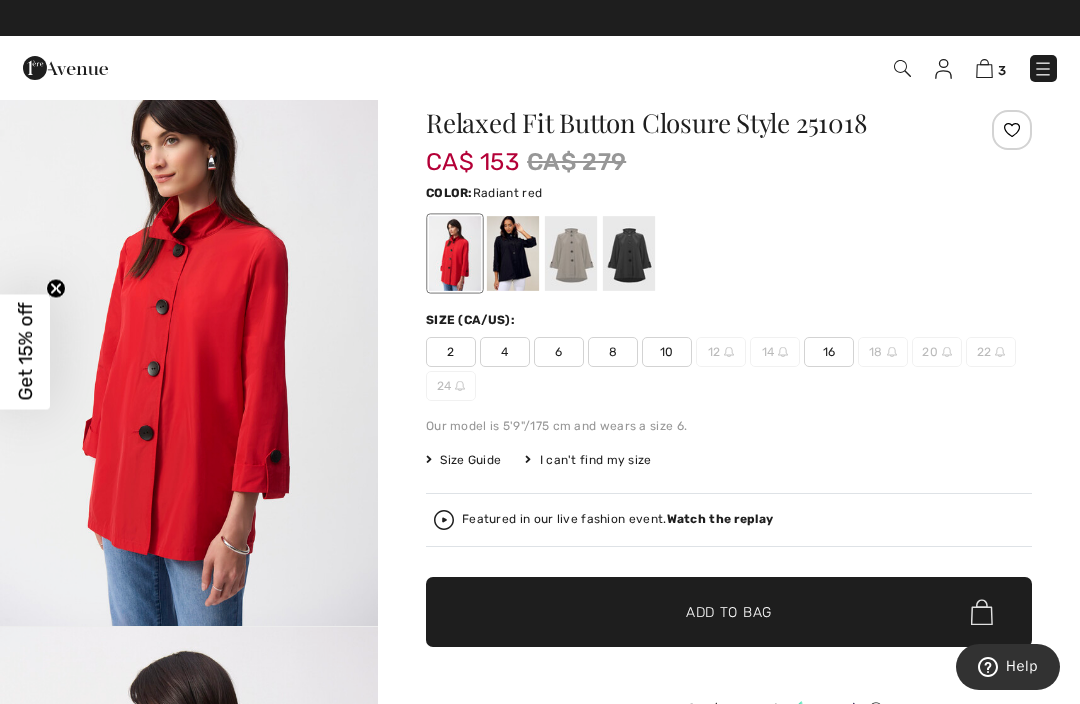 scroll, scrollTop: 0, scrollLeft: 0, axis: both 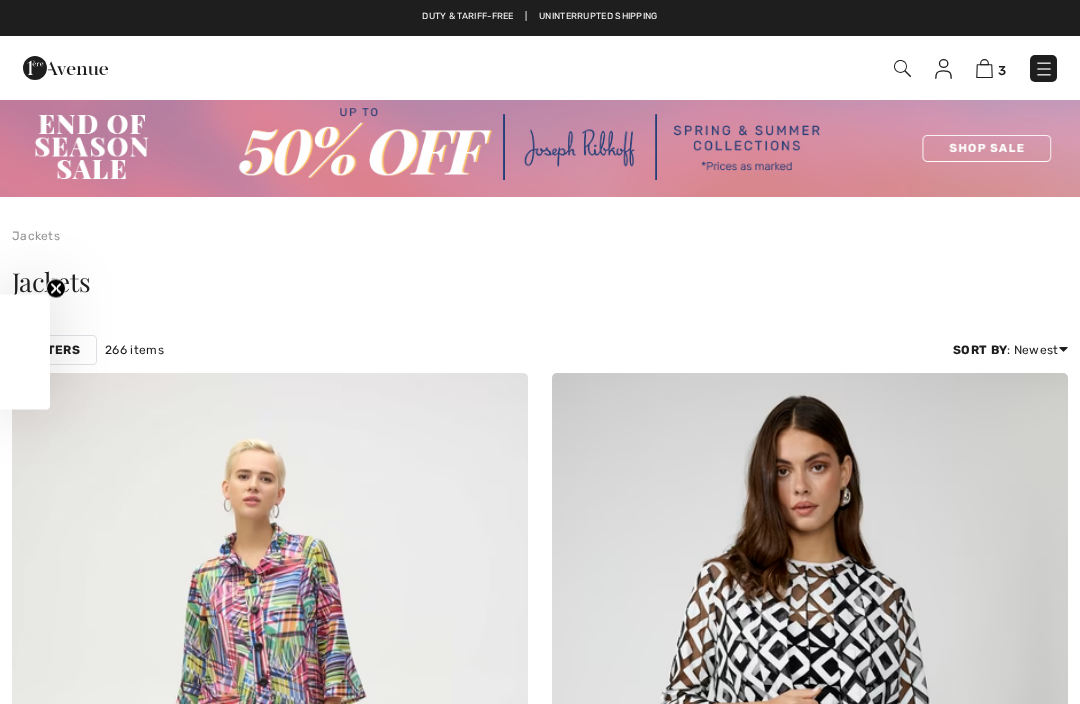 checkbox on "true" 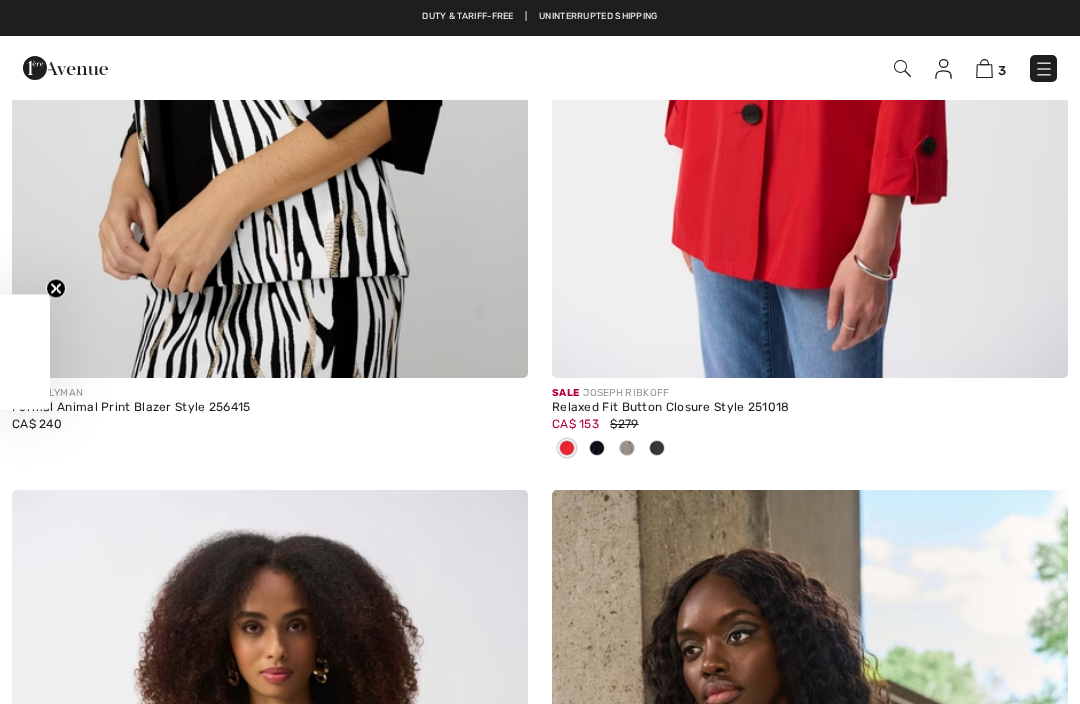 scroll, scrollTop: 0, scrollLeft: 0, axis: both 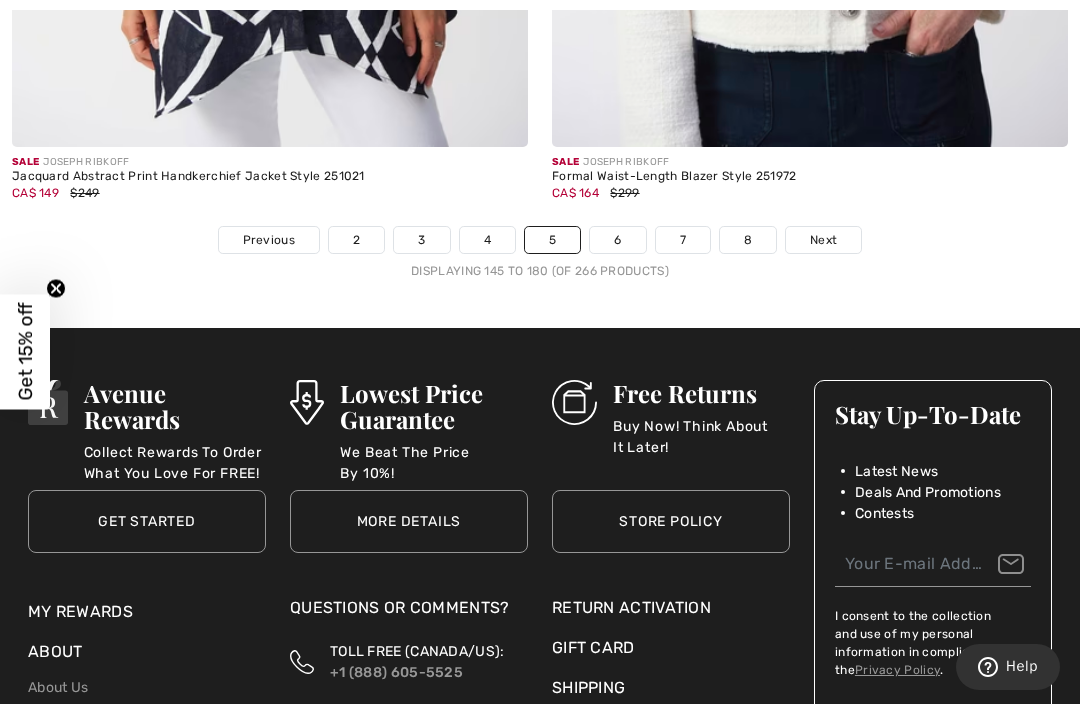 click on "Next" at bounding box center [823, 240] 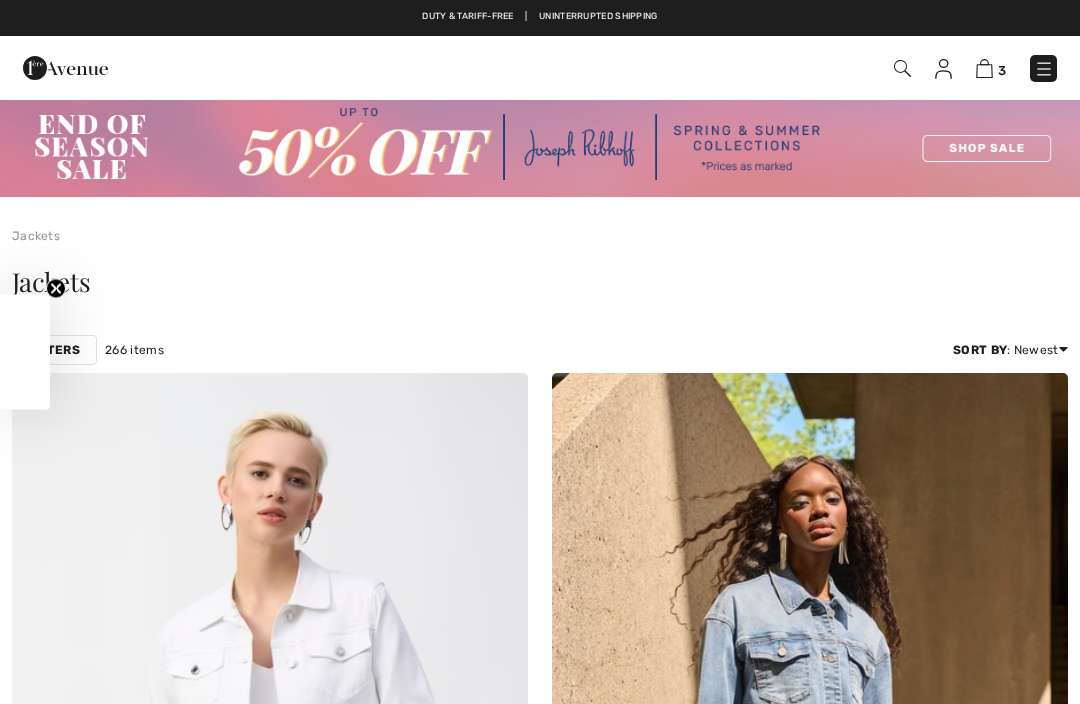 checkbox on "true" 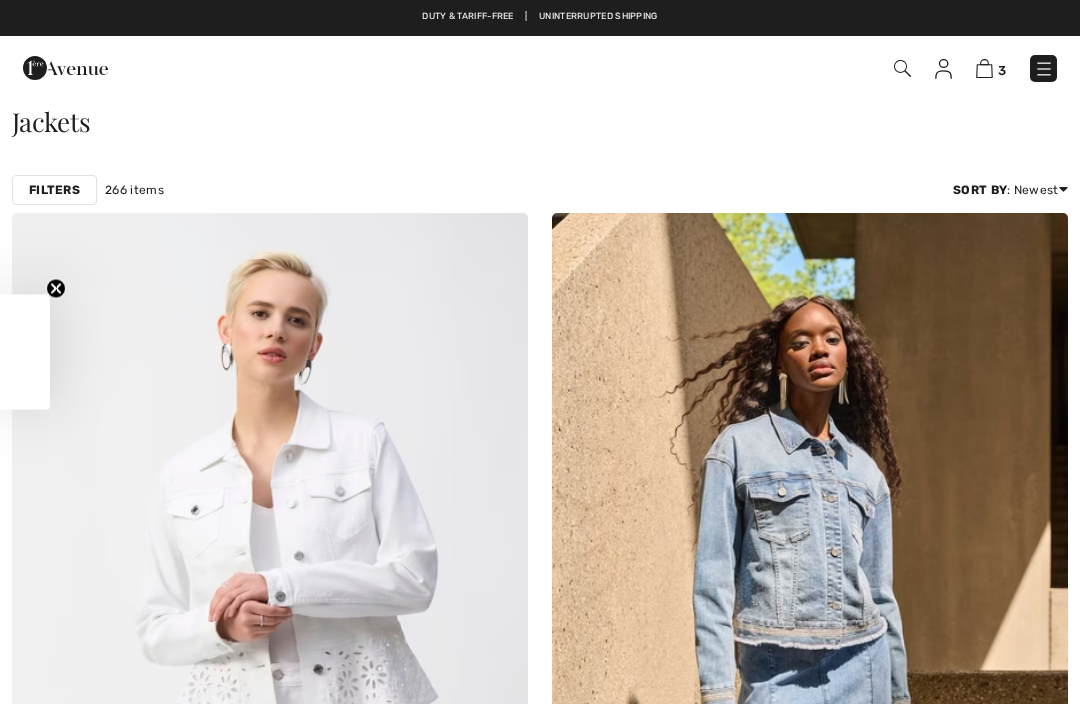scroll, scrollTop: 0, scrollLeft: 0, axis: both 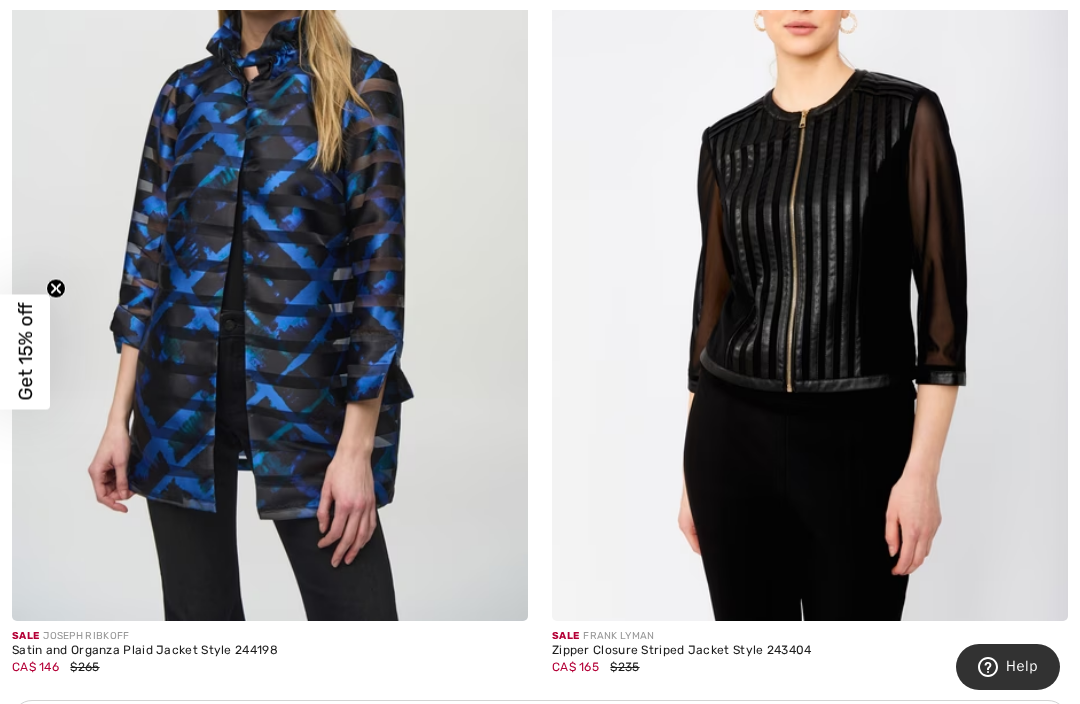 click at bounding box center [270, 234] 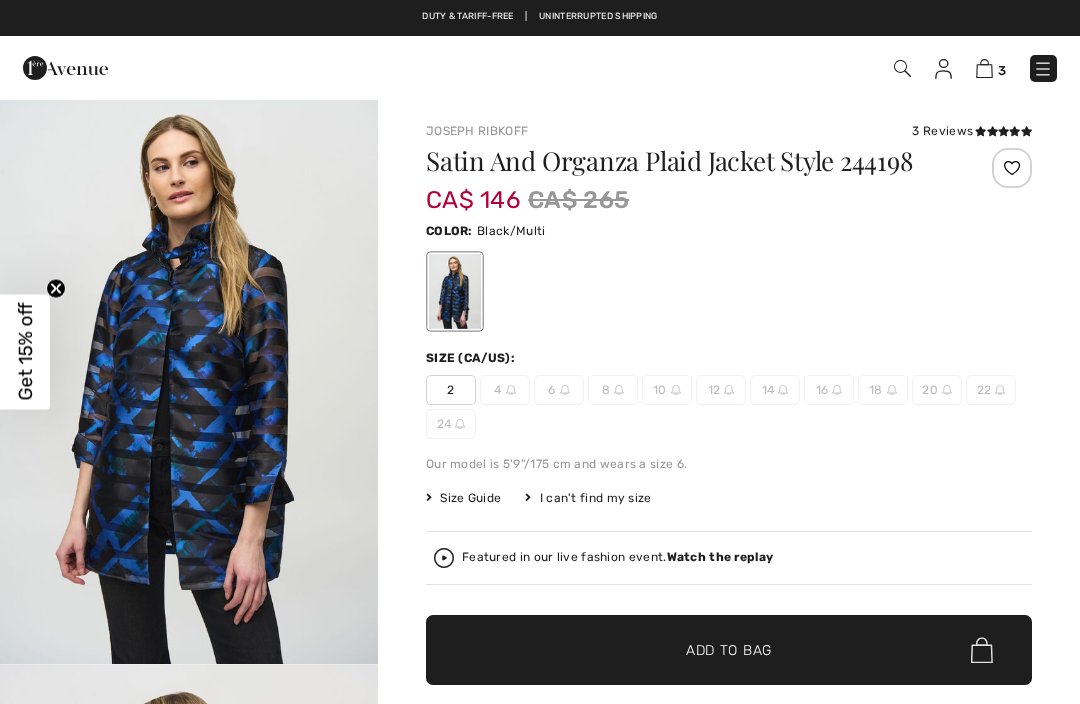 checkbox on "true" 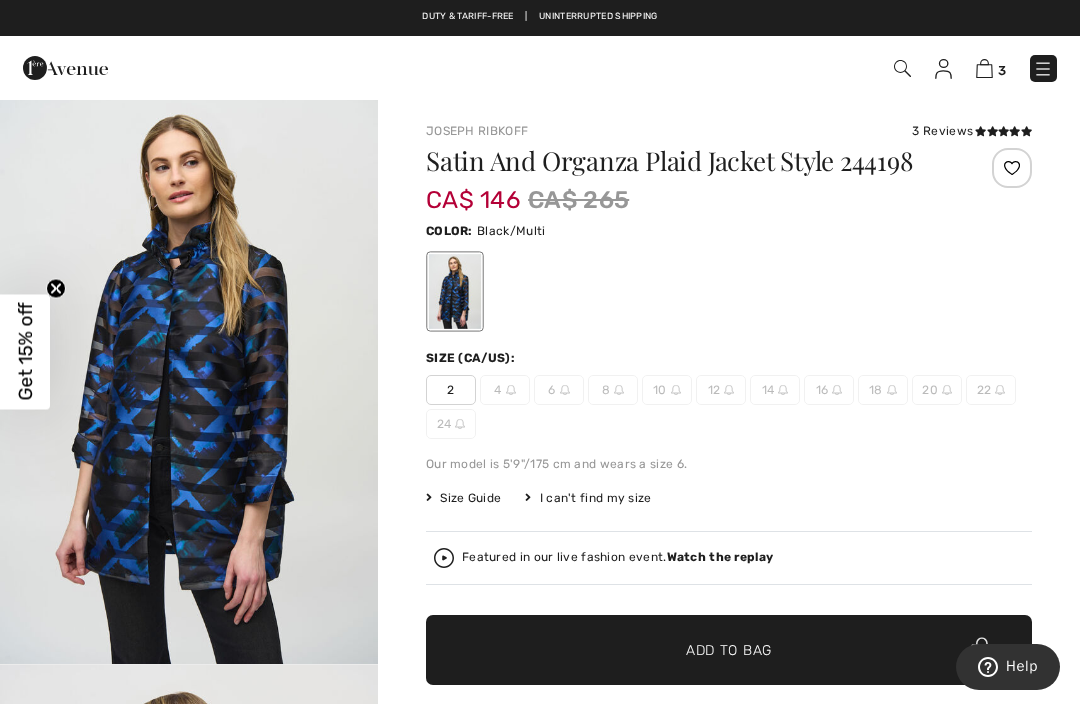 scroll, scrollTop: 0, scrollLeft: 0, axis: both 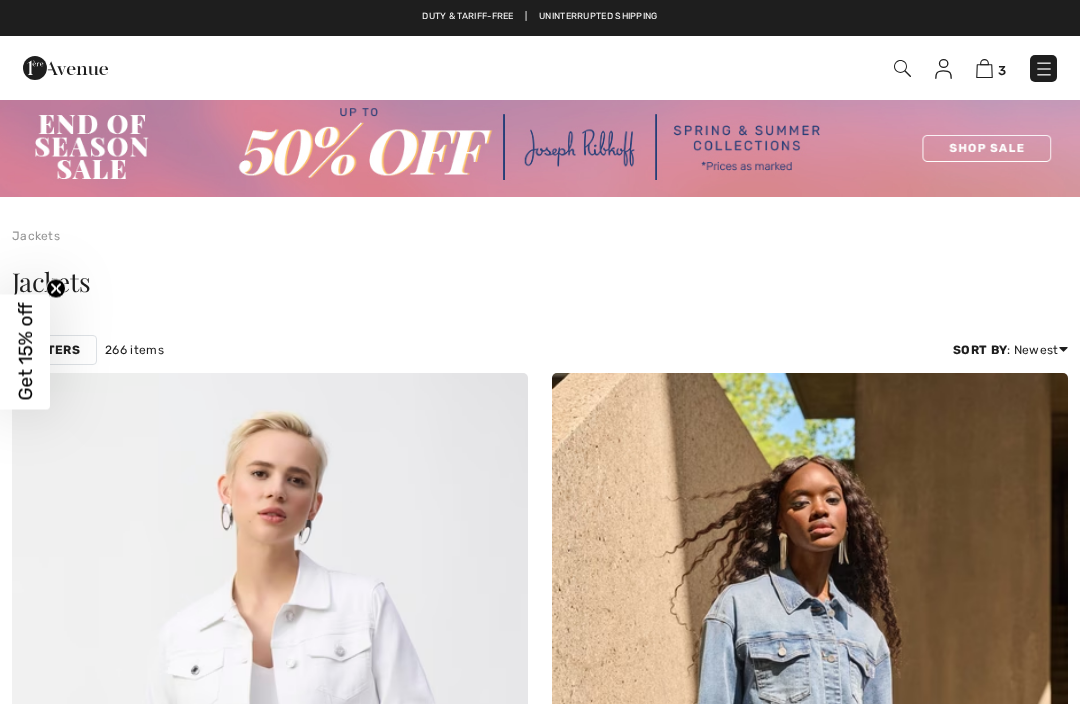 checkbox on "true" 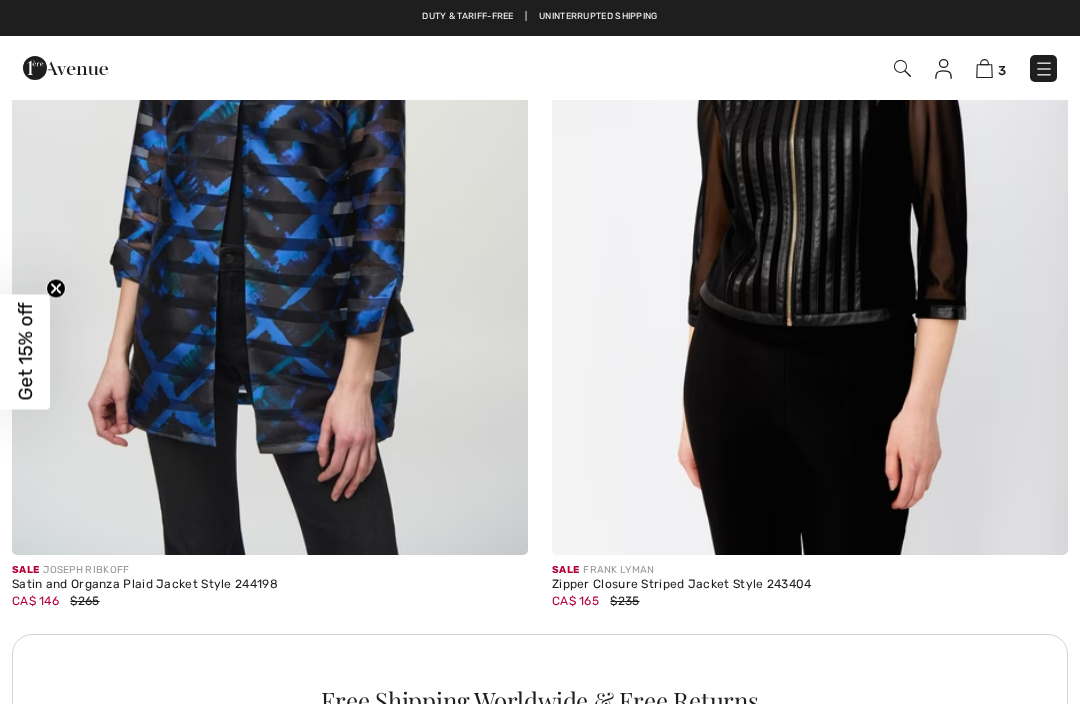 scroll, scrollTop: 0, scrollLeft: 0, axis: both 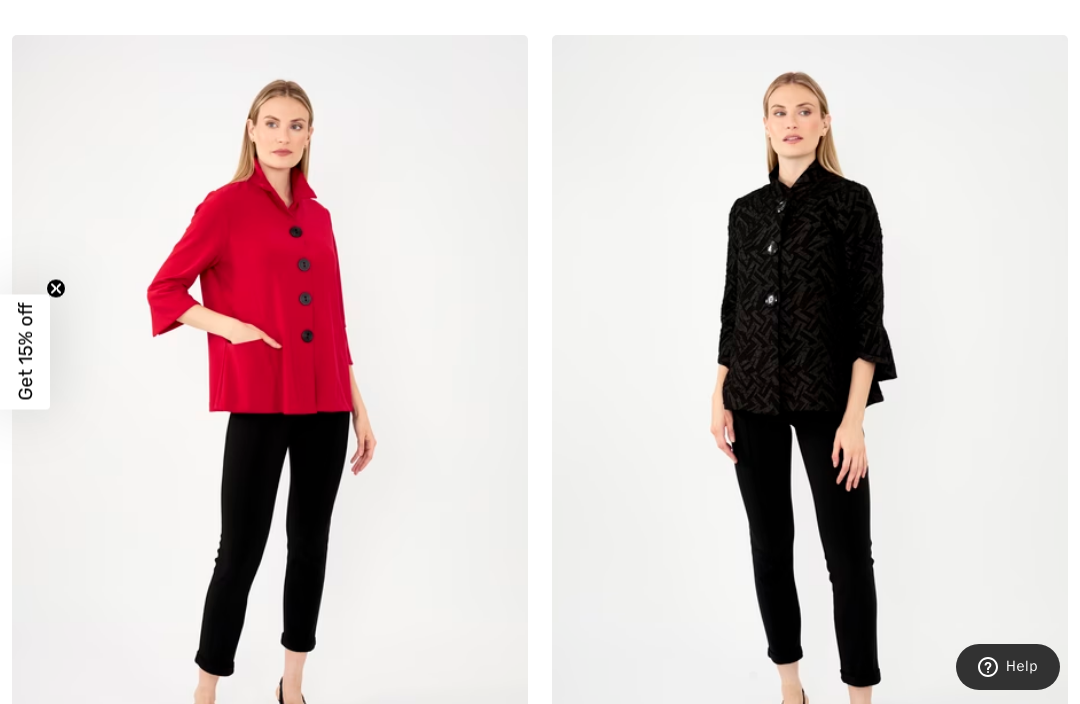 click at bounding box center (270, 422) 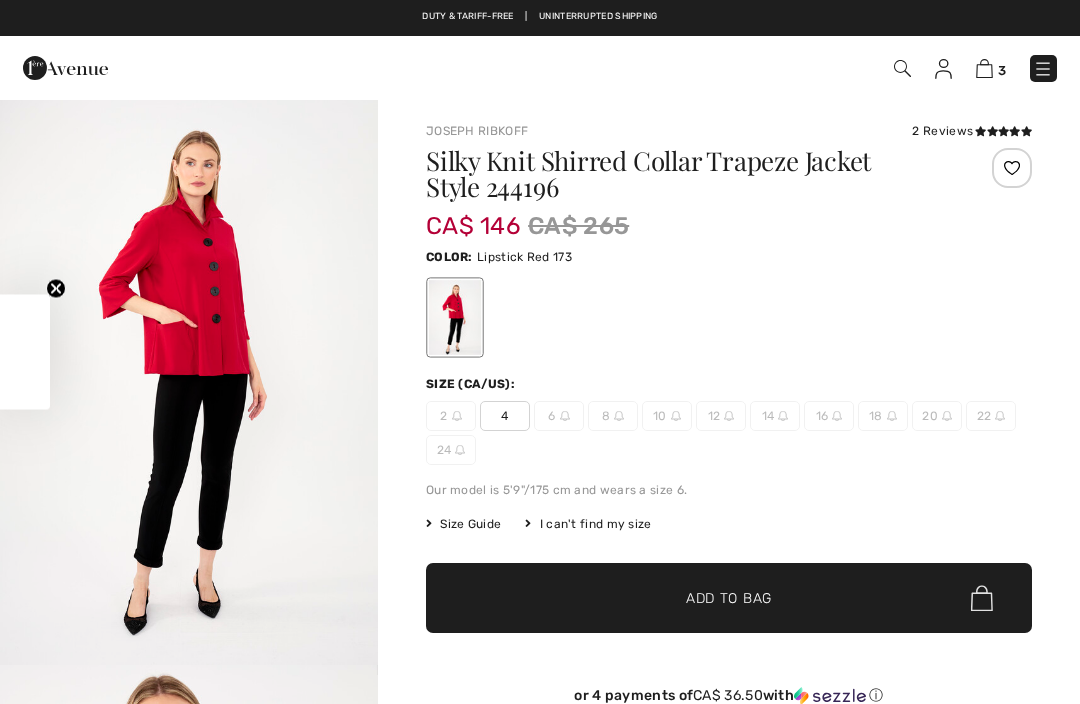 checkbox on "true" 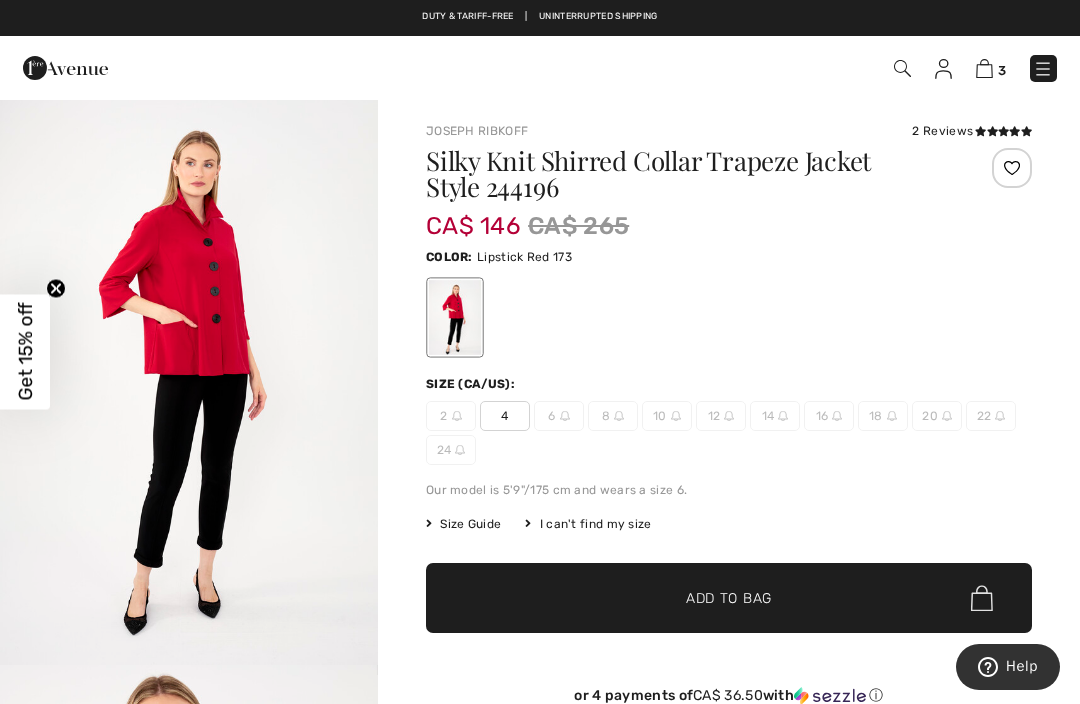 scroll, scrollTop: 0, scrollLeft: 0, axis: both 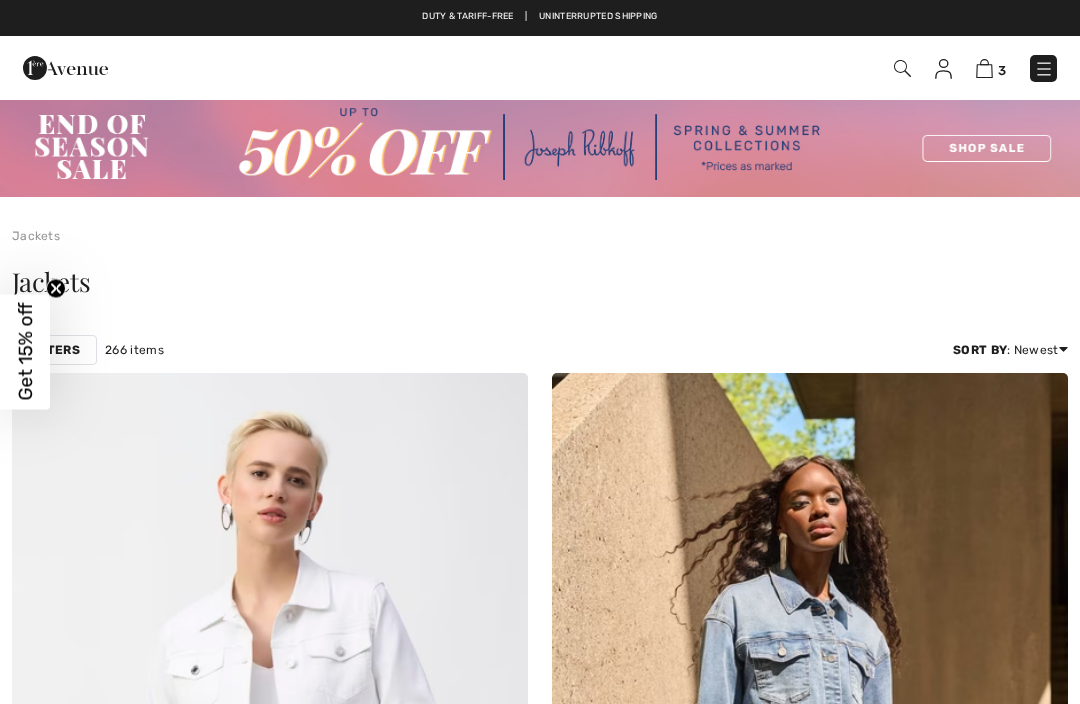 checkbox on "true" 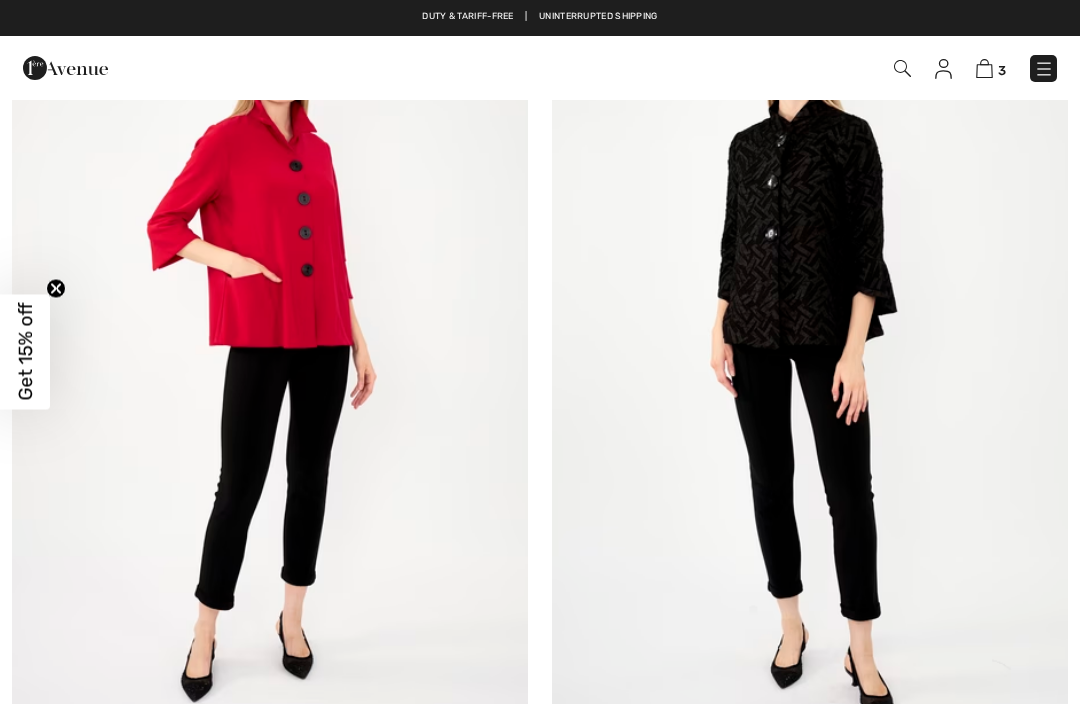 scroll, scrollTop: 0, scrollLeft: 0, axis: both 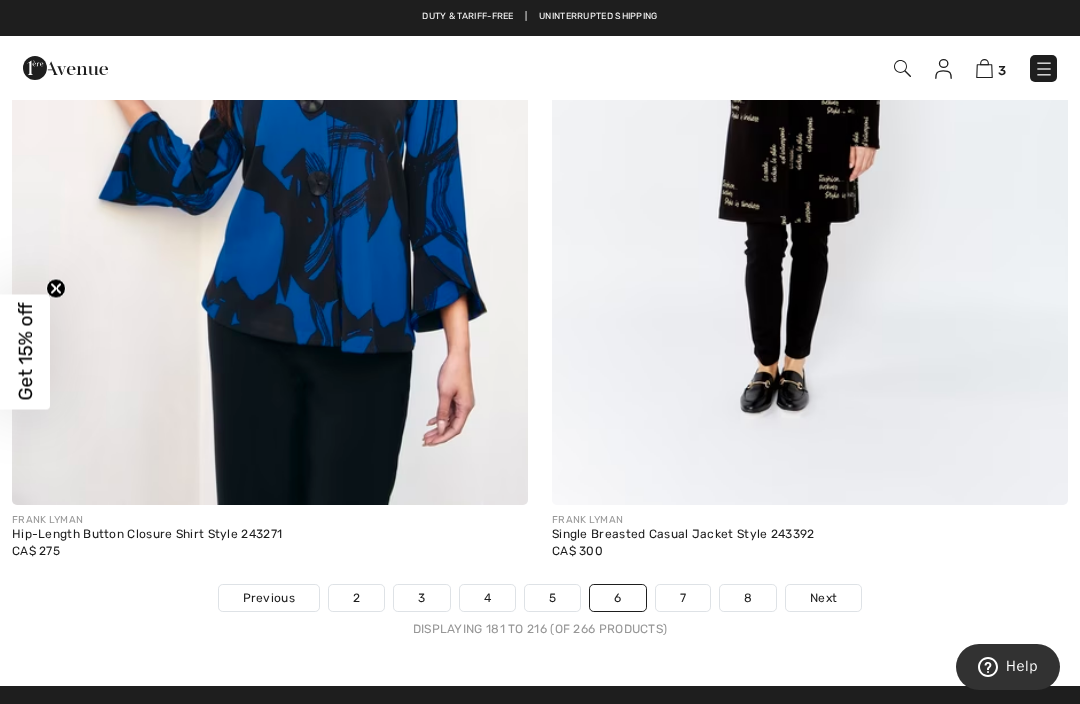 click on "Next" at bounding box center [823, 598] 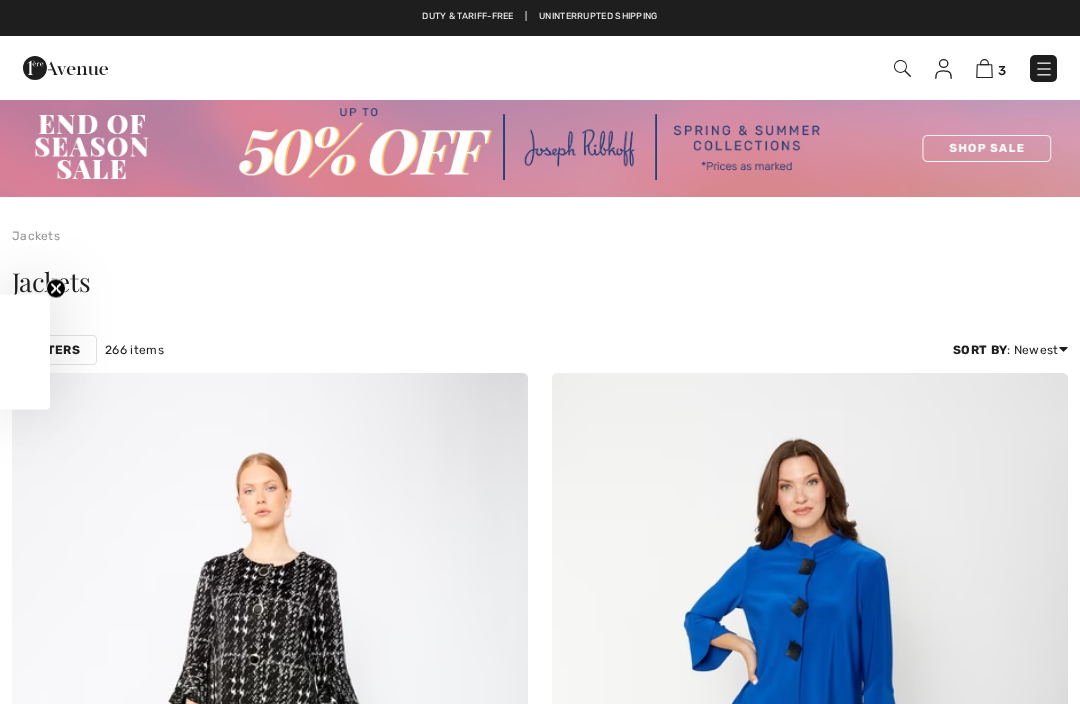 checkbox on "true" 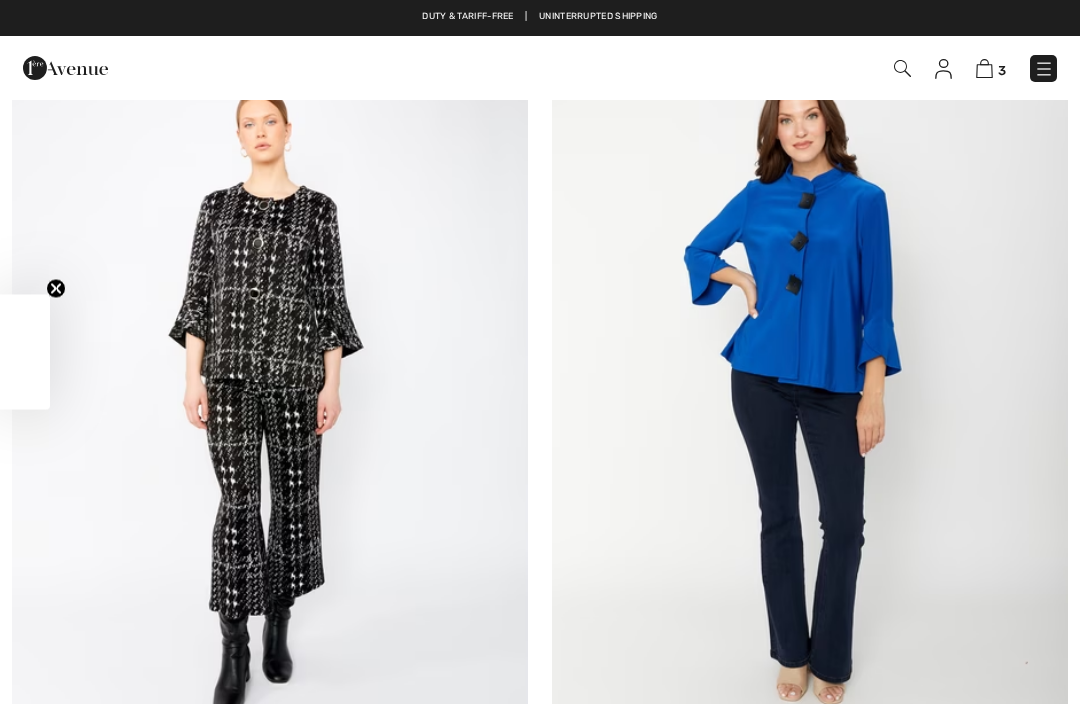 scroll, scrollTop: 0, scrollLeft: 0, axis: both 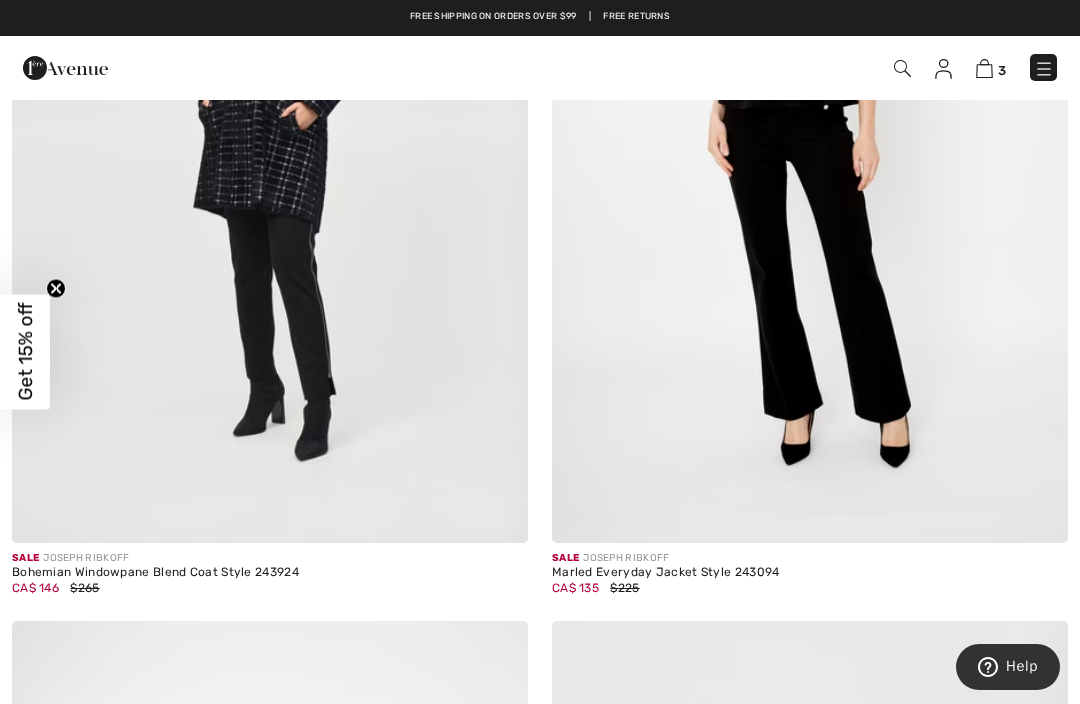 click on "Sale JOSEPH RIBKOFF" at bounding box center (270, 558) 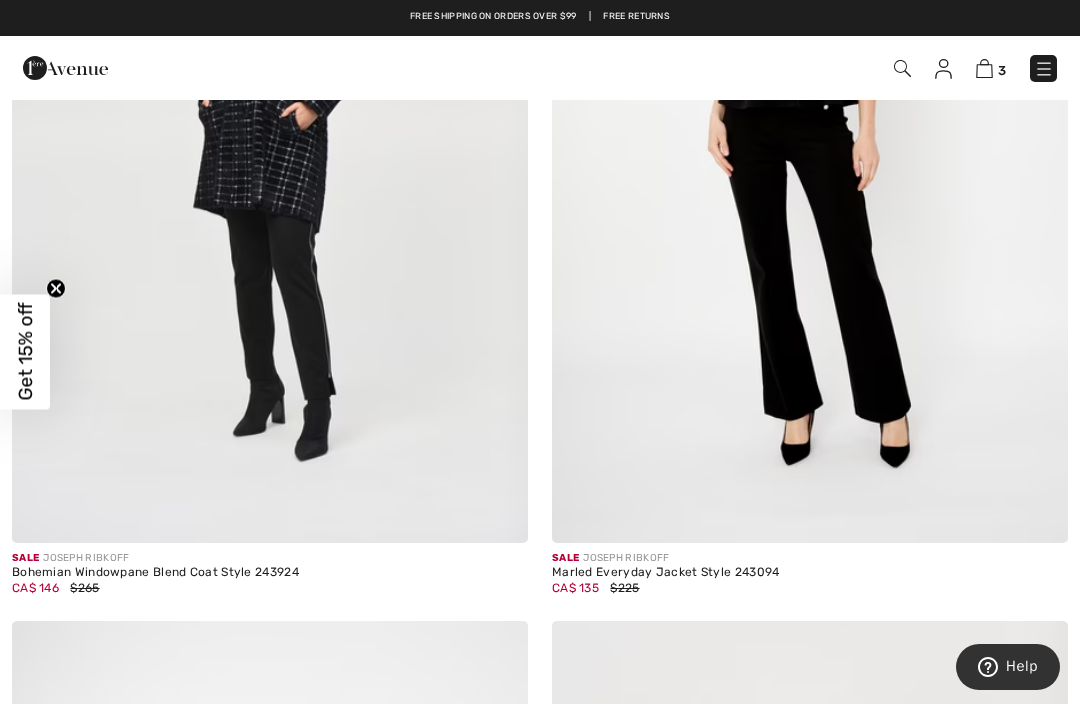 click at bounding box center (270, 156) 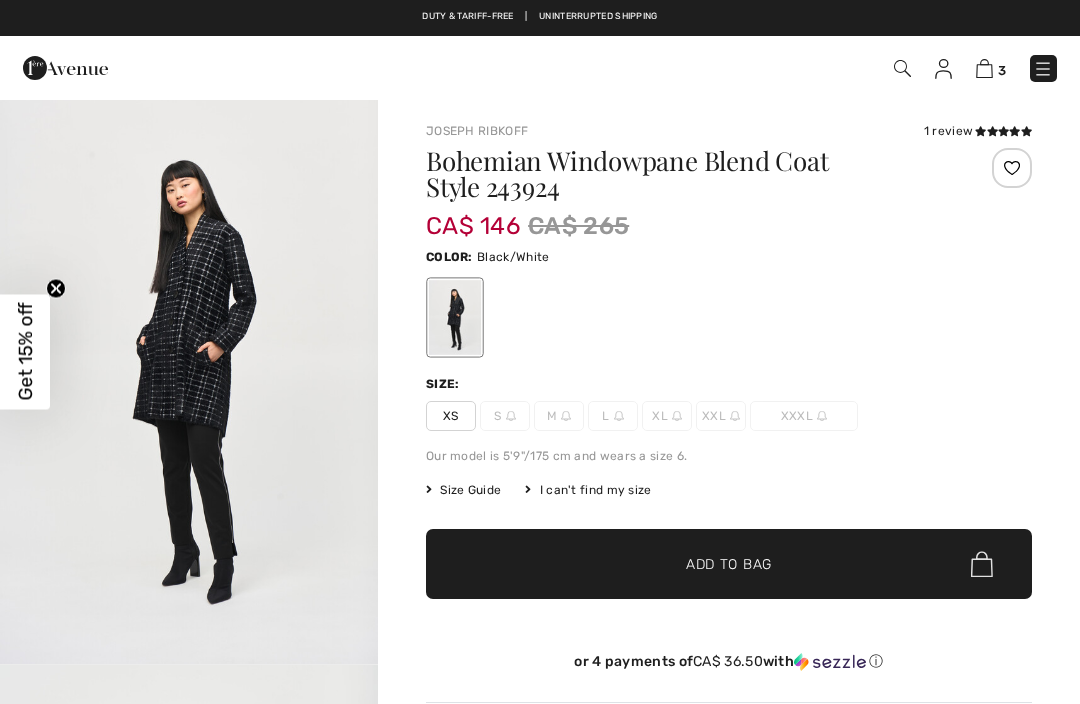 scroll, scrollTop: 0, scrollLeft: 0, axis: both 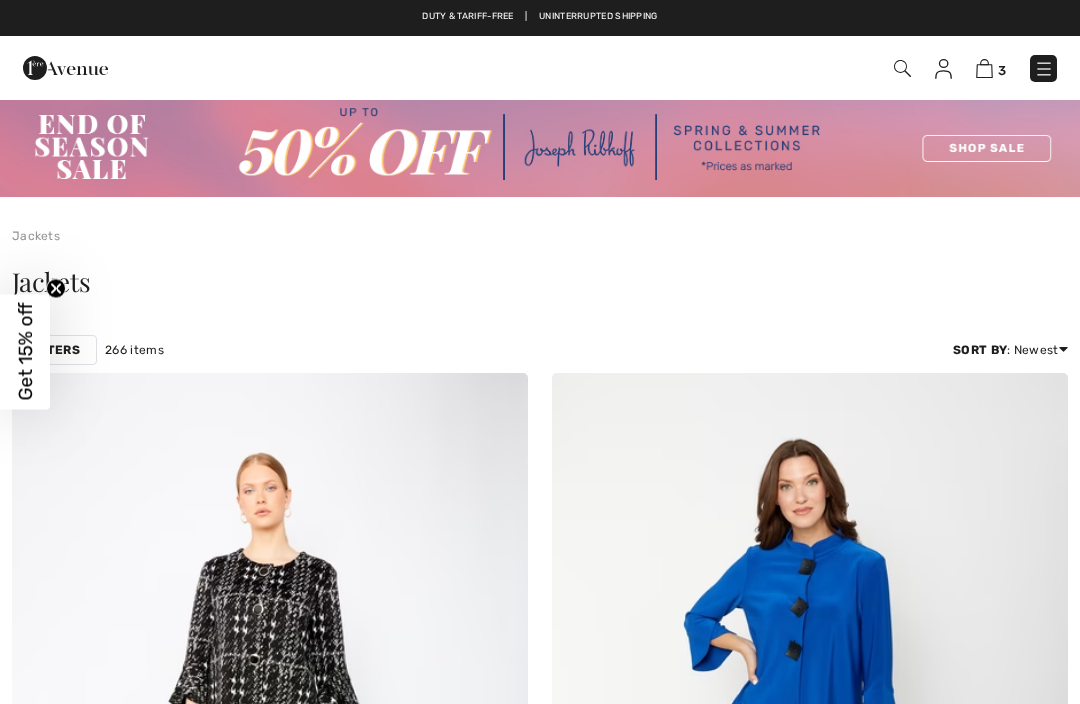 checkbox on "true" 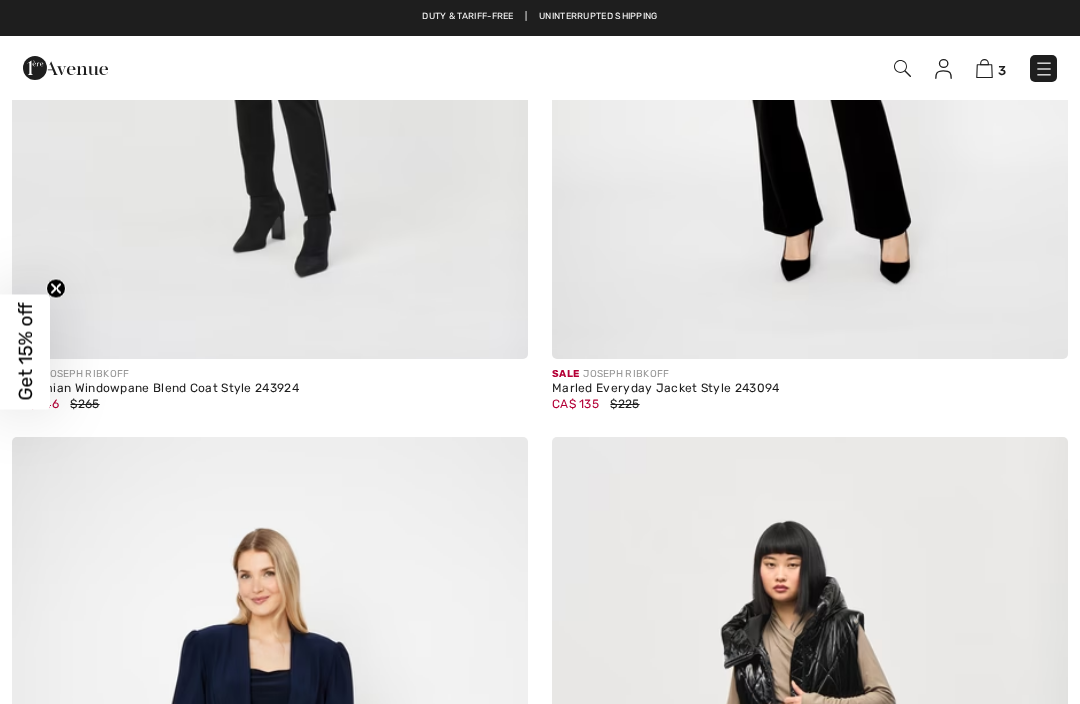 scroll, scrollTop: 0, scrollLeft: 0, axis: both 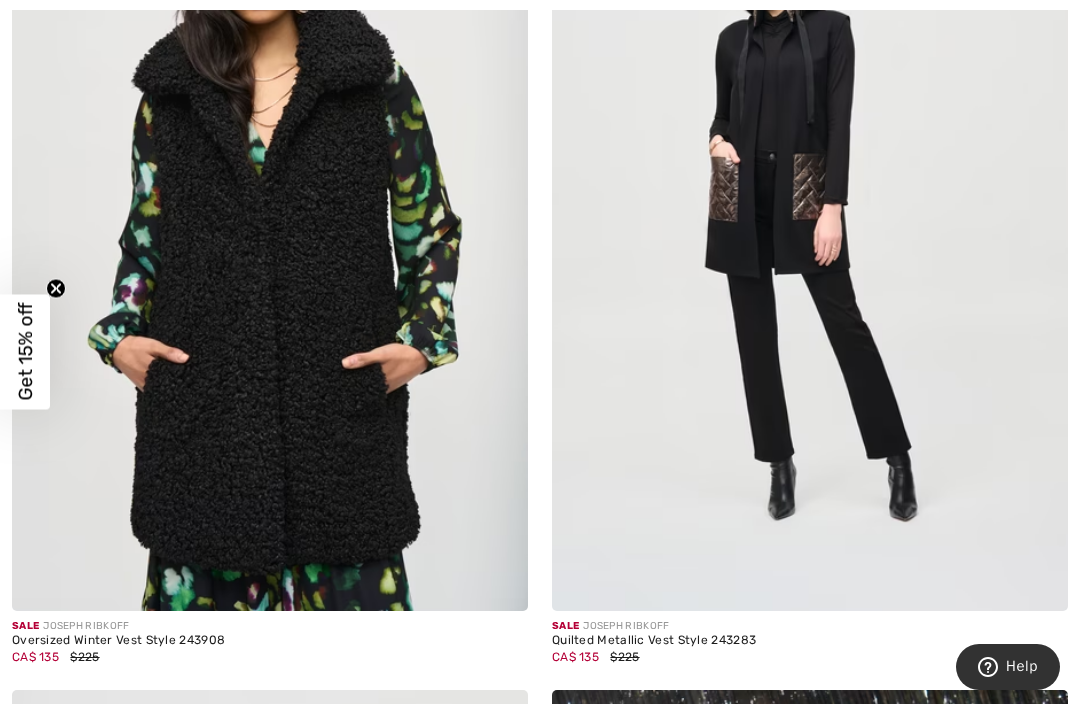 click on "Quilted Metallic Vest Style 243283" at bounding box center (810, 641) 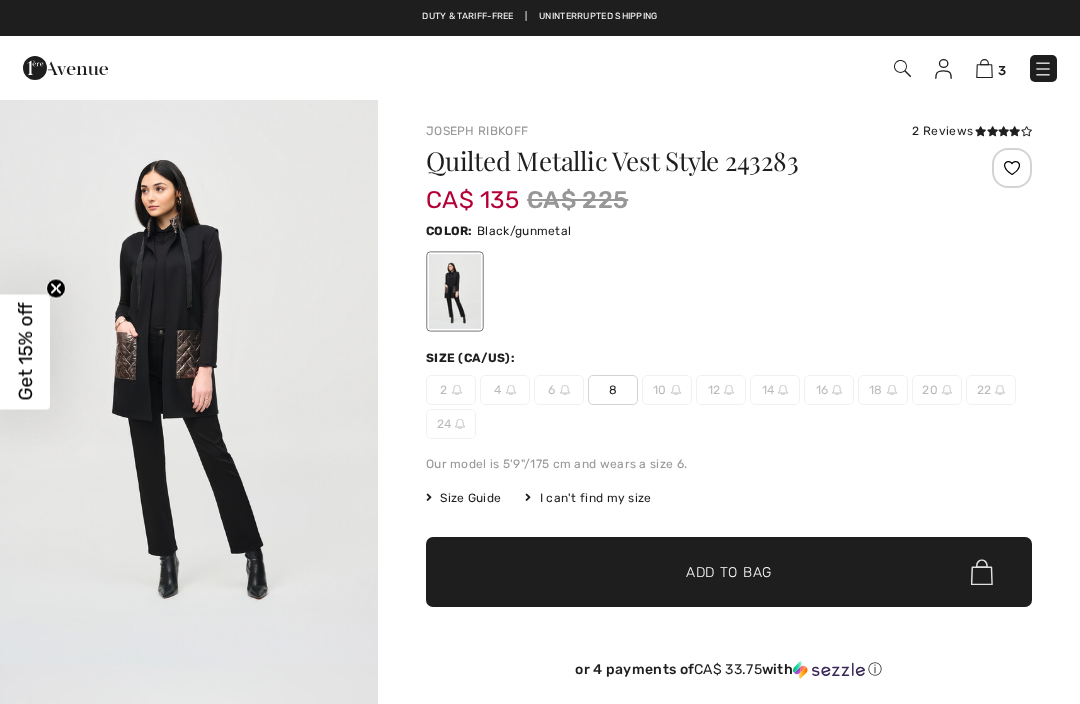 checkbox on "true" 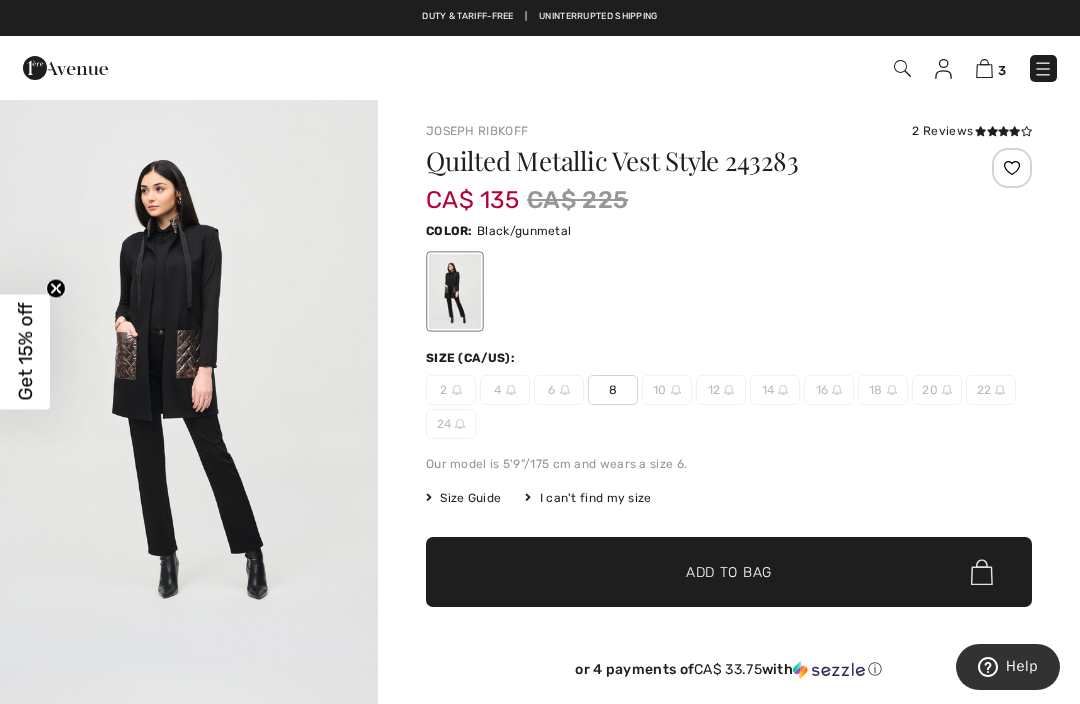scroll, scrollTop: 0, scrollLeft: 0, axis: both 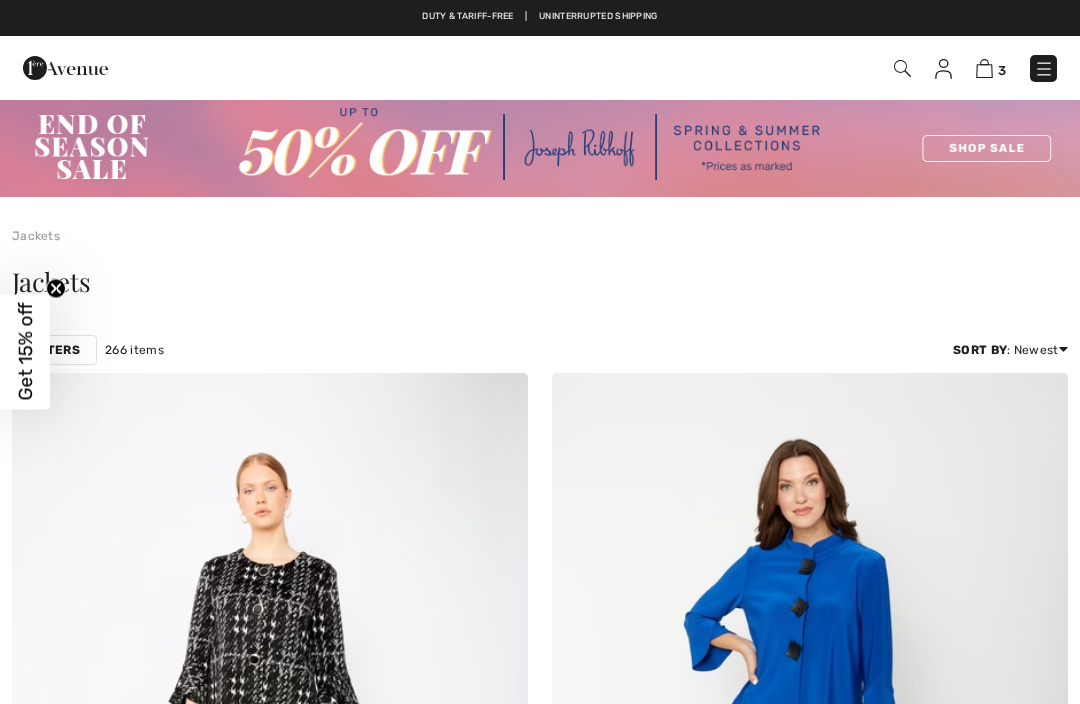checkbox on "true" 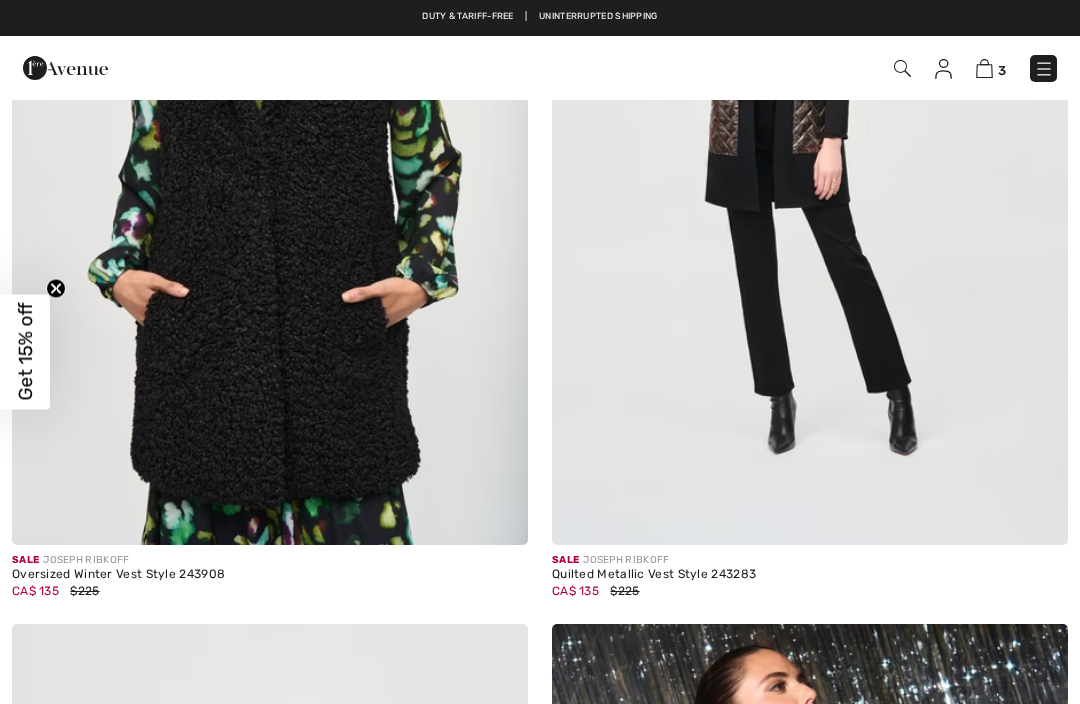 scroll, scrollTop: 0, scrollLeft: 0, axis: both 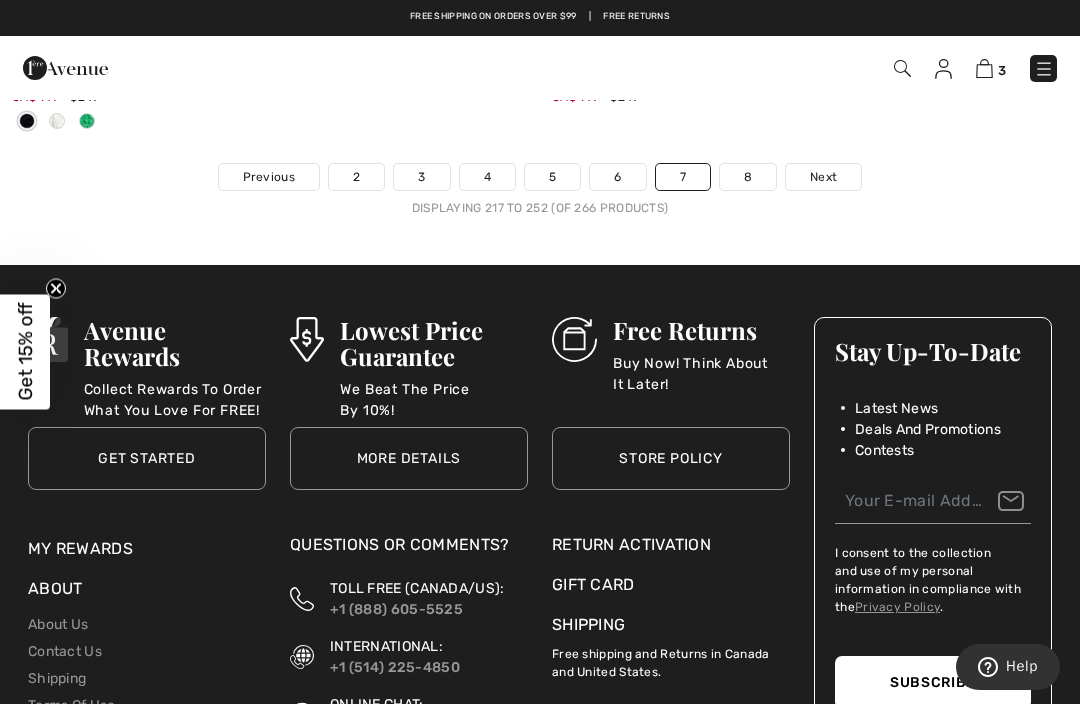 click on "Next" at bounding box center (823, 177) 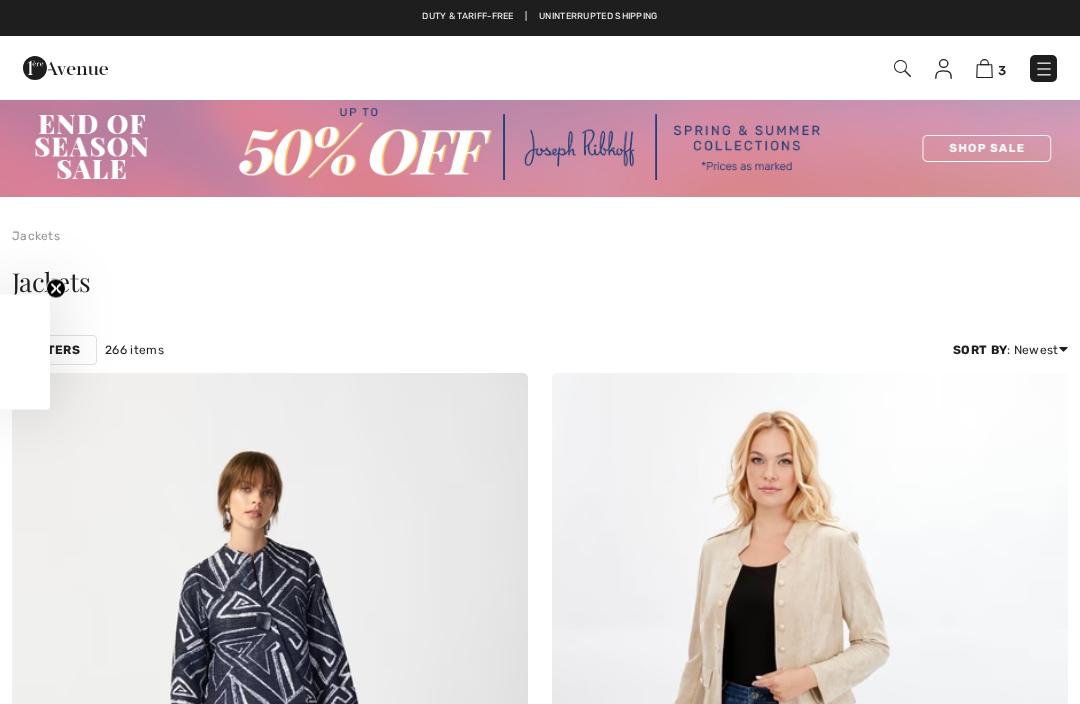 checkbox on "true" 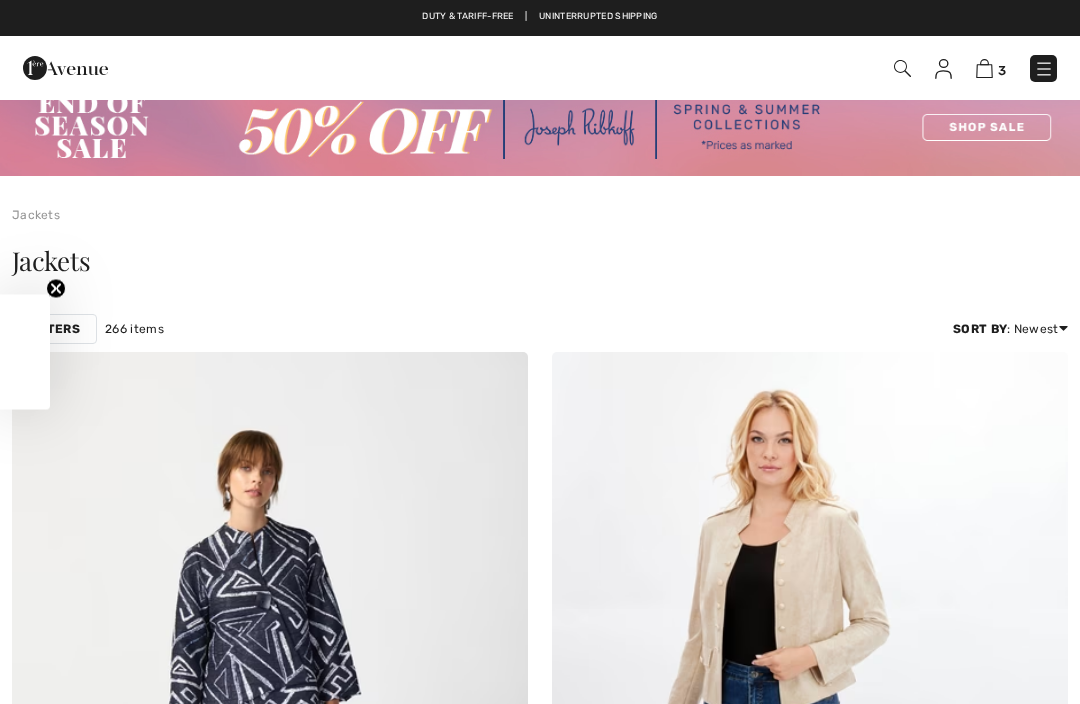 scroll, scrollTop: 0, scrollLeft: 0, axis: both 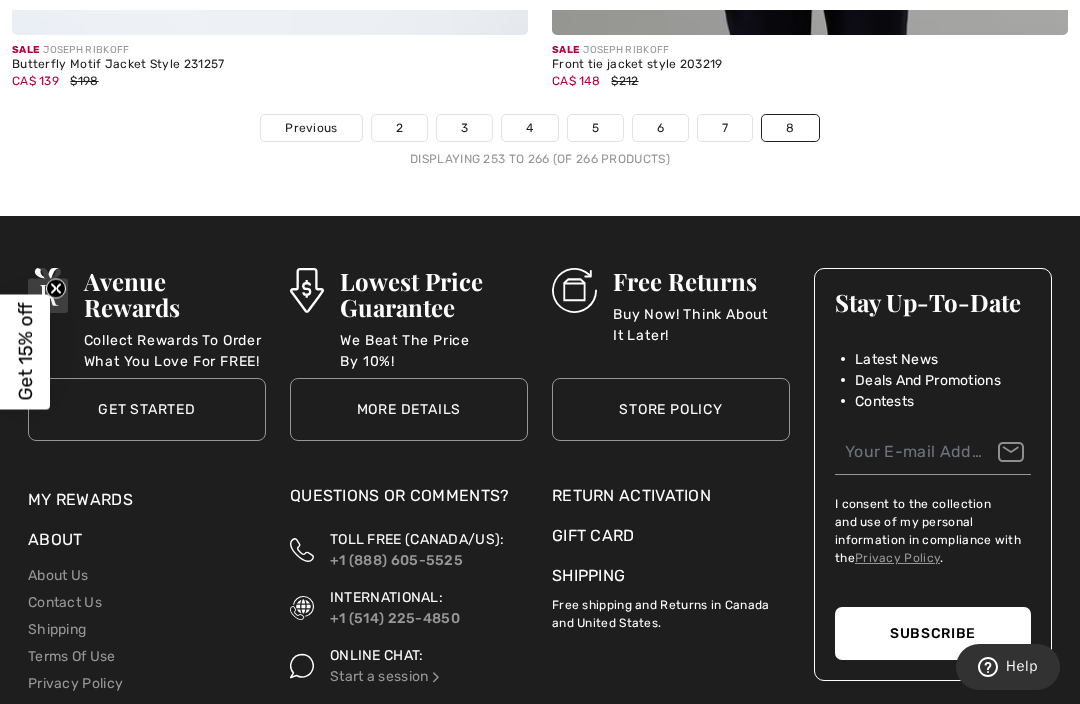 click on "8" at bounding box center (790, 128) 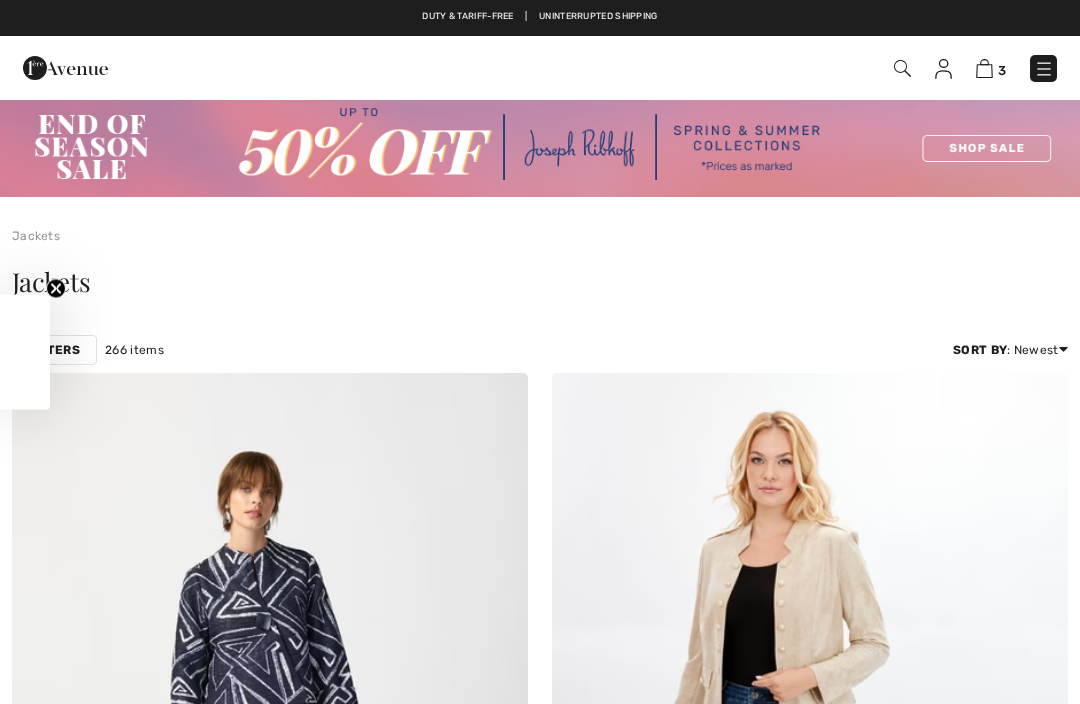 scroll, scrollTop: 81, scrollLeft: 0, axis: vertical 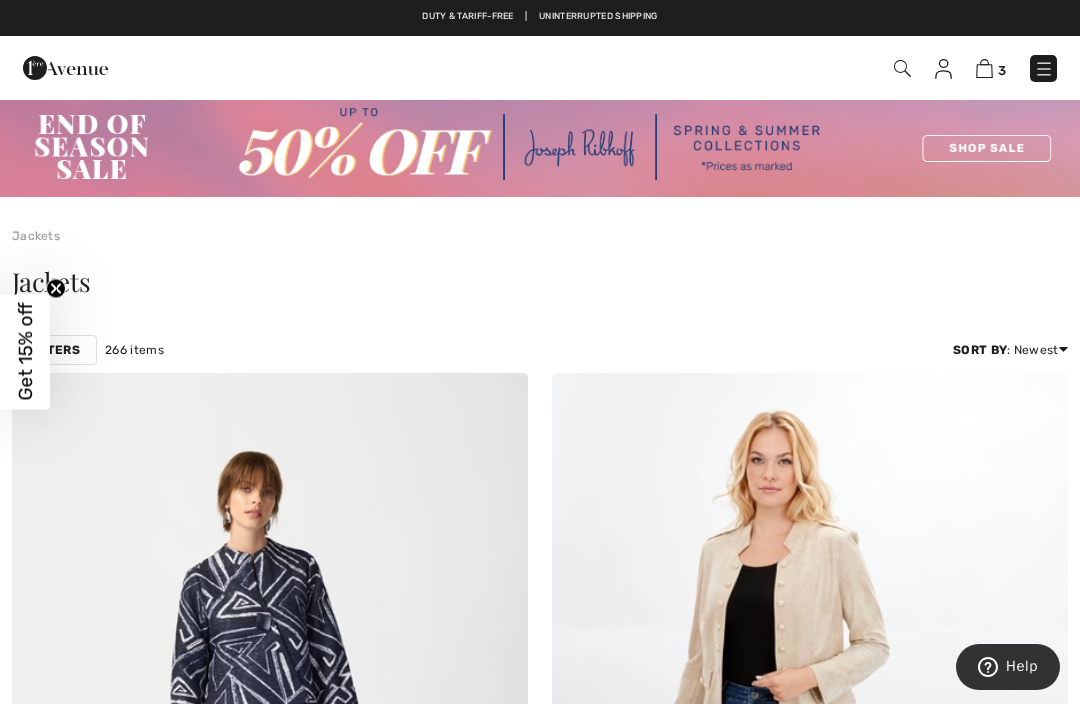 click at bounding box center [902, 68] 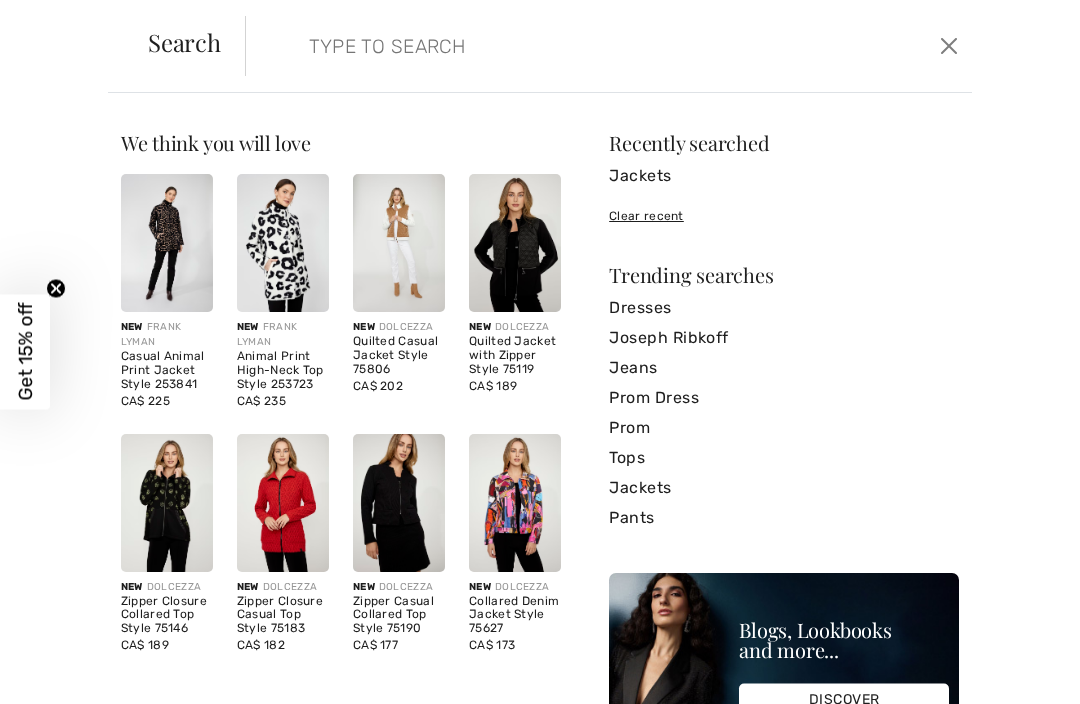 click on "Clear" at bounding box center [590, 46] 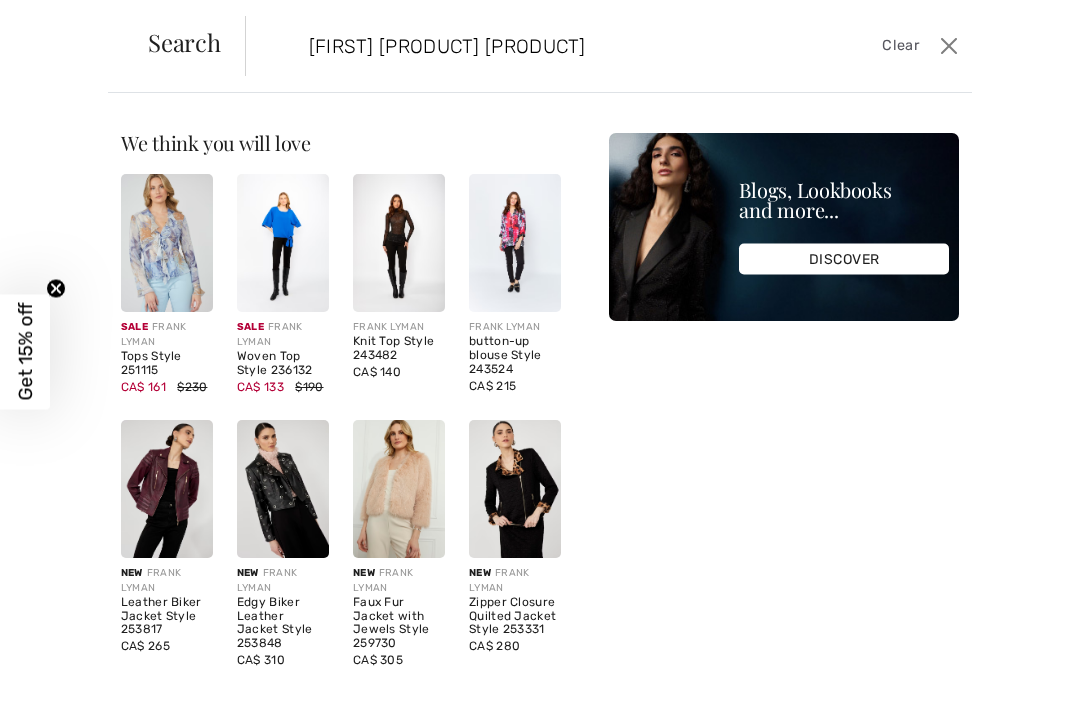 type on "Lyman jacket coat" 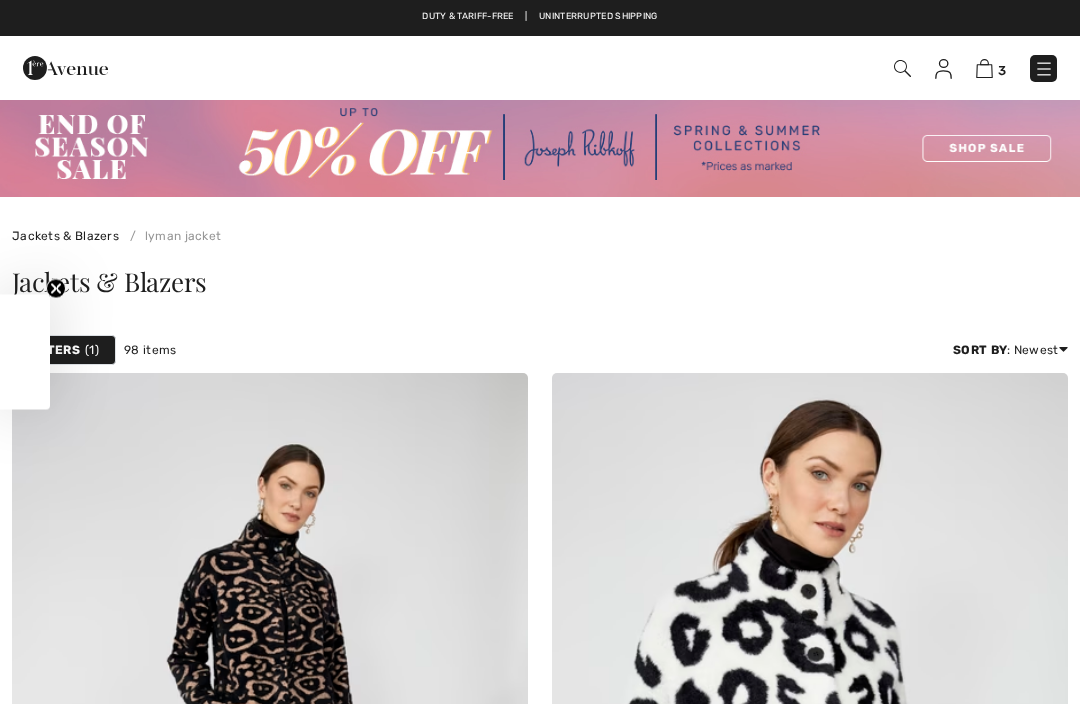 checkbox on "true" 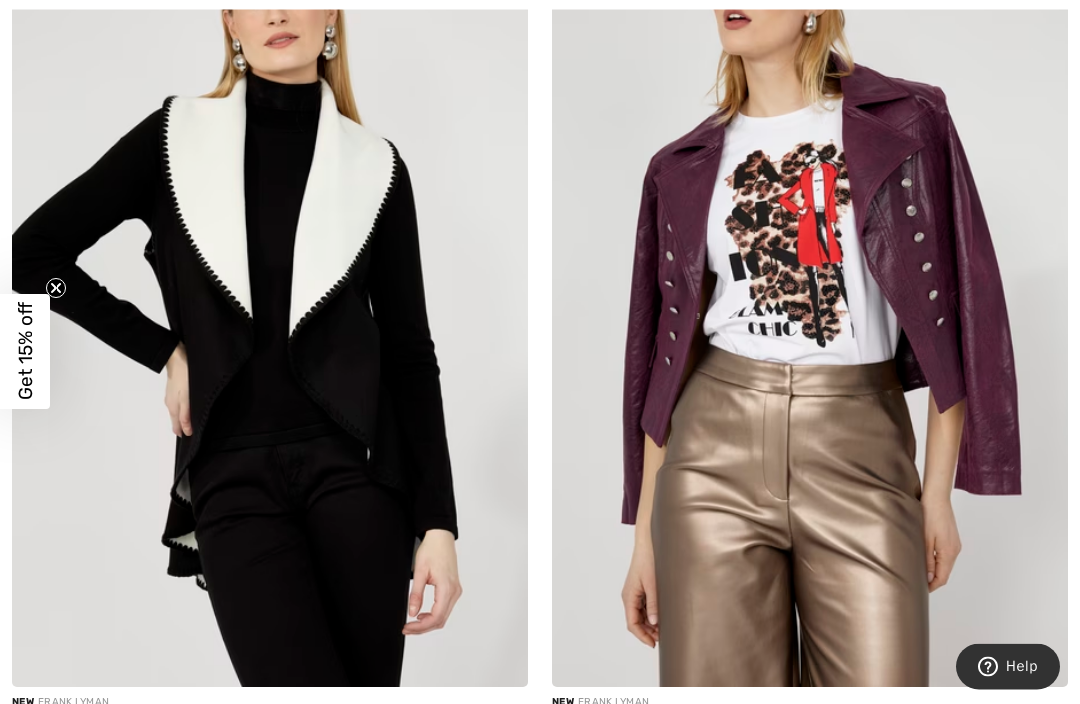 scroll, scrollTop: 11222, scrollLeft: 0, axis: vertical 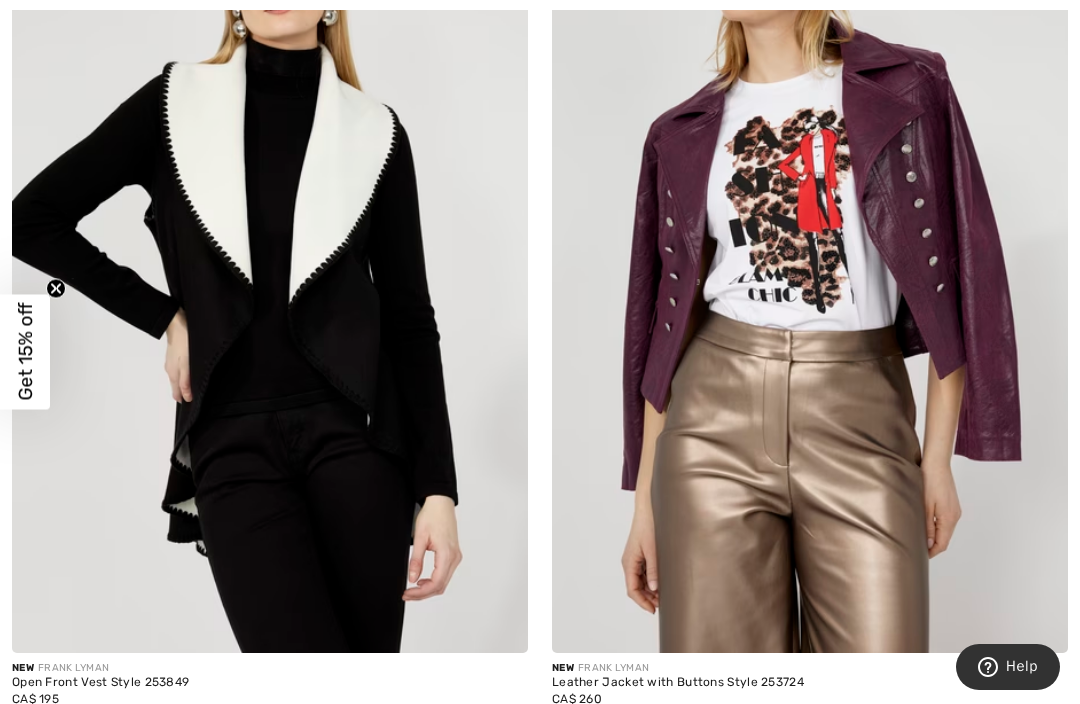 click at bounding box center (270, 266) 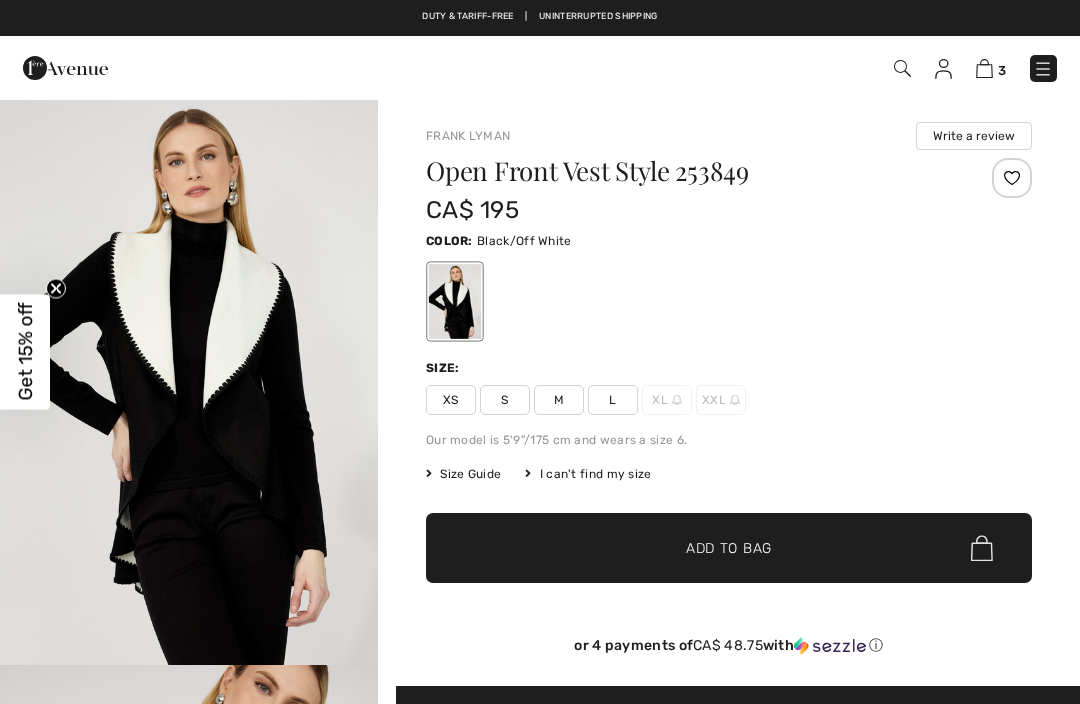checkbox on "true" 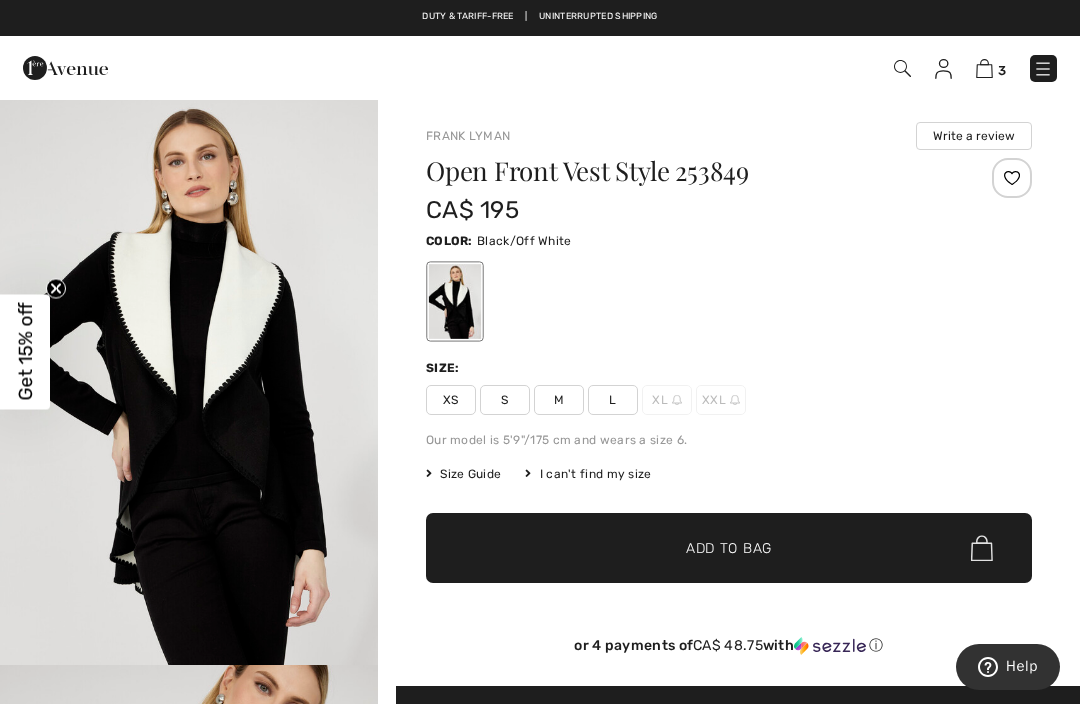 scroll, scrollTop: 0, scrollLeft: 0, axis: both 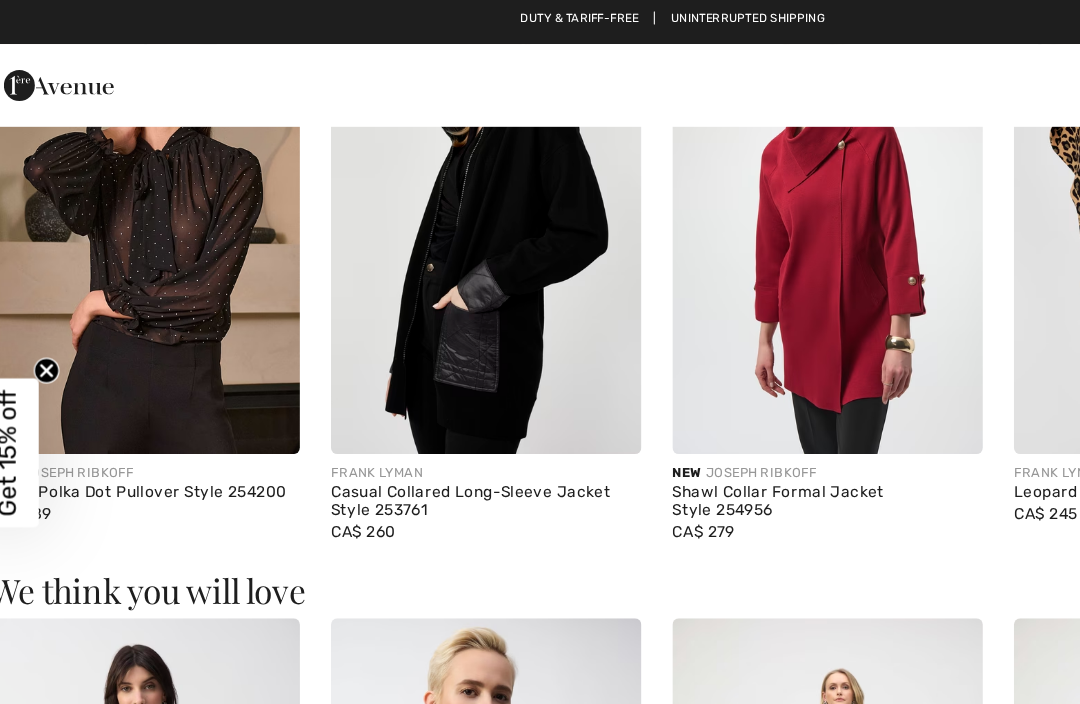 click on "Casual Collared Long-Sleeve Jacket Style 253761" at bounding box center (396, 390) 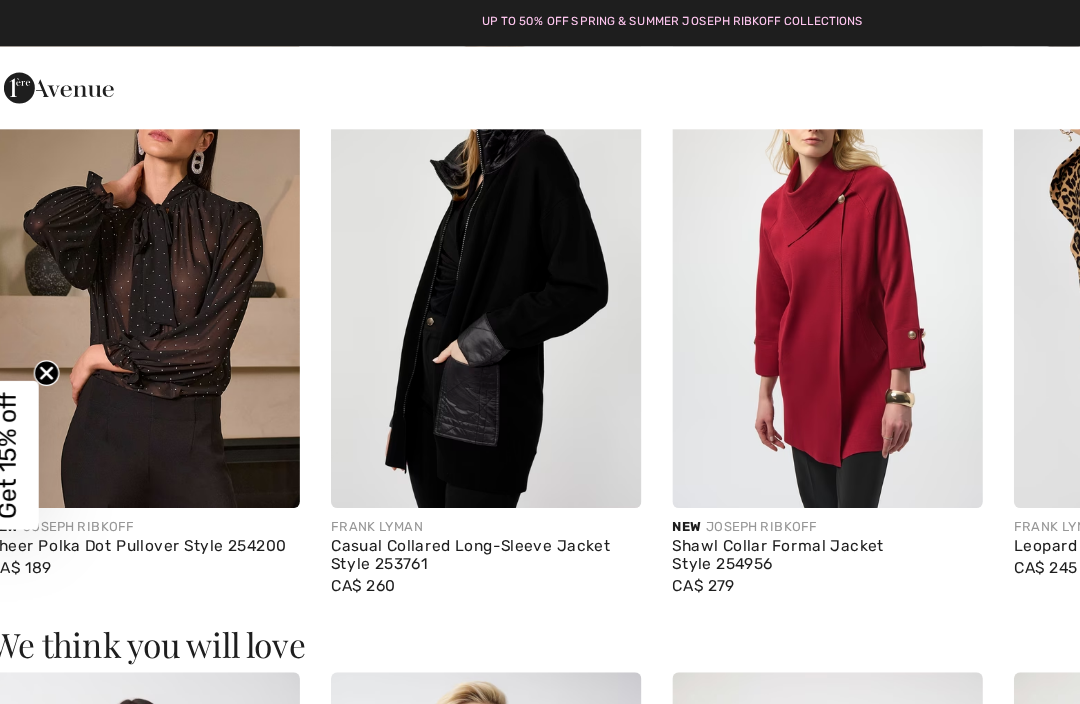 scroll, scrollTop: 1765, scrollLeft: 0, axis: vertical 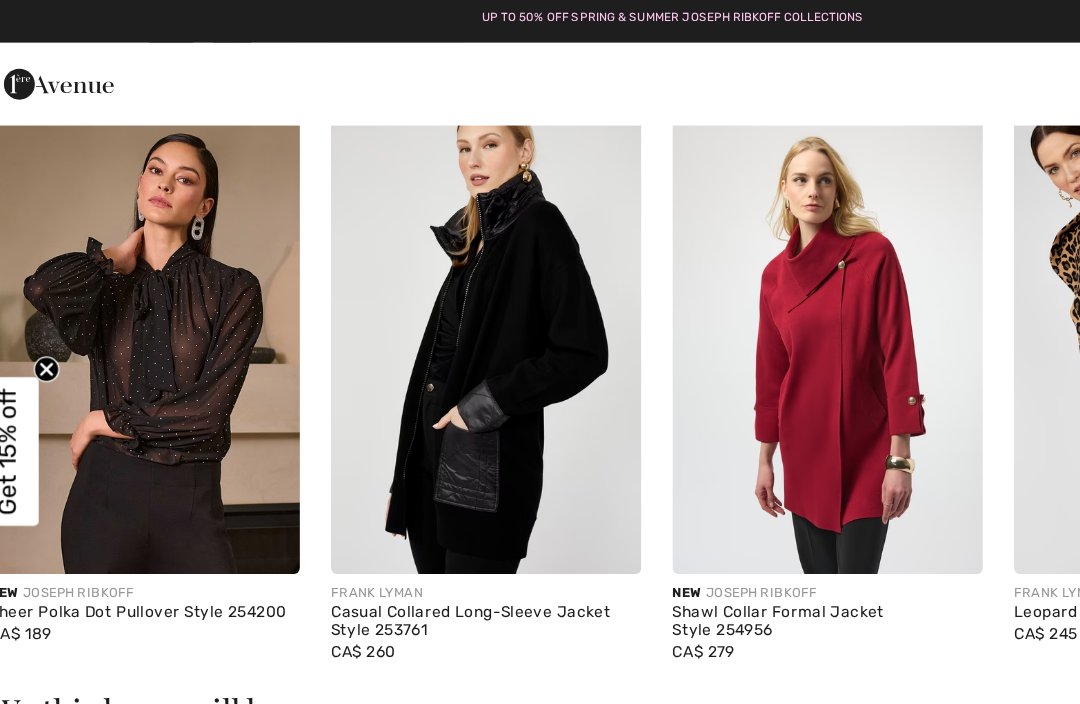 click at bounding box center (396, 267) 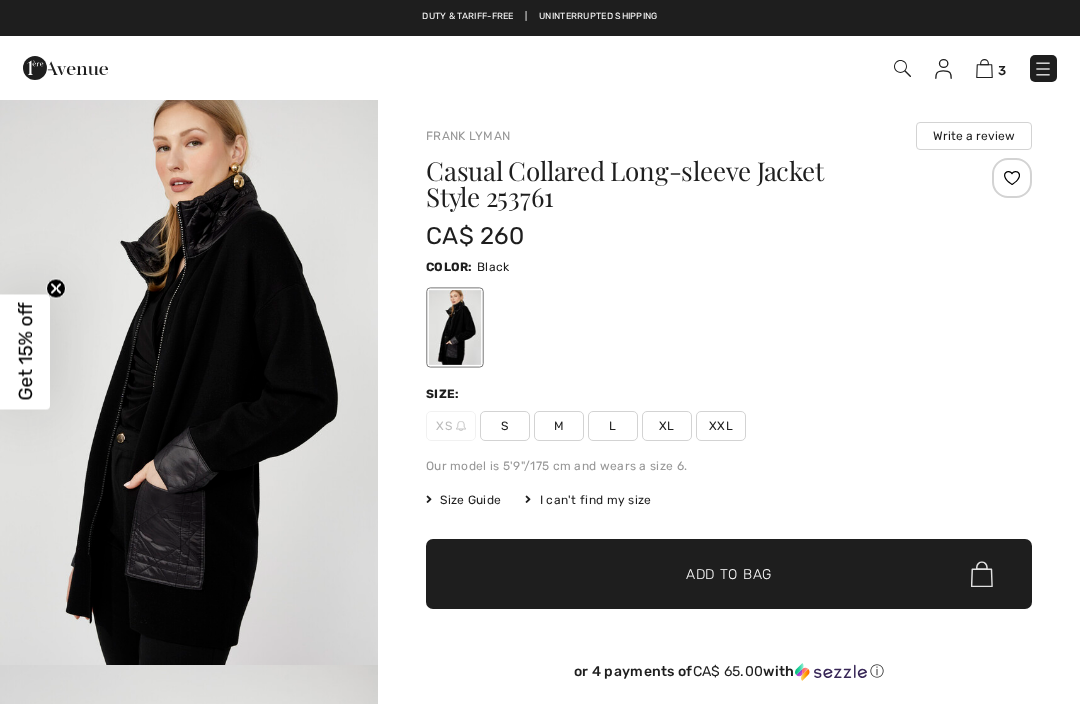 scroll, scrollTop: 0, scrollLeft: 0, axis: both 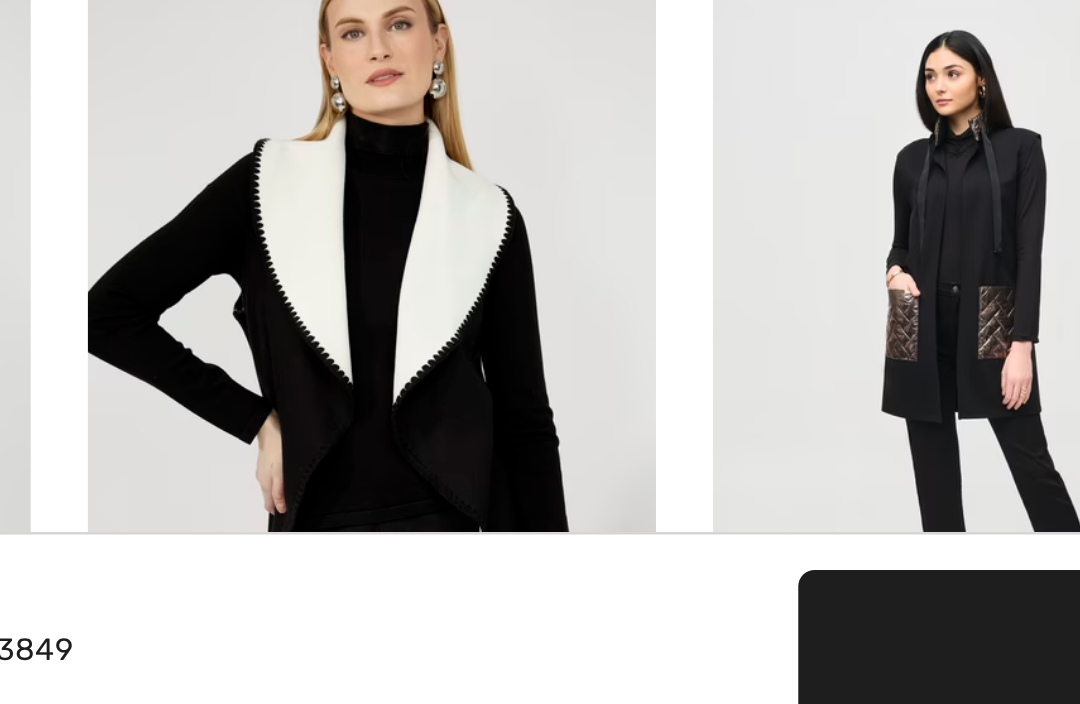 click at bounding box center [660, 533] 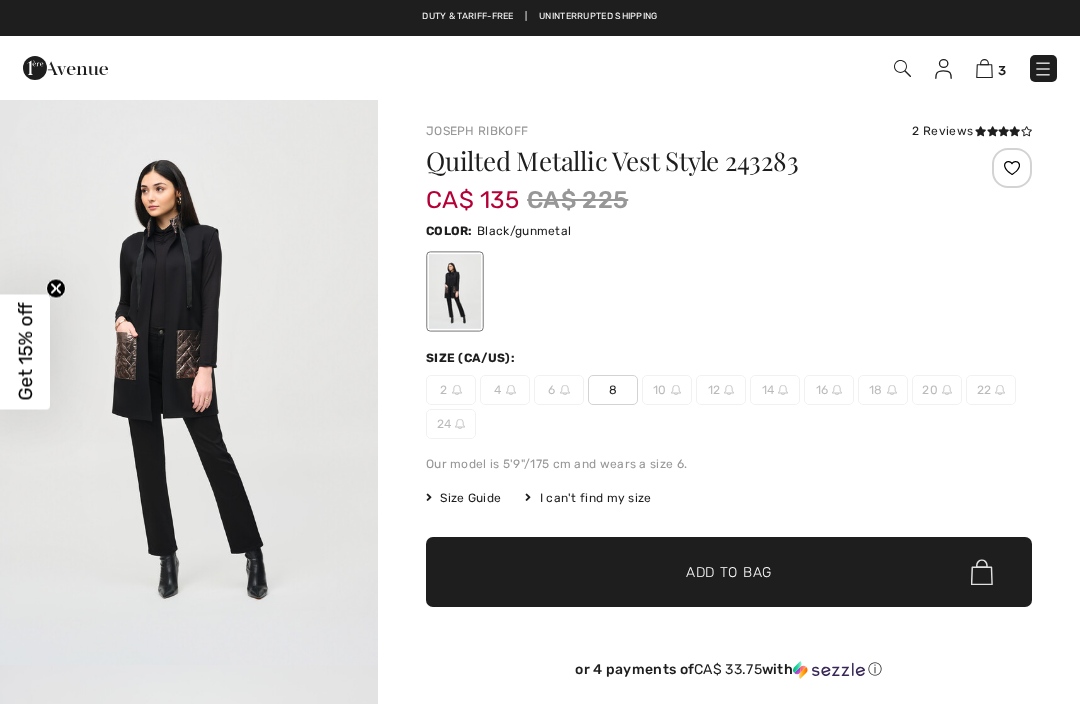 scroll, scrollTop: 0, scrollLeft: 0, axis: both 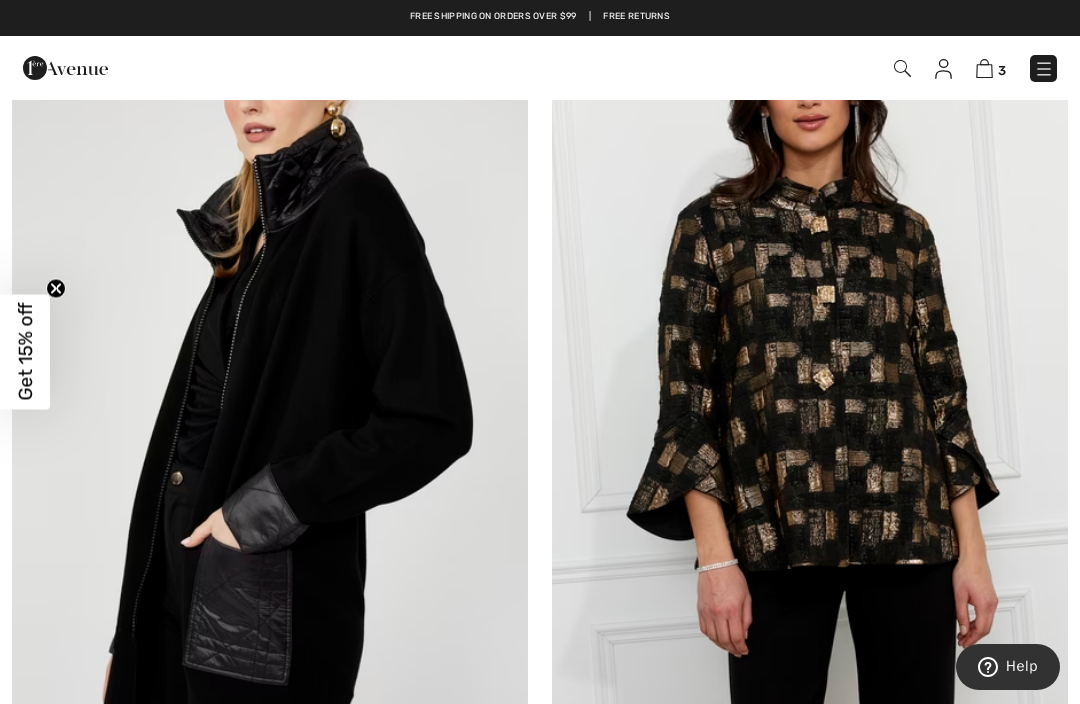 click at bounding box center [810, 401] 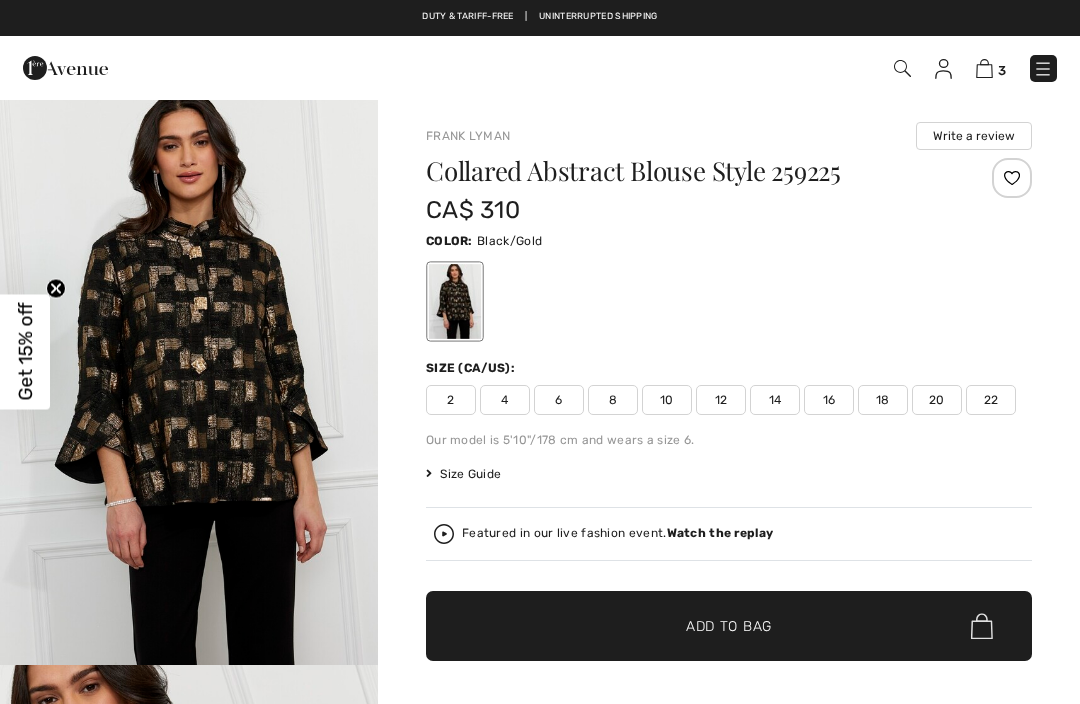 scroll, scrollTop: 0, scrollLeft: 0, axis: both 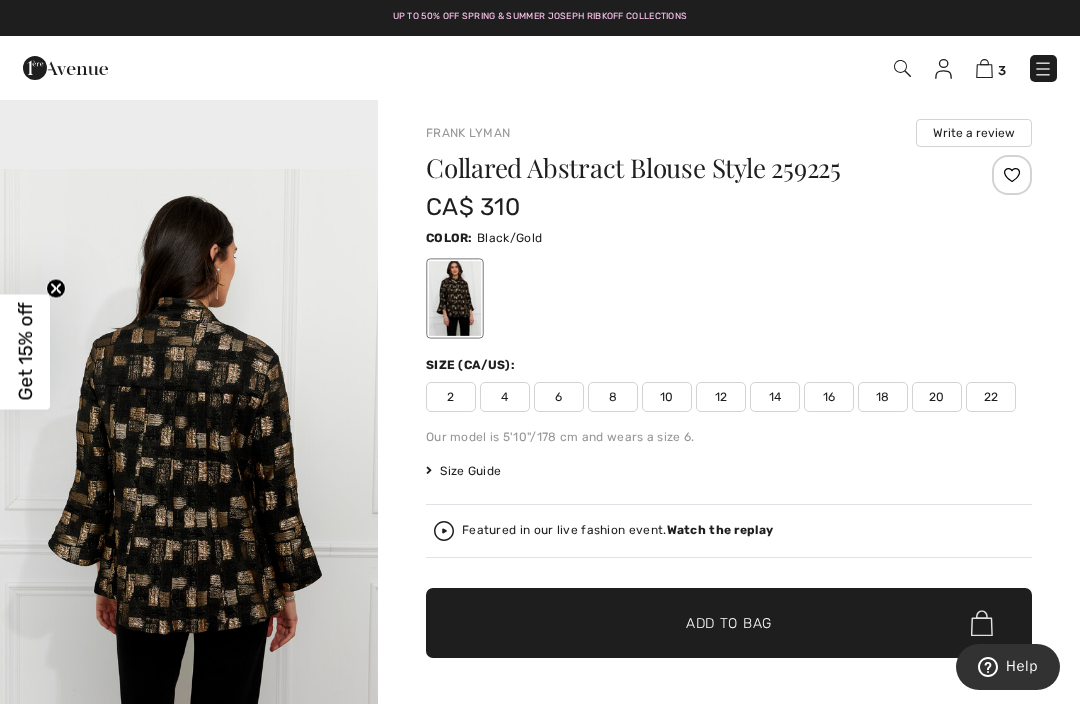 click on "14" at bounding box center [775, 397] 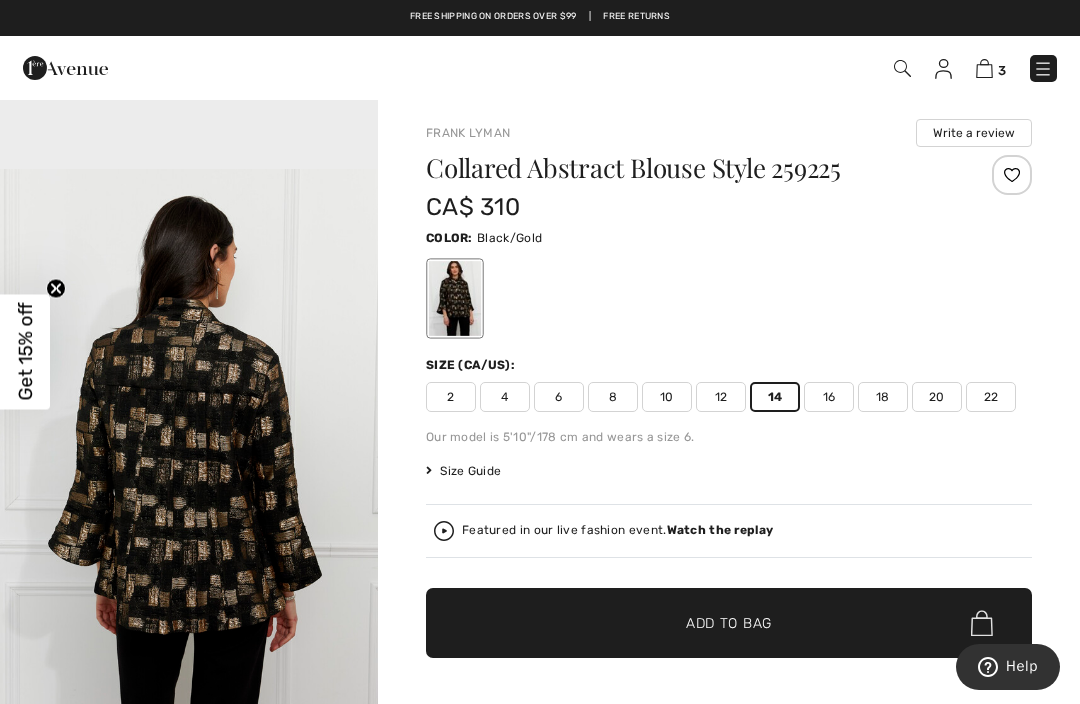 click on "Add to Bag" at bounding box center [729, 623] 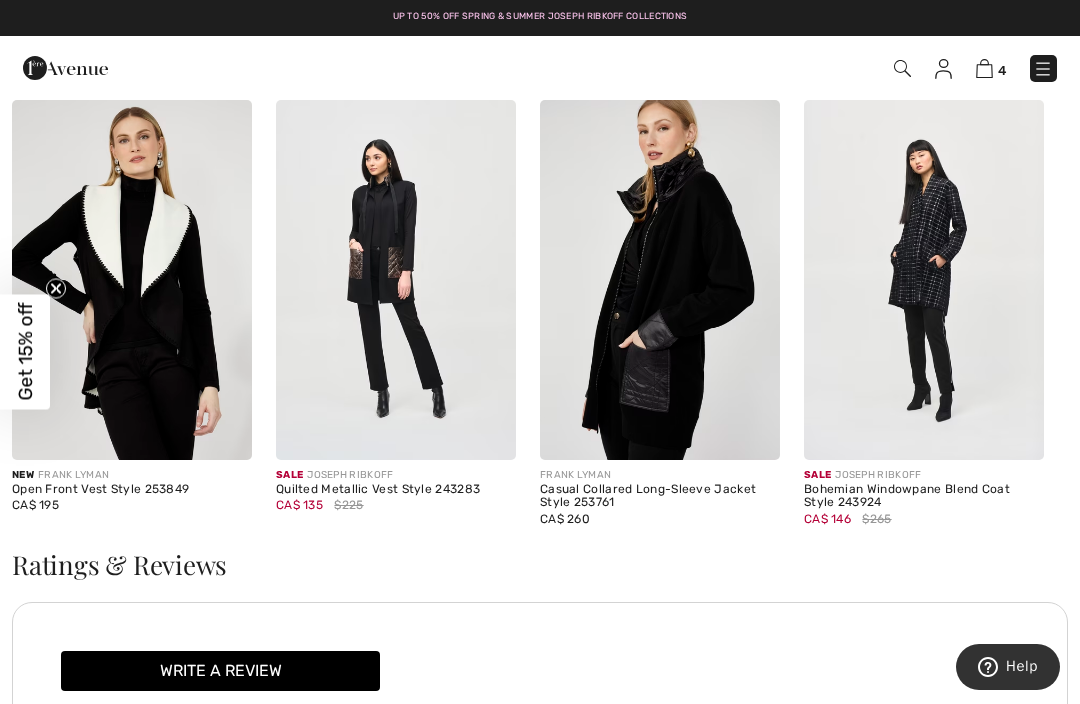 scroll, scrollTop: 2209, scrollLeft: 0, axis: vertical 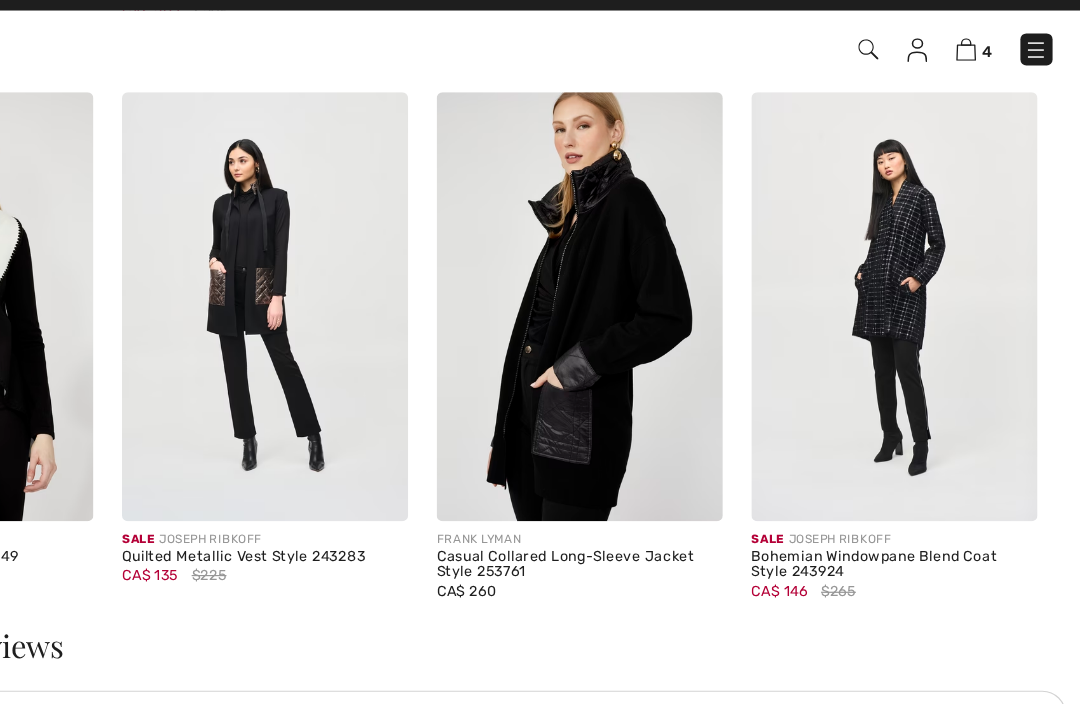 click at bounding box center [924, 284] 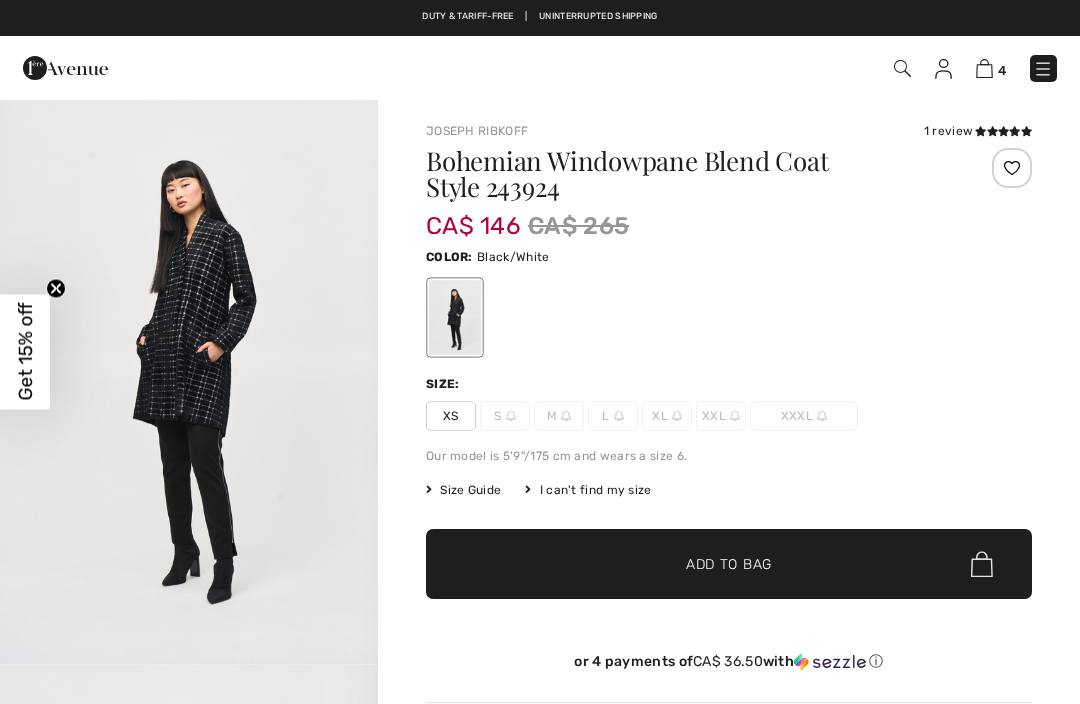 scroll, scrollTop: 0, scrollLeft: 0, axis: both 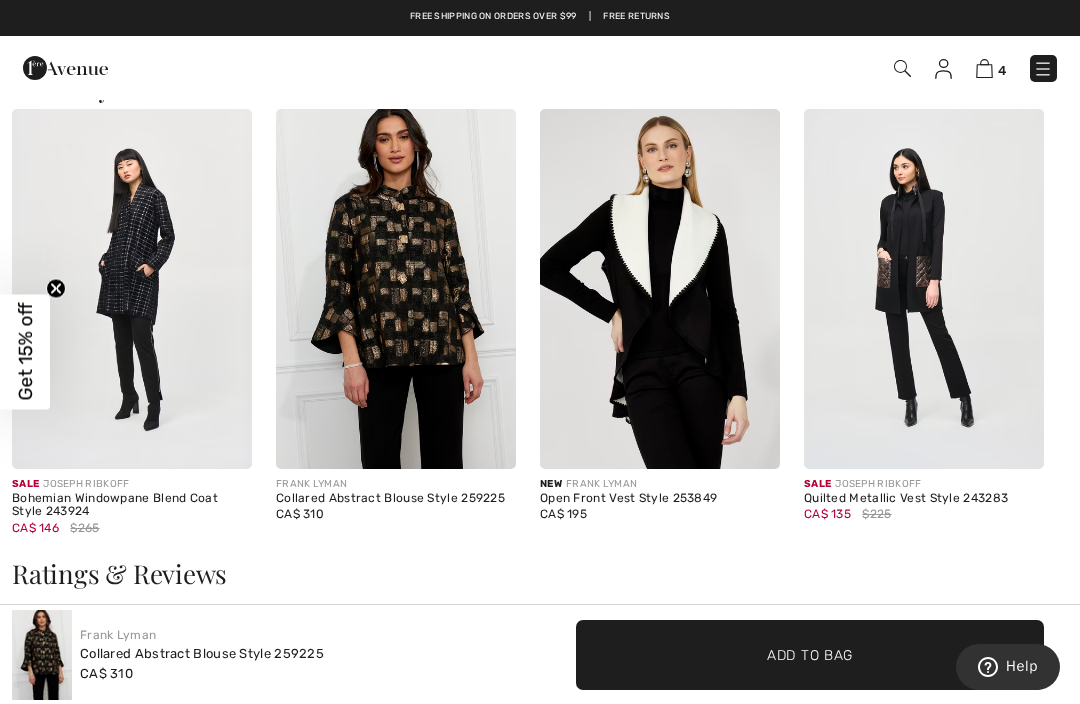 click on "New [NAME] [NAME]" at bounding box center (660, 484) 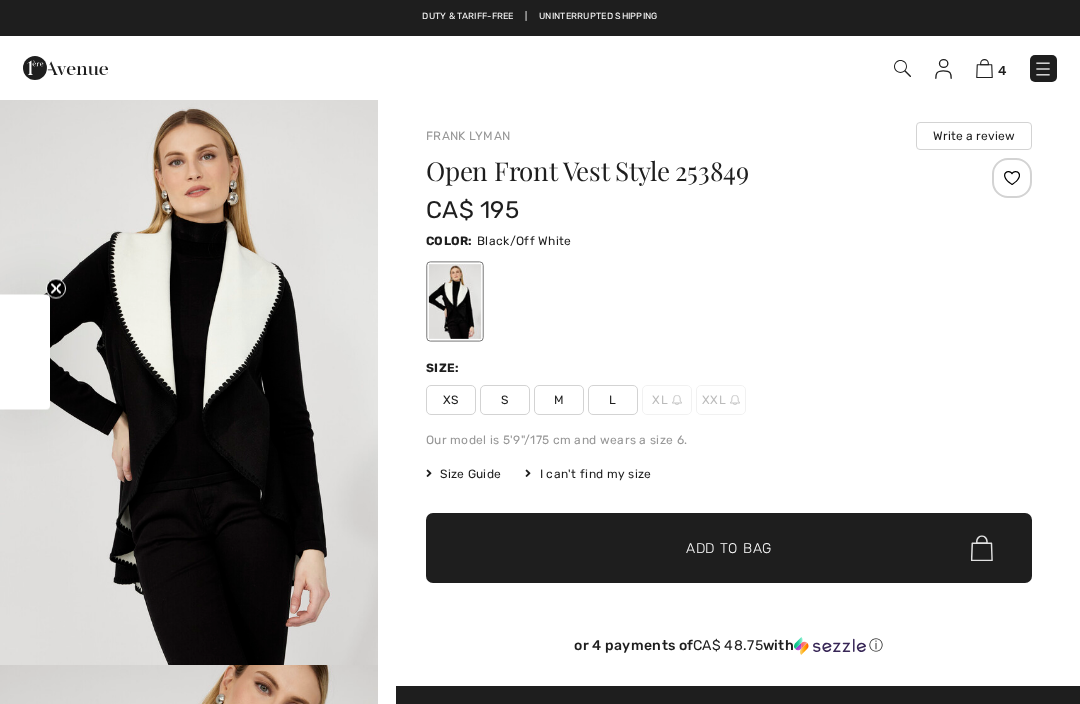 checkbox on "true" 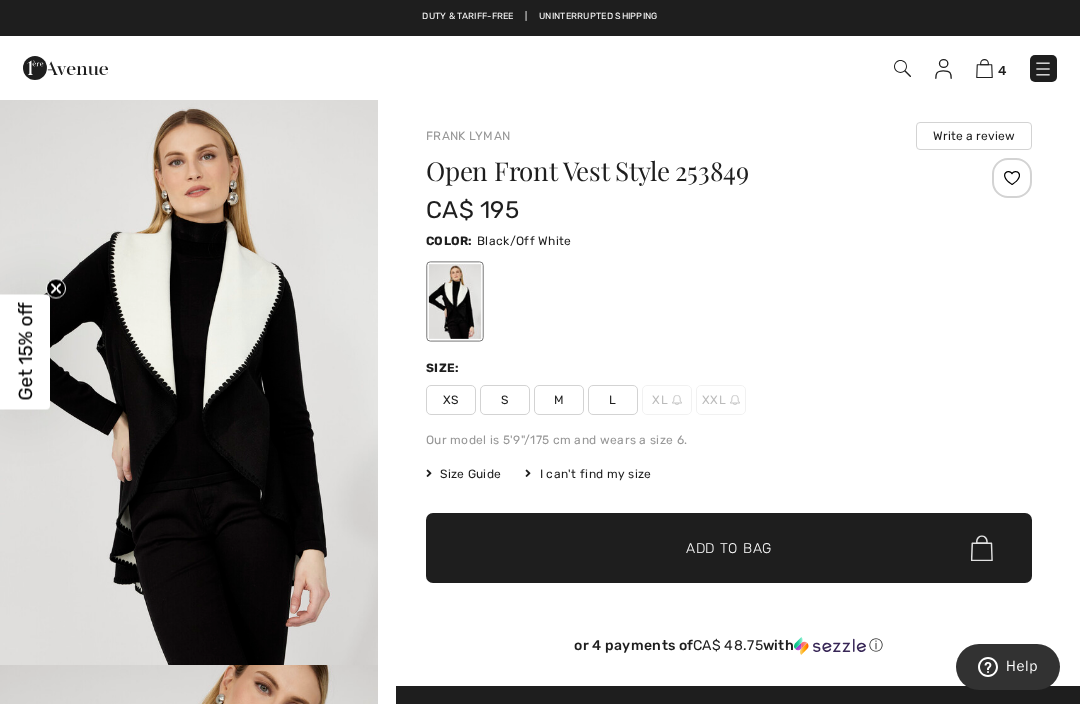 click on "L" at bounding box center [613, 400] 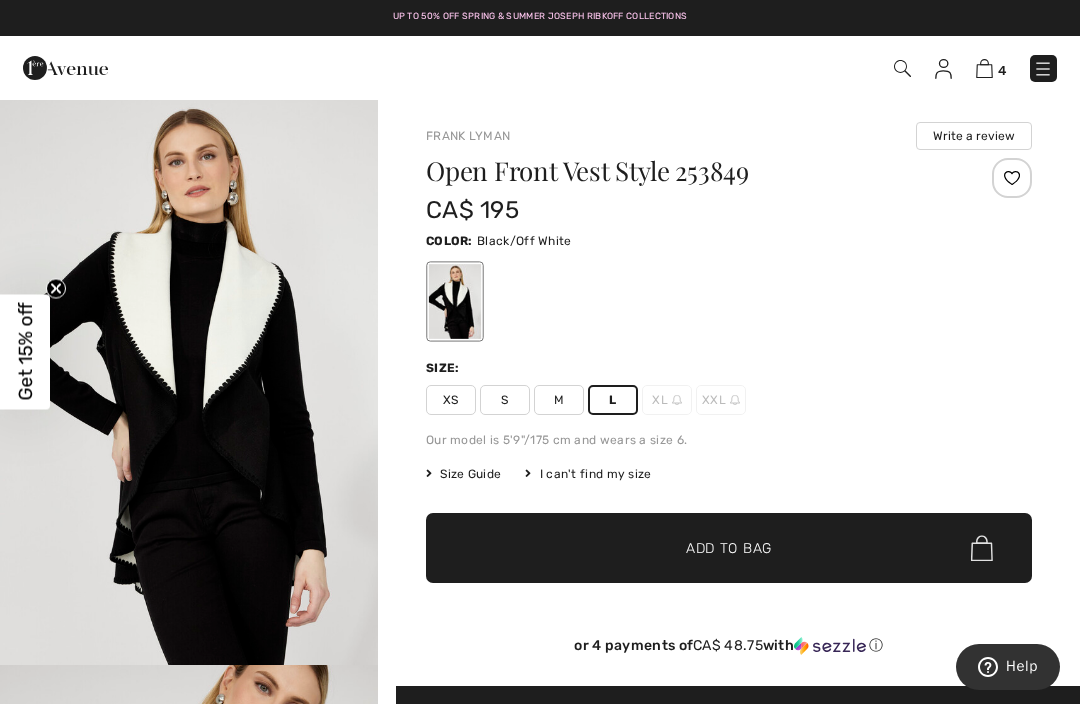 click on "Add to Bag" at bounding box center (729, 548) 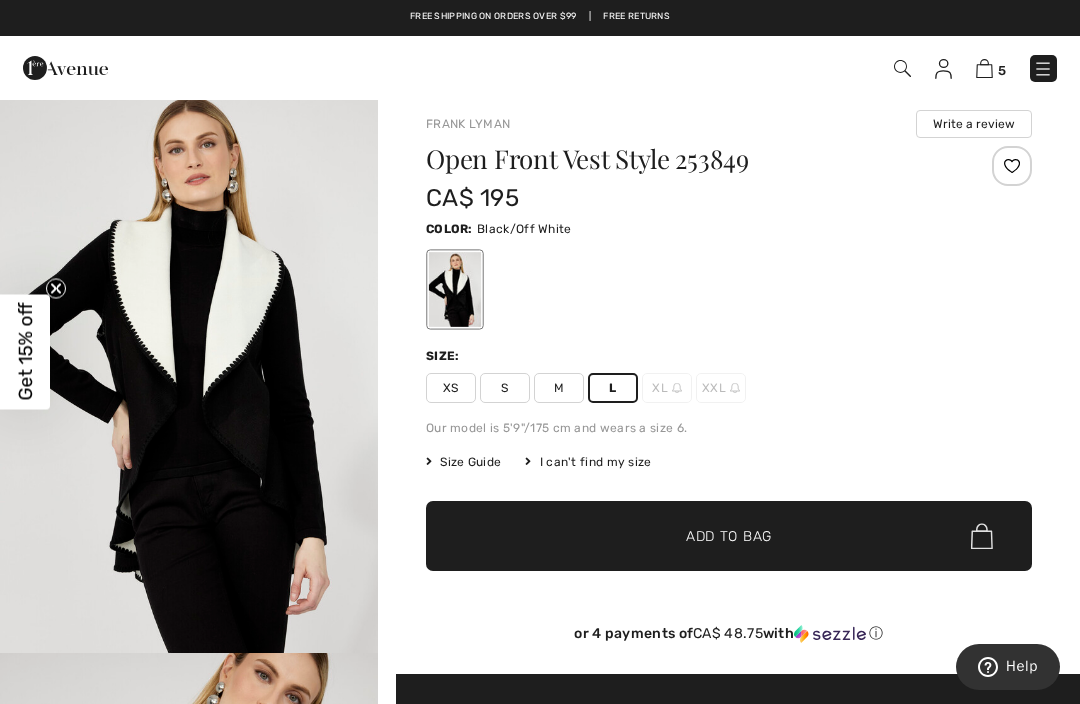 scroll, scrollTop: 0, scrollLeft: 0, axis: both 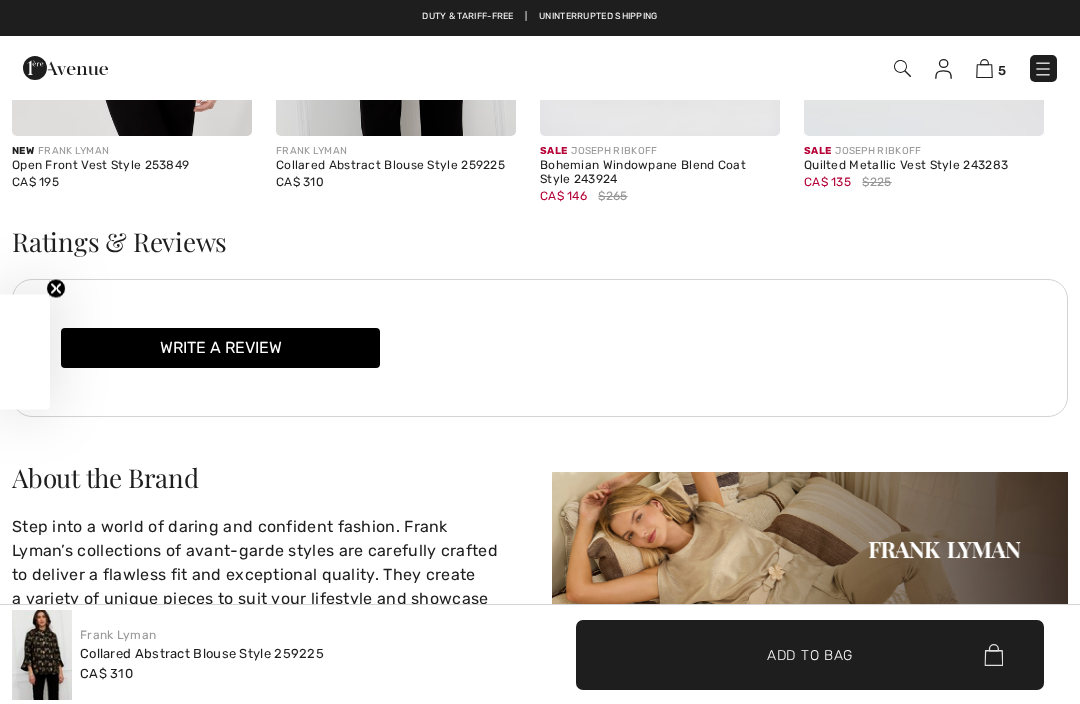 checkbox on "true" 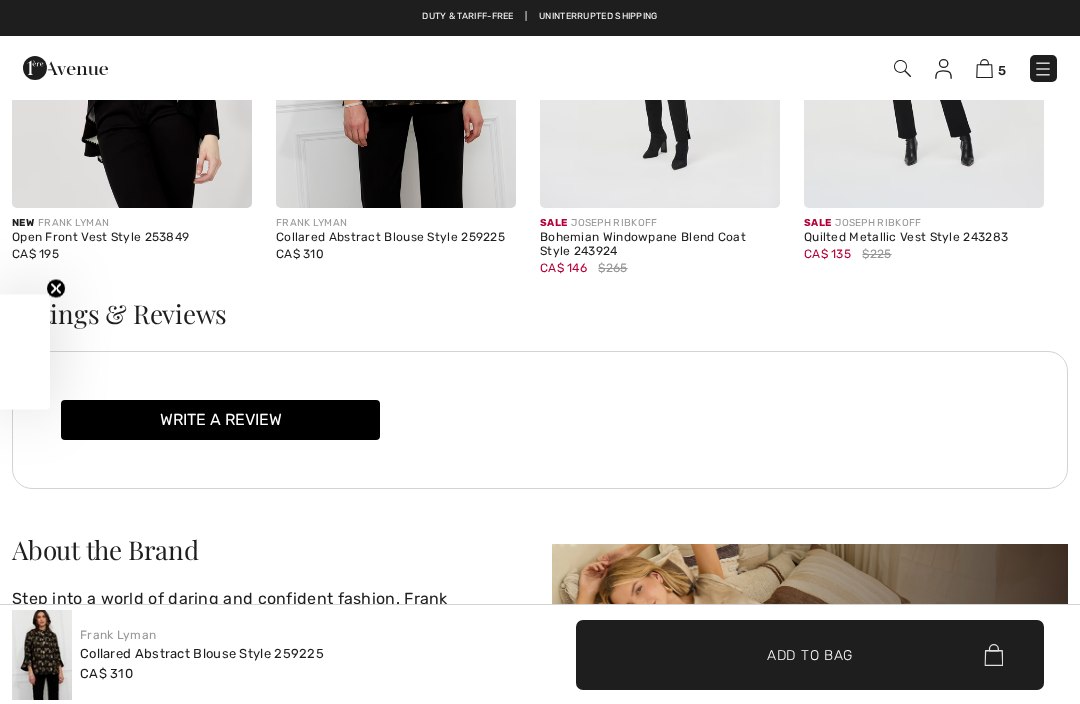 scroll, scrollTop: 0, scrollLeft: 0, axis: both 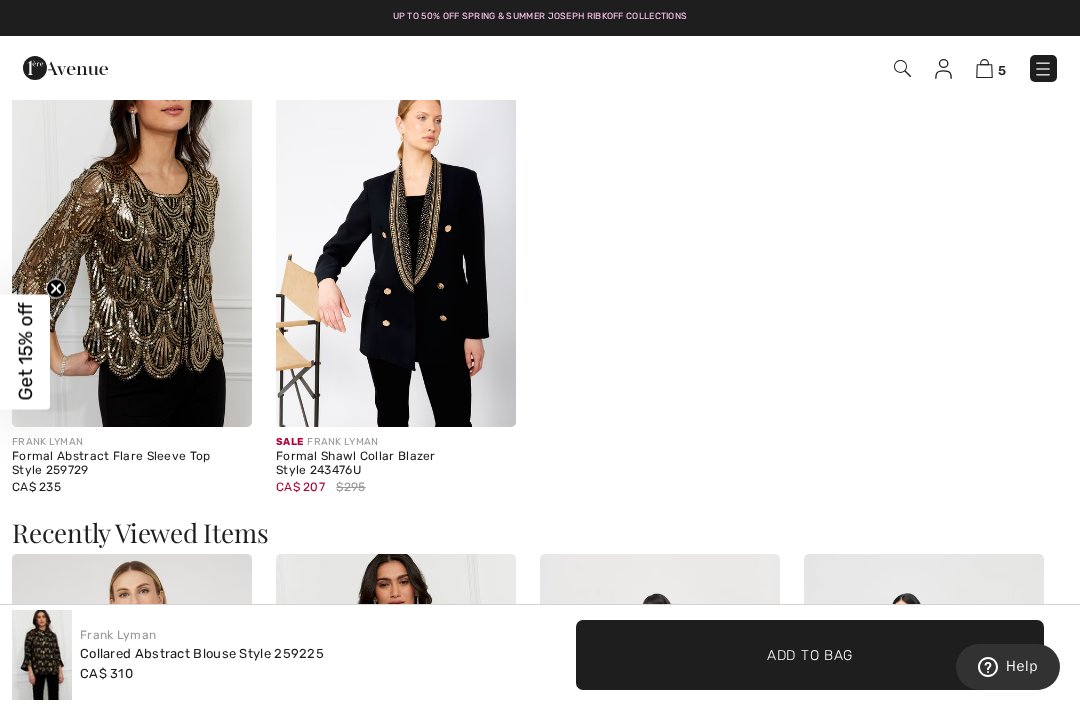 click at bounding box center [396, 247] 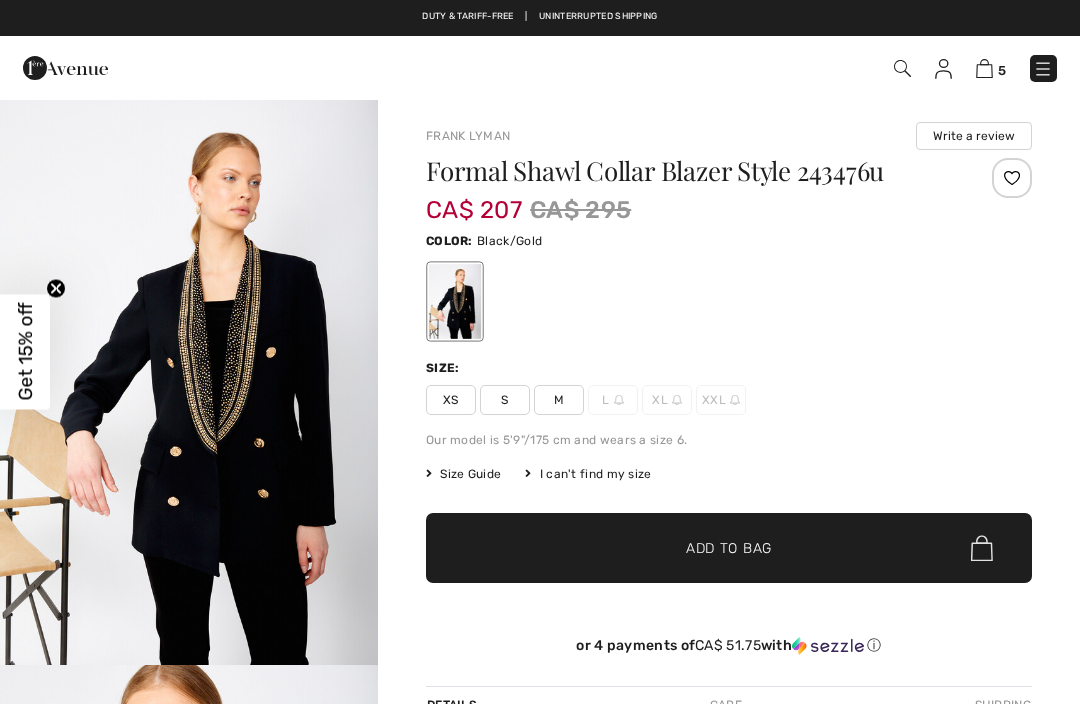 scroll, scrollTop: 0, scrollLeft: 0, axis: both 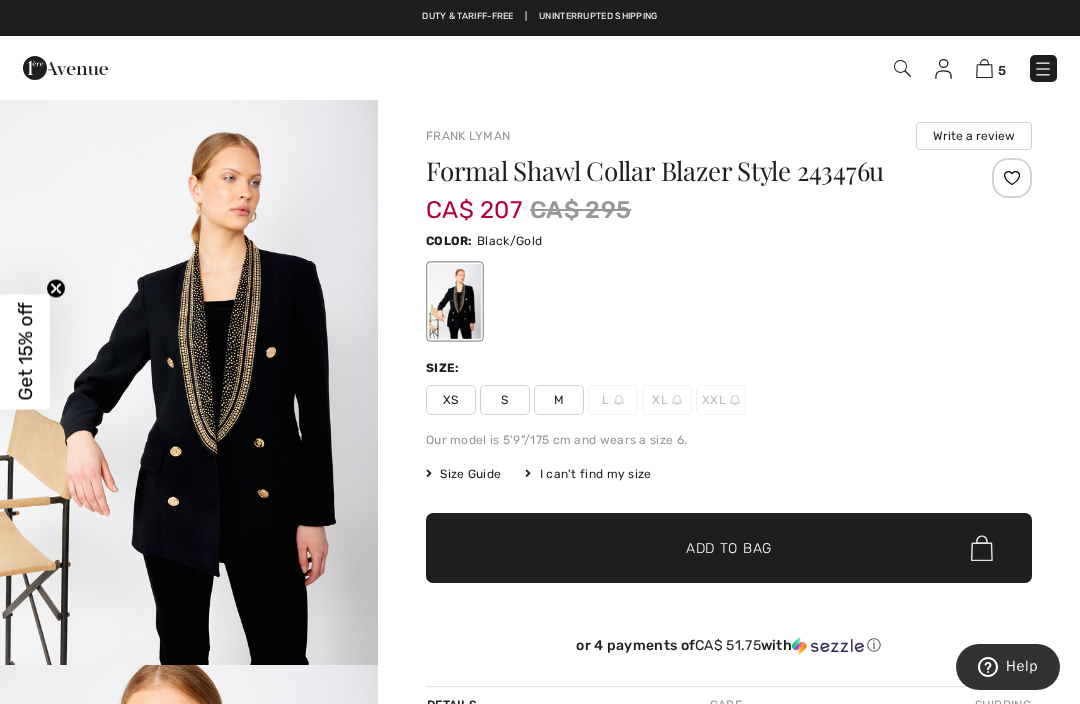 click at bounding box center [984, 68] 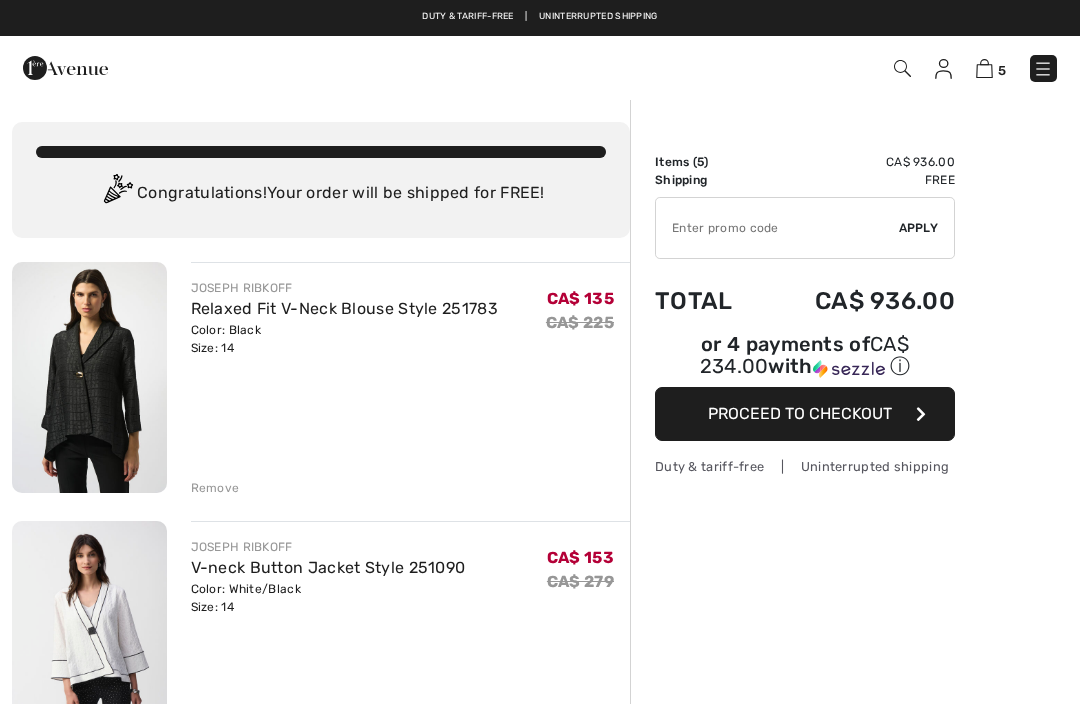 scroll, scrollTop: 0, scrollLeft: 0, axis: both 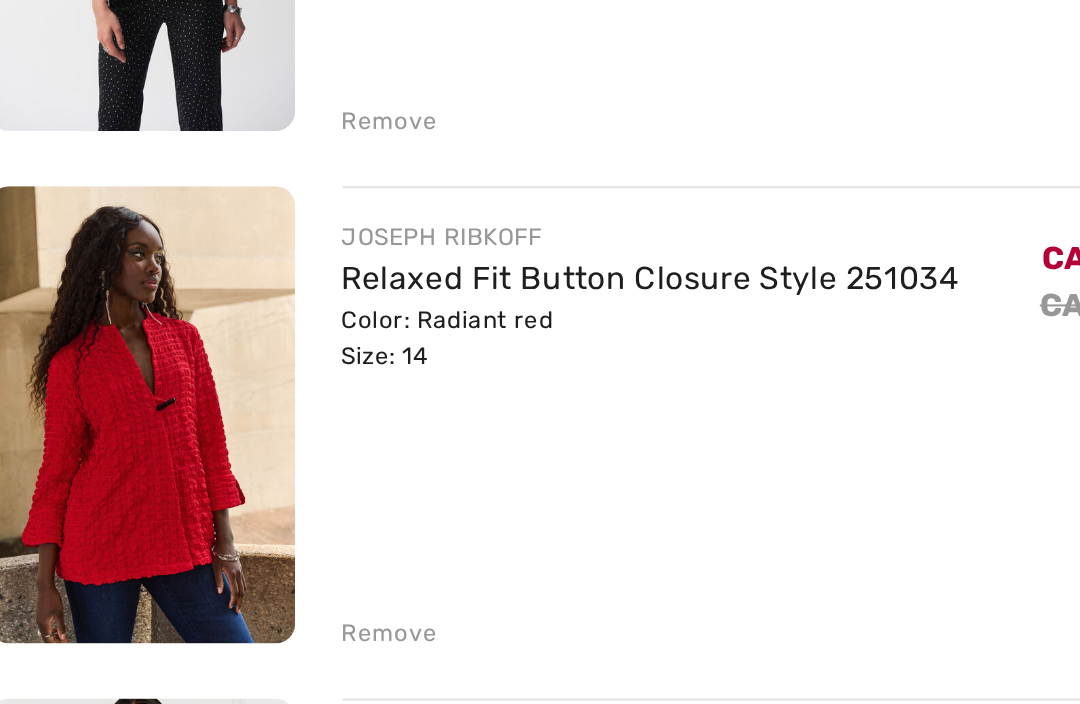 click on "Remove" at bounding box center [215, 634] 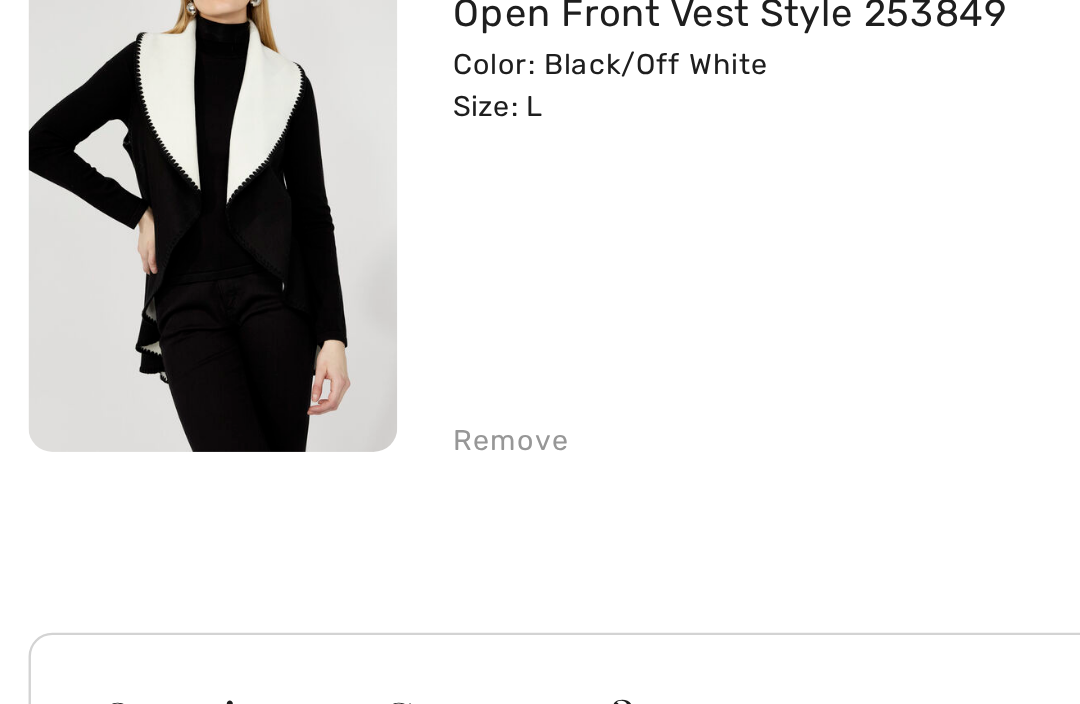 scroll, scrollTop: 703, scrollLeft: 0, axis: vertical 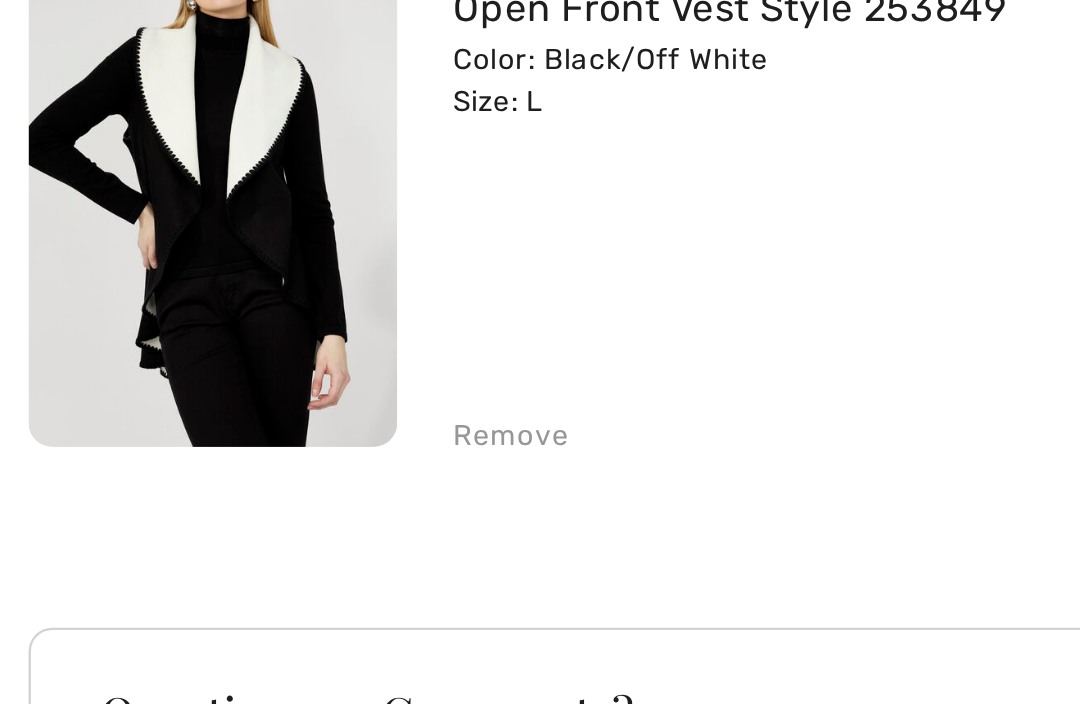 click at bounding box center [89, 454] 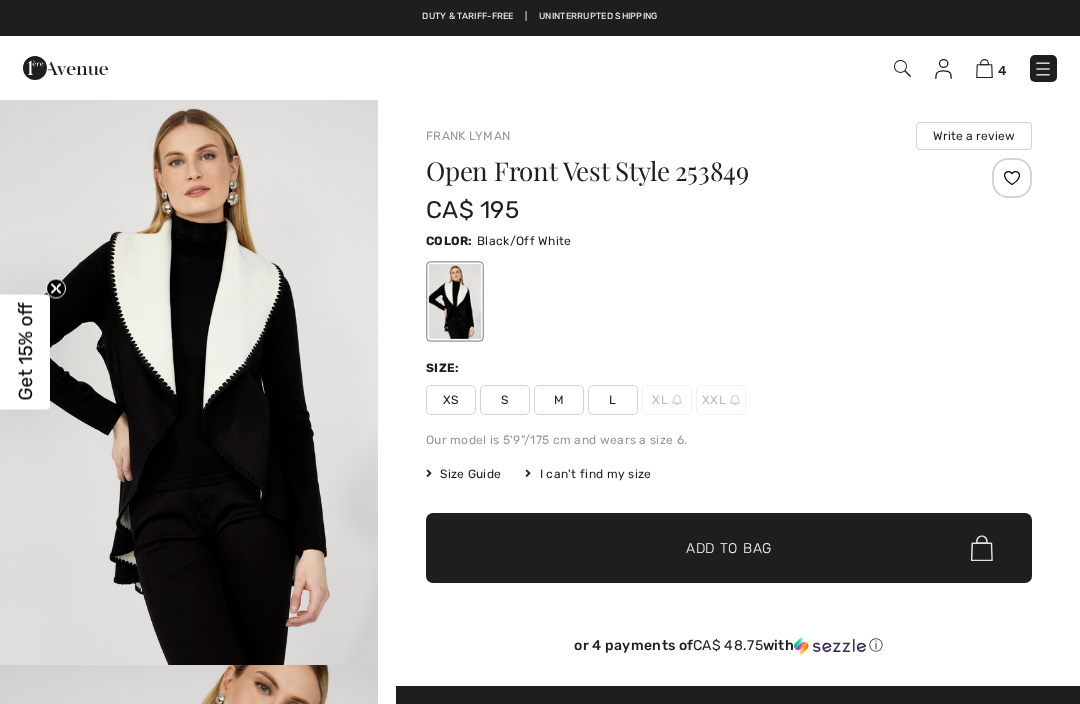 checkbox on "true" 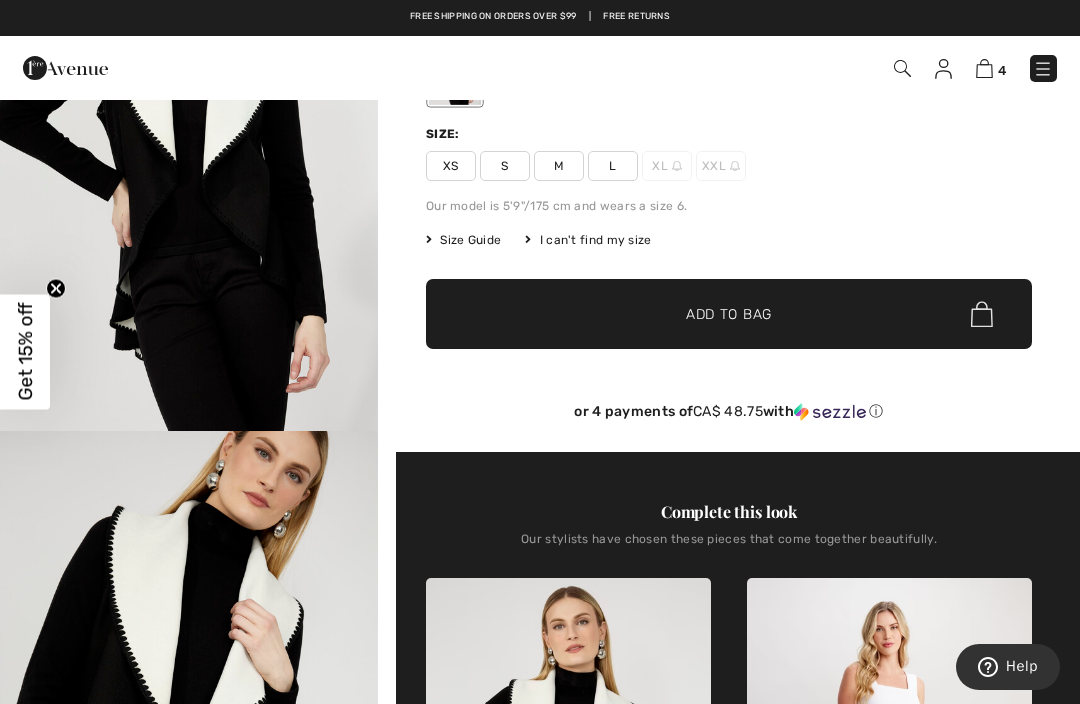 scroll, scrollTop: 216, scrollLeft: 0, axis: vertical 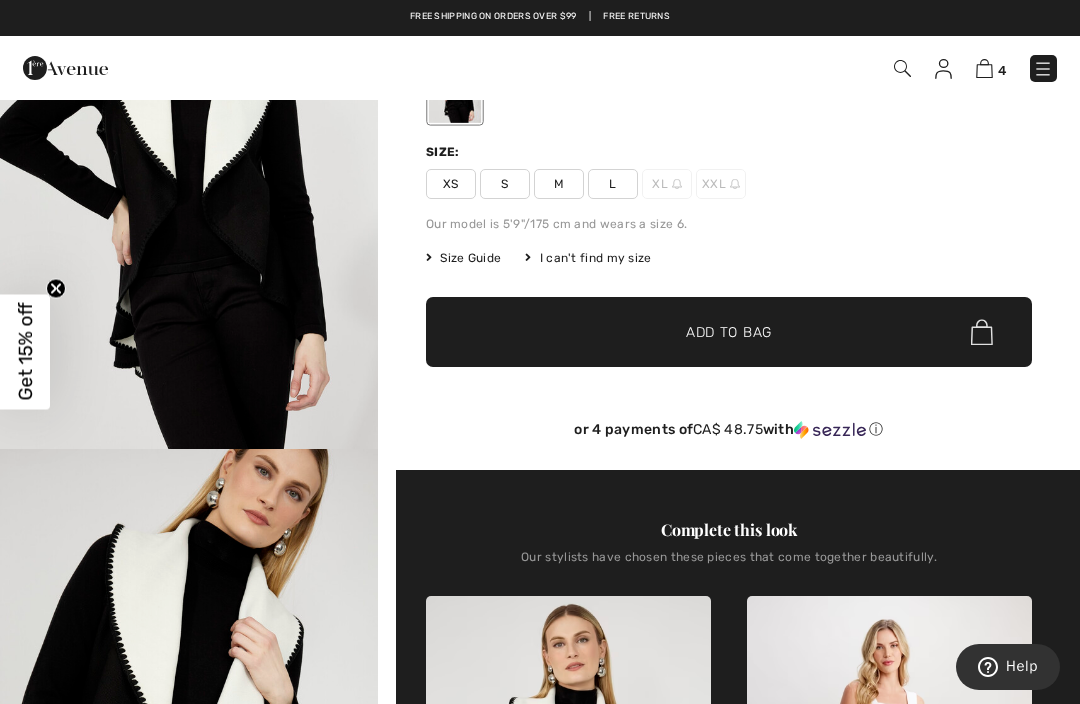 click at bounding box center [984, 68] 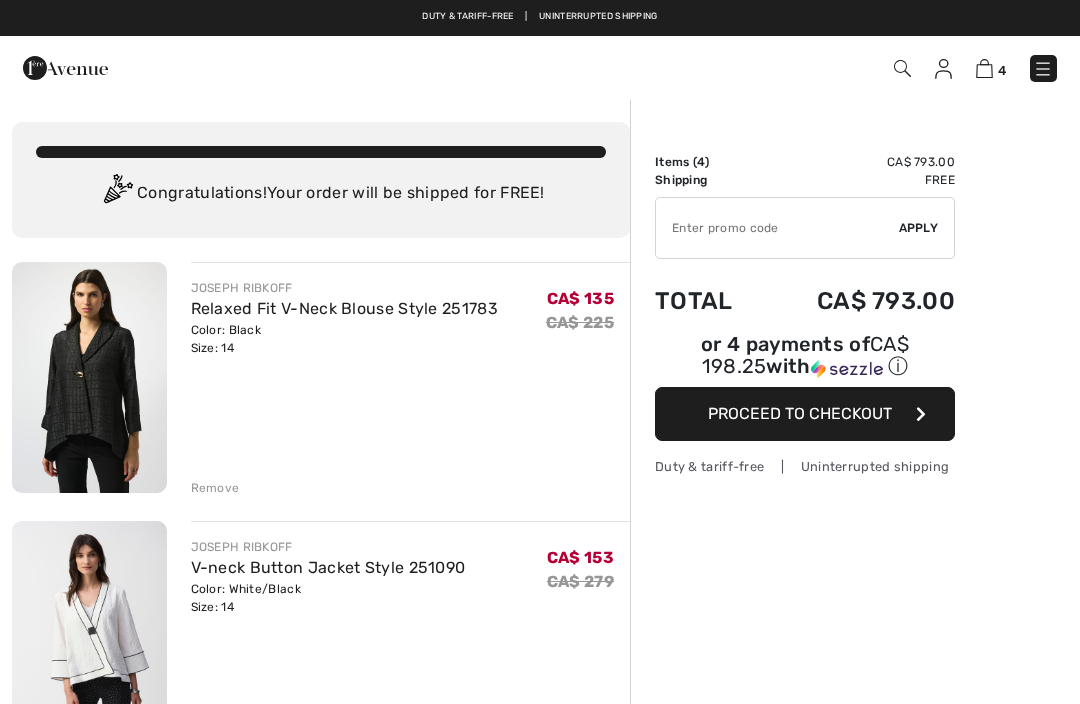 scroll, scrollTop: 0, scrollLeft: 0, axis: both 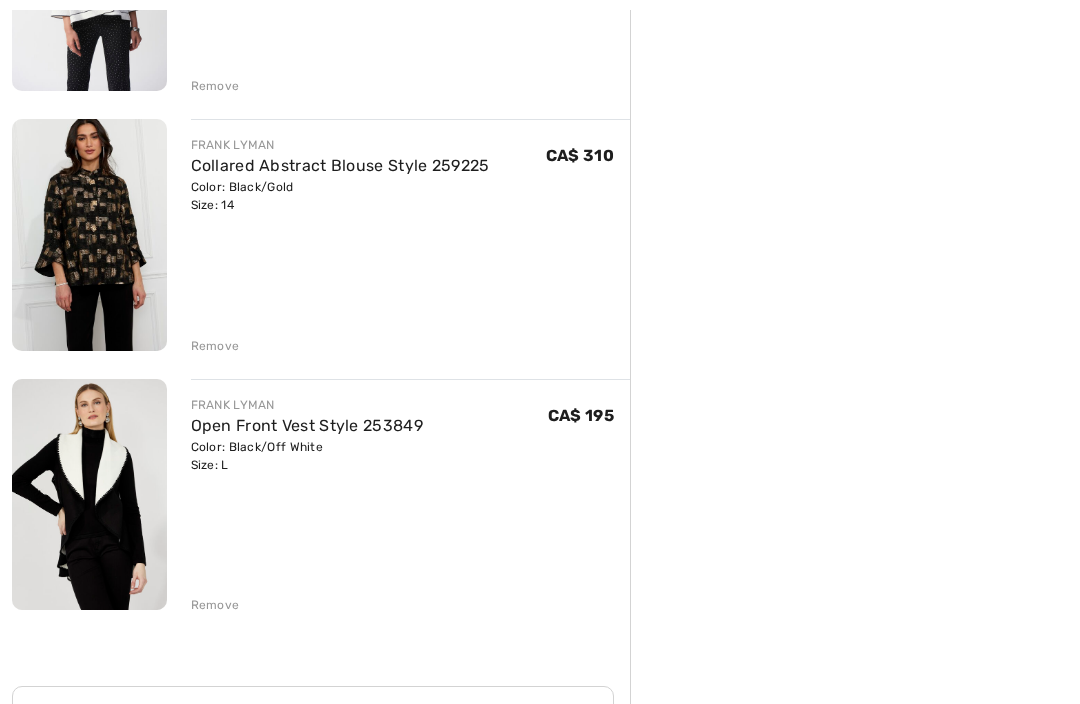 click on "JOSEPH RIBKOFF
Relaxed Fit V-Neck Blouse Style 251783
Color: Black
Size: 14
Final Sale
CA$ 135
CA$ 225
CA$ 135
CA$ 225
Remove
JOSEPH RIBKOFF
V-neck Button Jacket Style 251090
Final Sale" at bounding box center (321, 363) 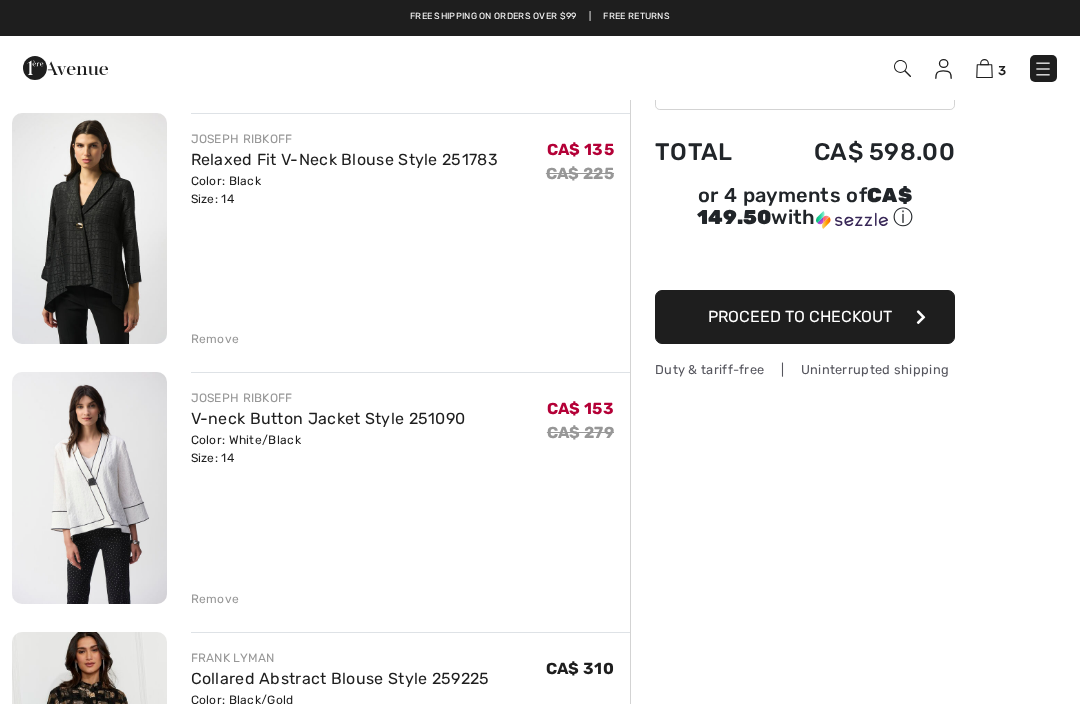 scroll, scrollTop: 0, scrollLeft: 0, axis: both 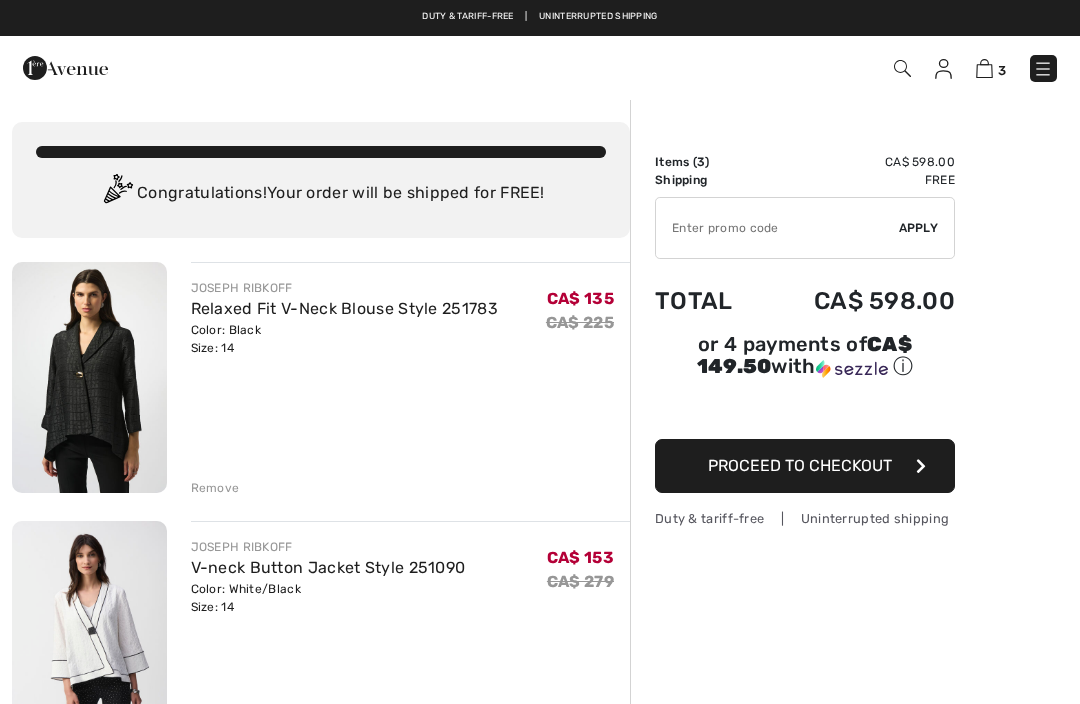 click at bounding box center [984, 68] 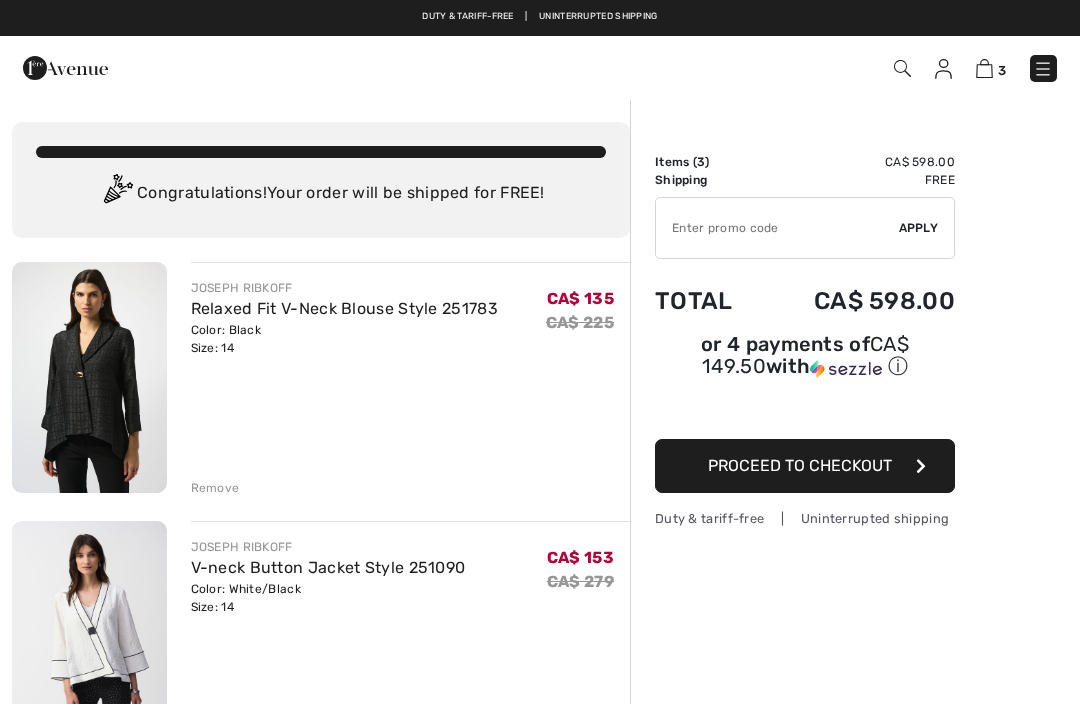 scroll, scrollTop: 0, scrollLeft: 0, axis: both 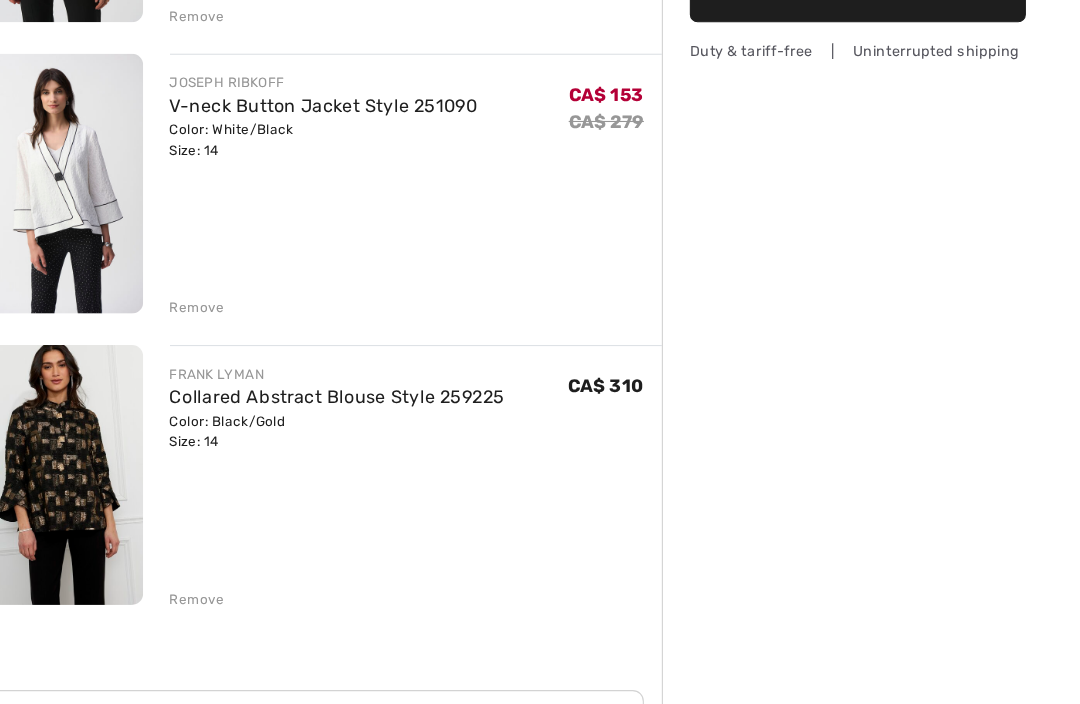 click at bounding box center [89, 441] 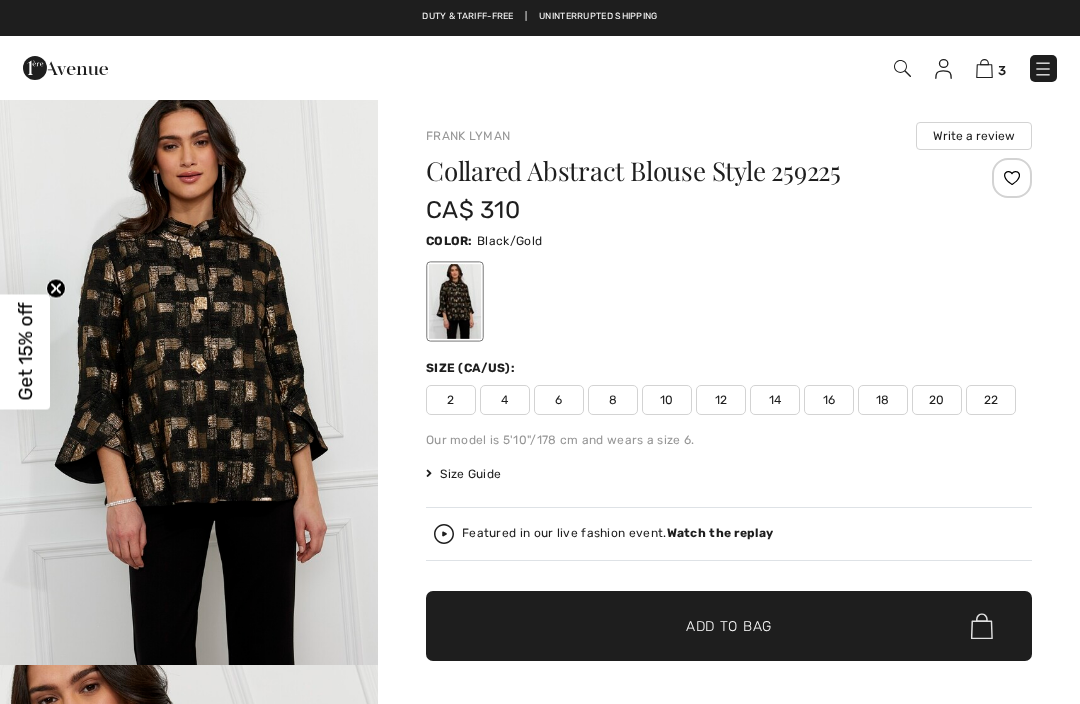 checkbox on "true" 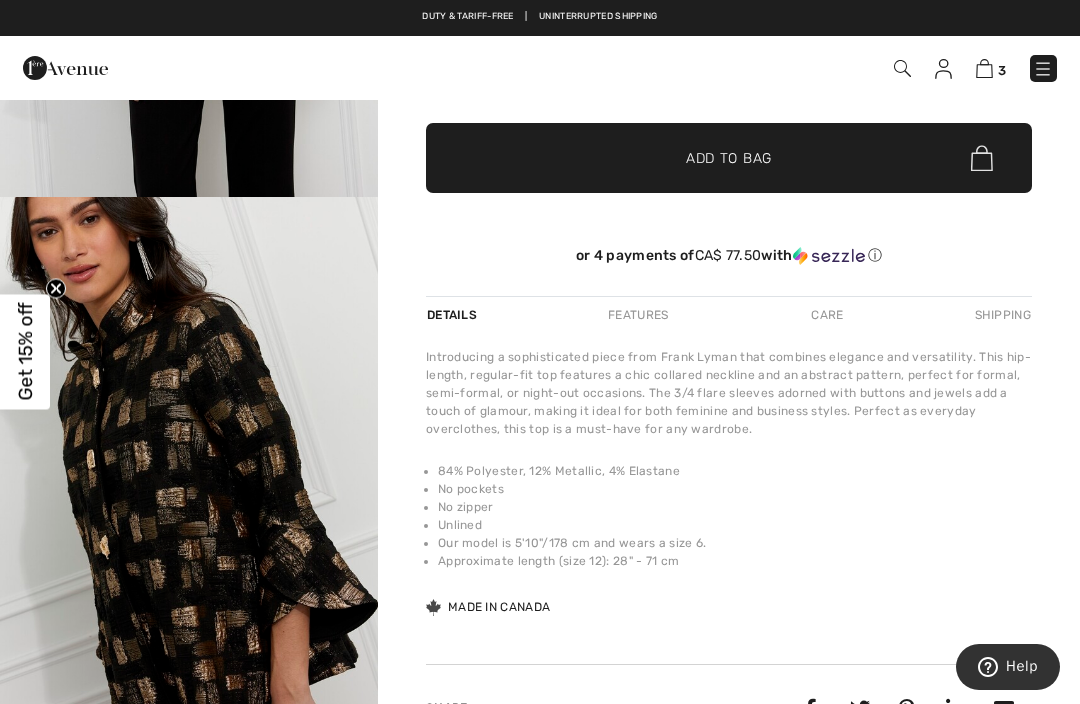 scroll, scrollTop: 478, scrollLeft: 0, axis: vertical 